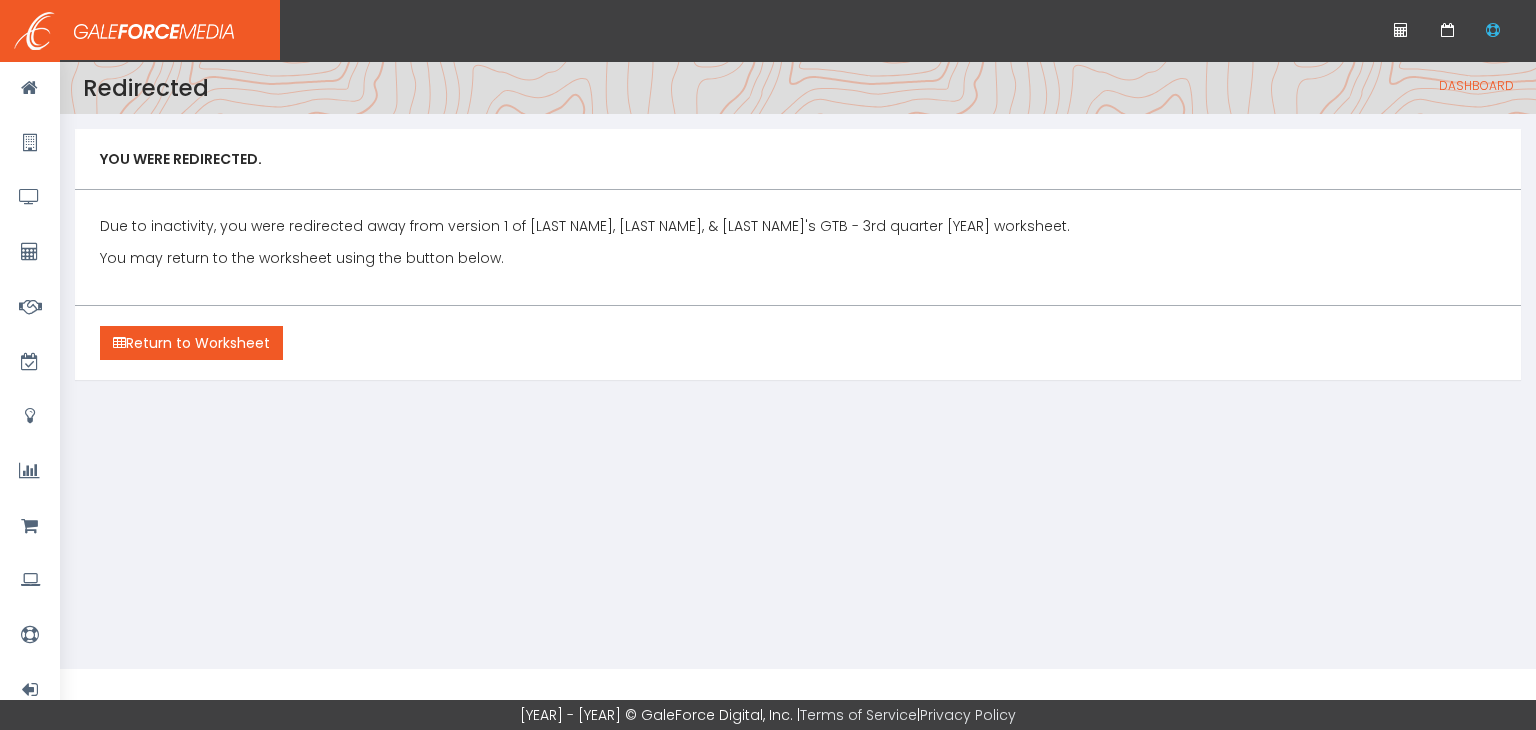 scroll, scrollTop: 0, scrollLeft: 0, axis: both 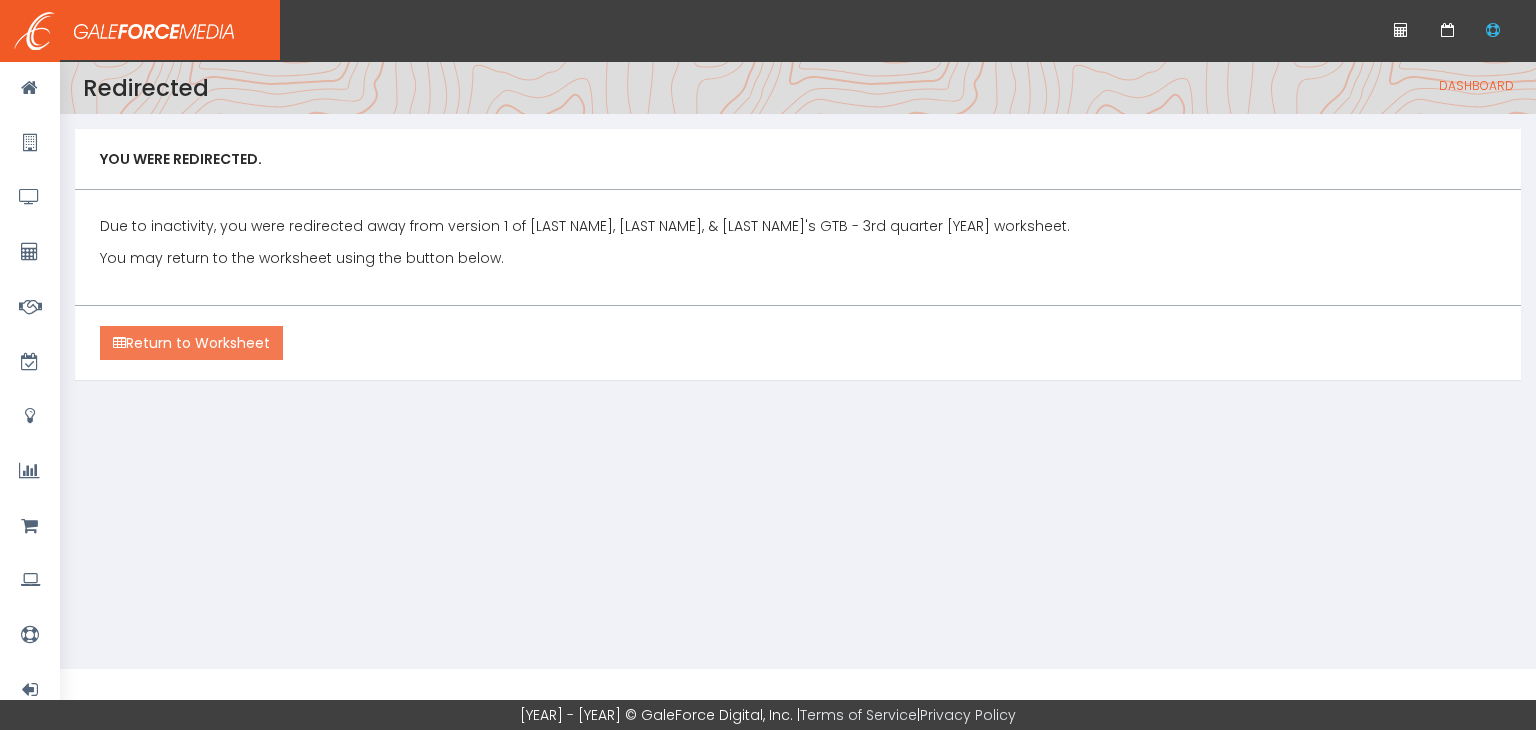 click on "Return to Worksheet" at bounding box center (191, 343) 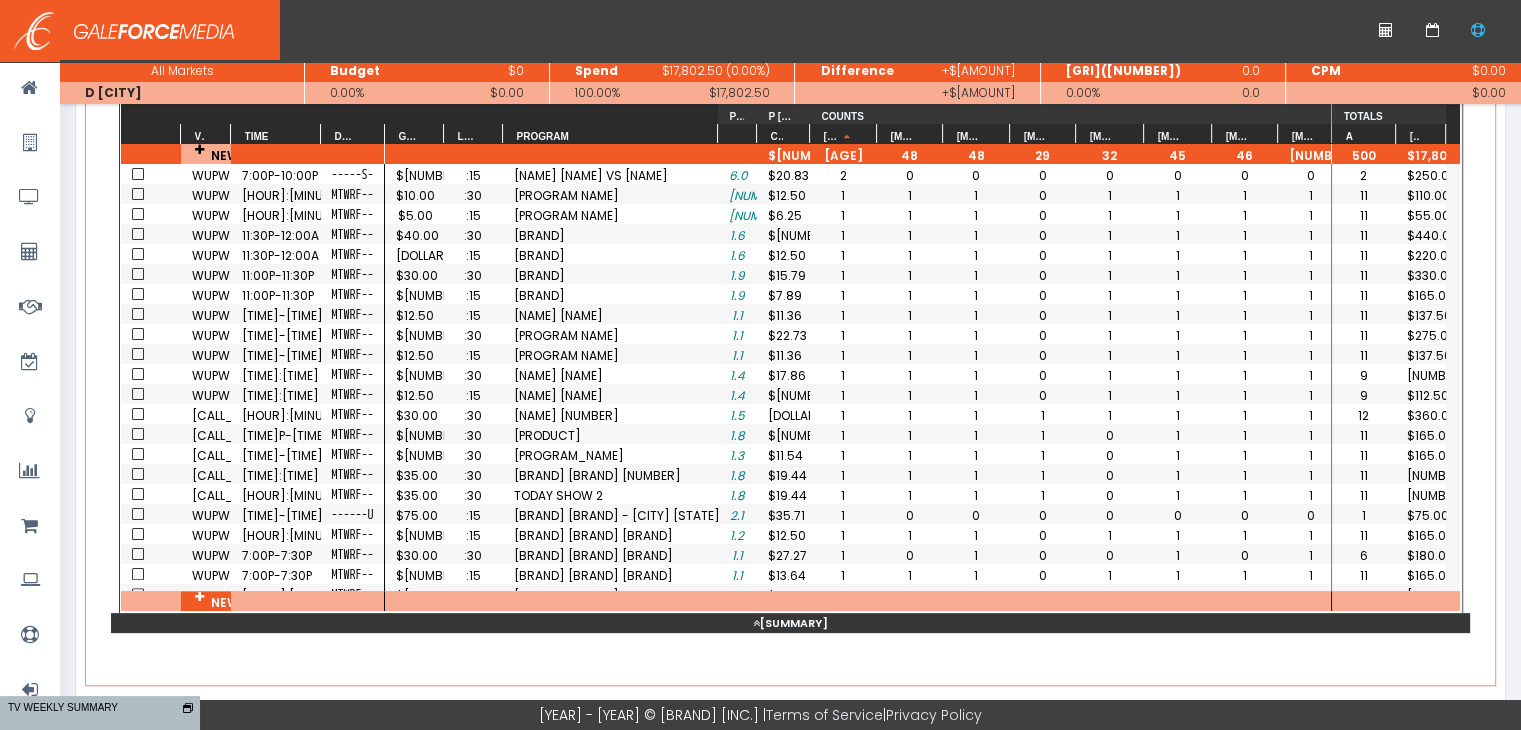 scroll, scrollTop: 453, scrollLeft: 0, axis: vertical 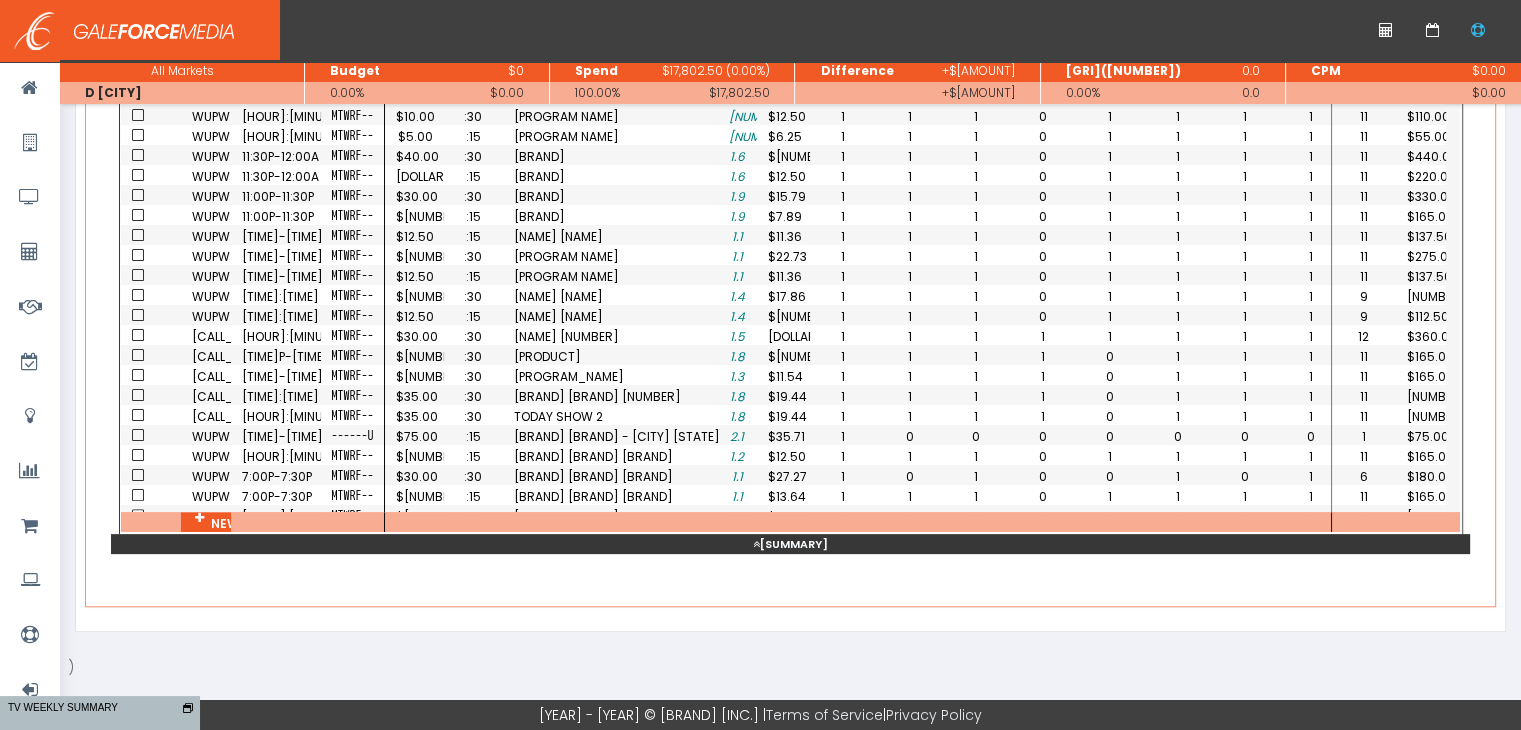 click on "Summary" at bounding box center (790, 544) 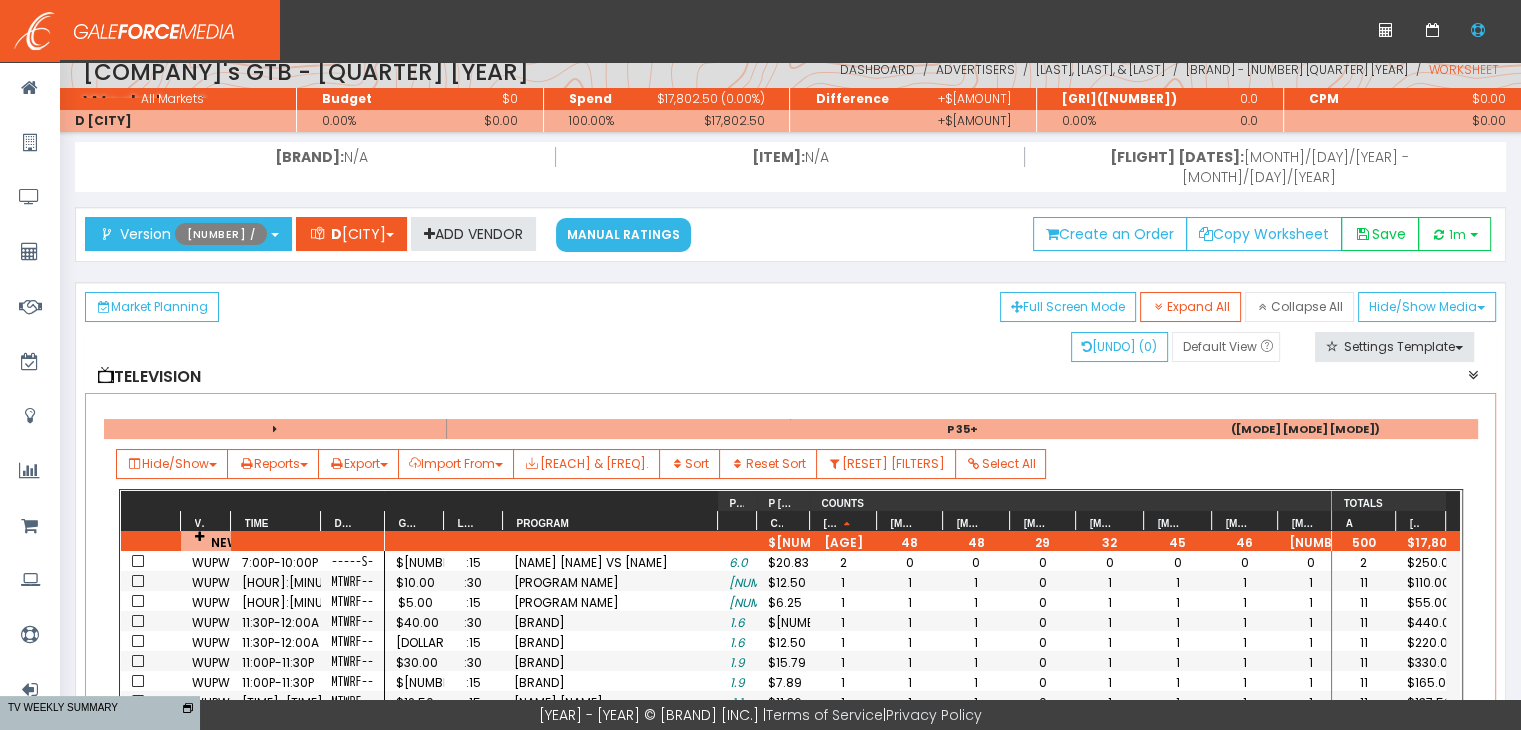 scroll, scrollTop: 0, scrollLeft: 0, axis: both 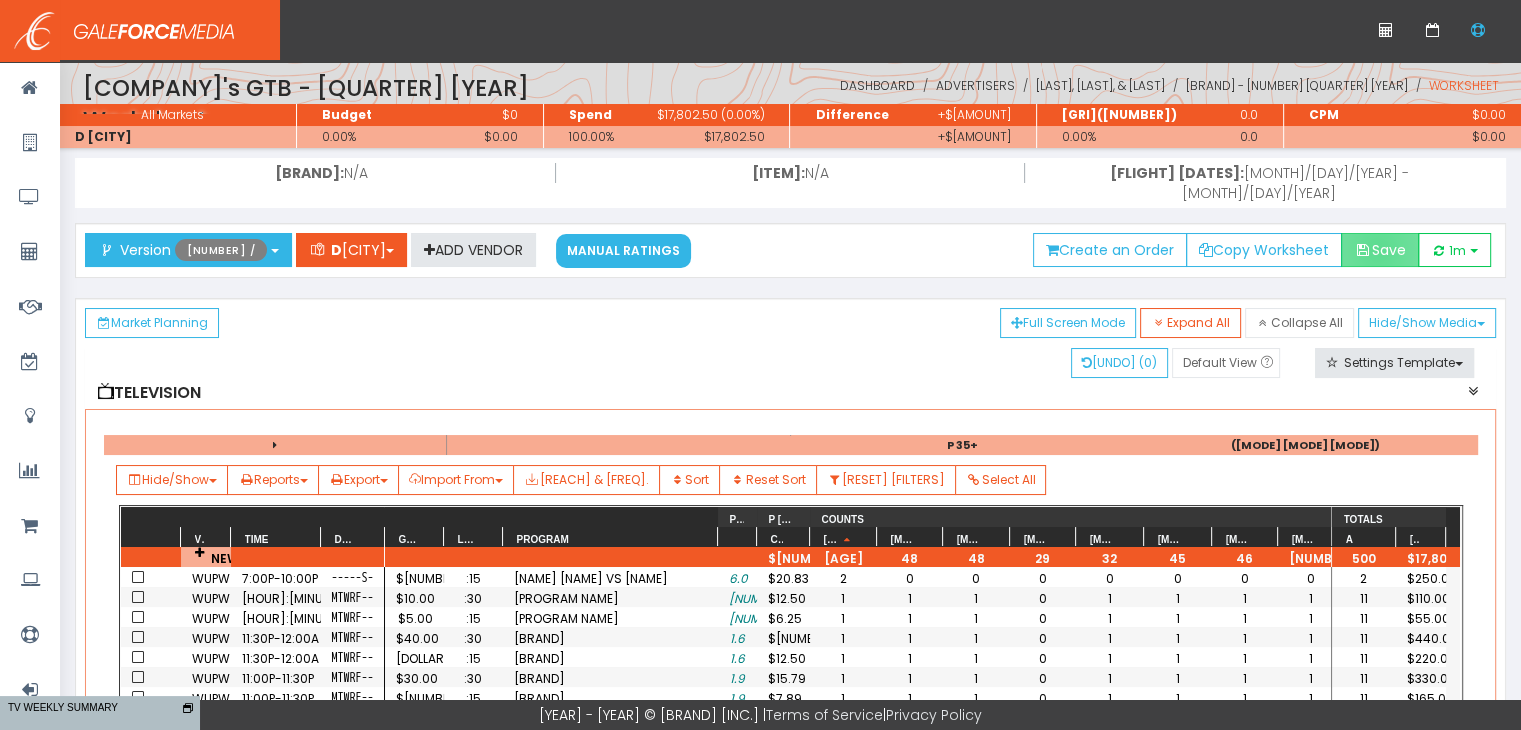 click on "Save" at bounding box center [1380, 250] 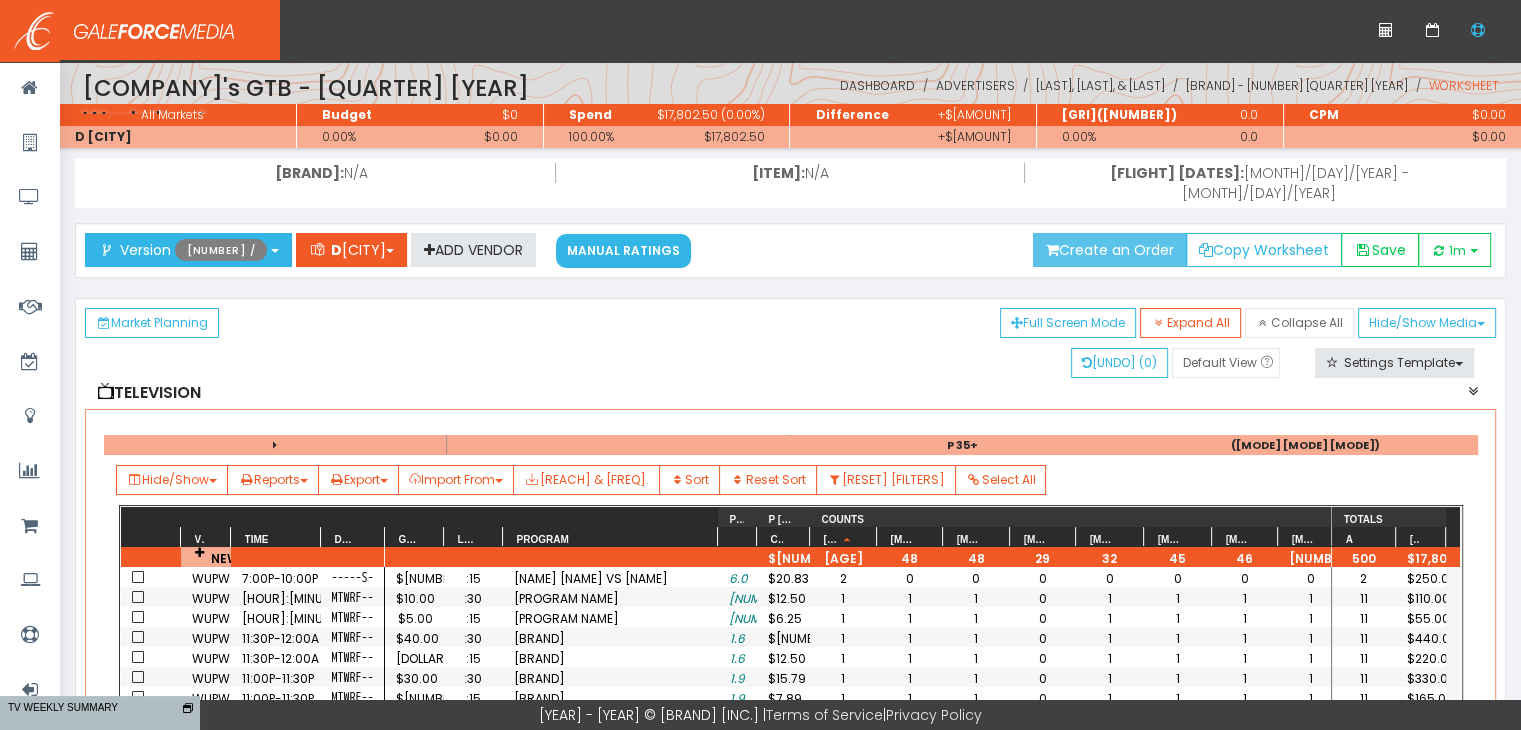 click on "Create an Order" at bounding box center (1110, 250) 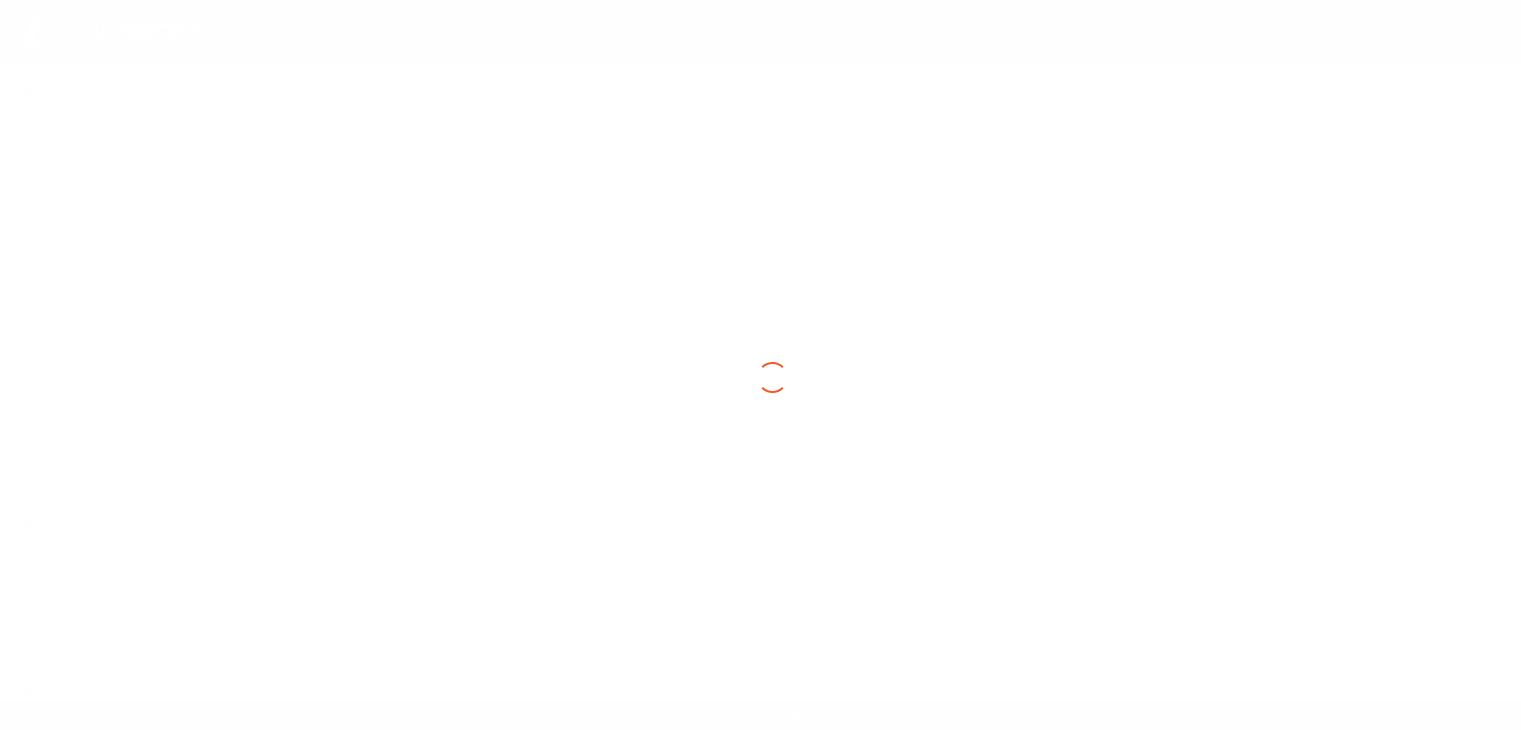 scroll, scrollTop: 0, scrollLeft: 0, axis: both 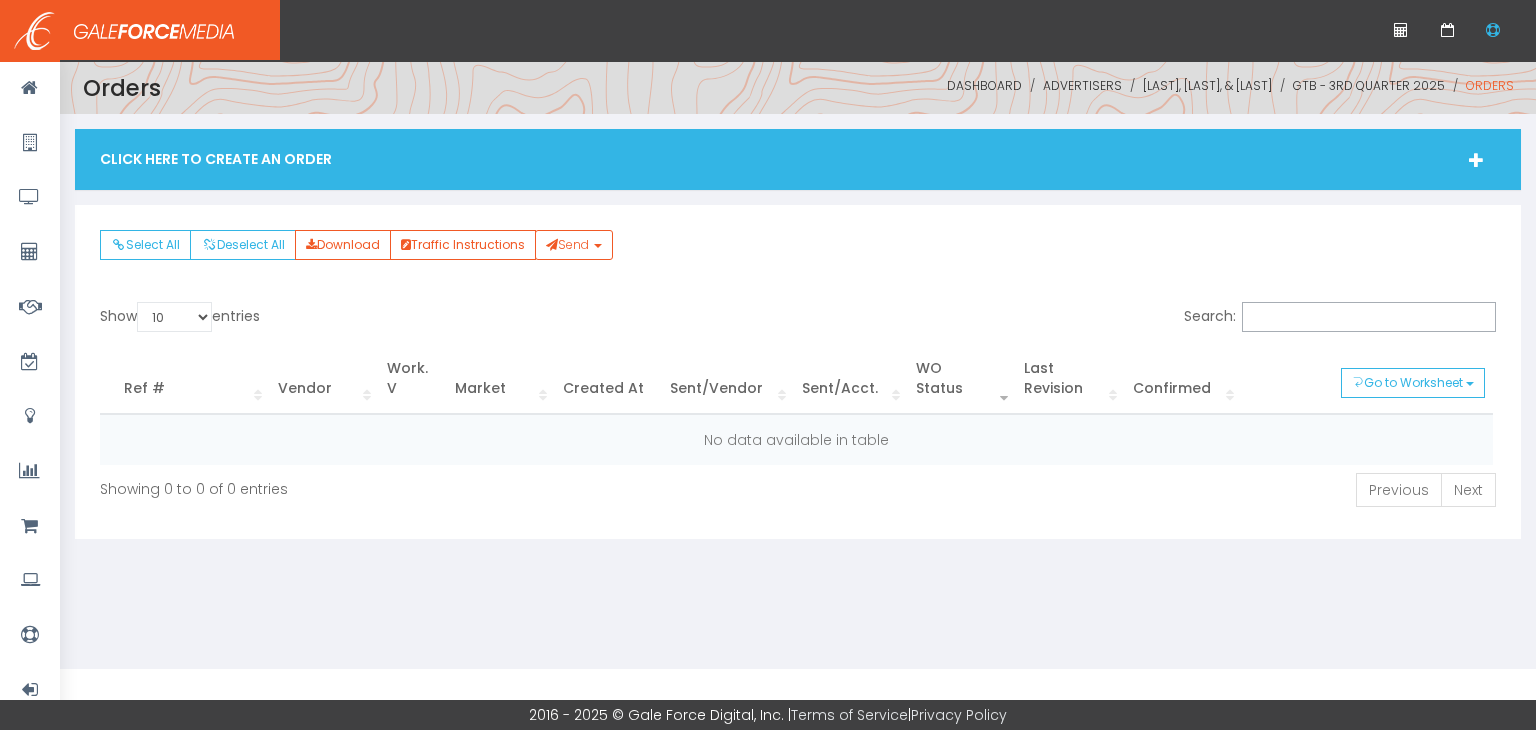 click at bounding box center [1476, 160] 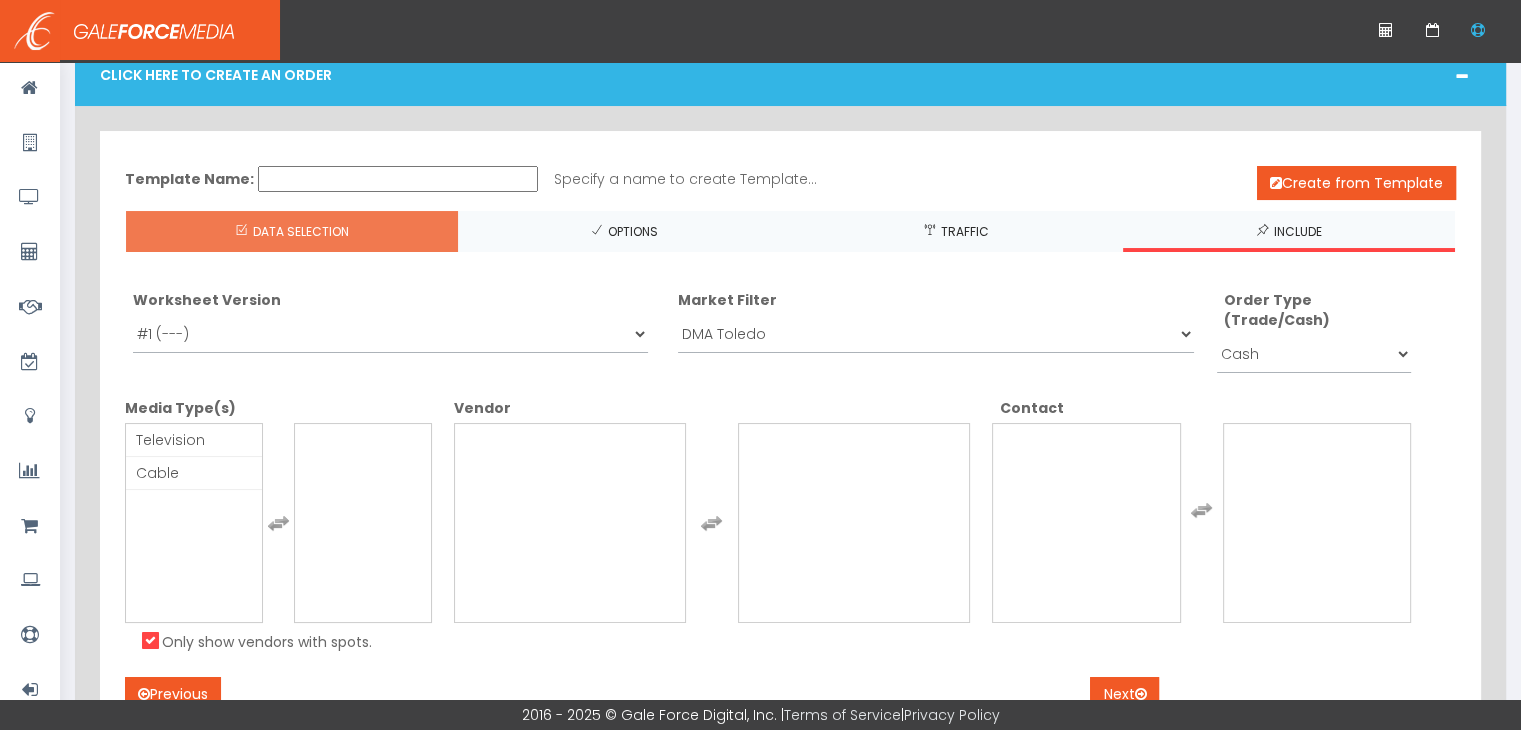 scroll, scrollTop: 200, scrollLeft: 0, axis: vertical 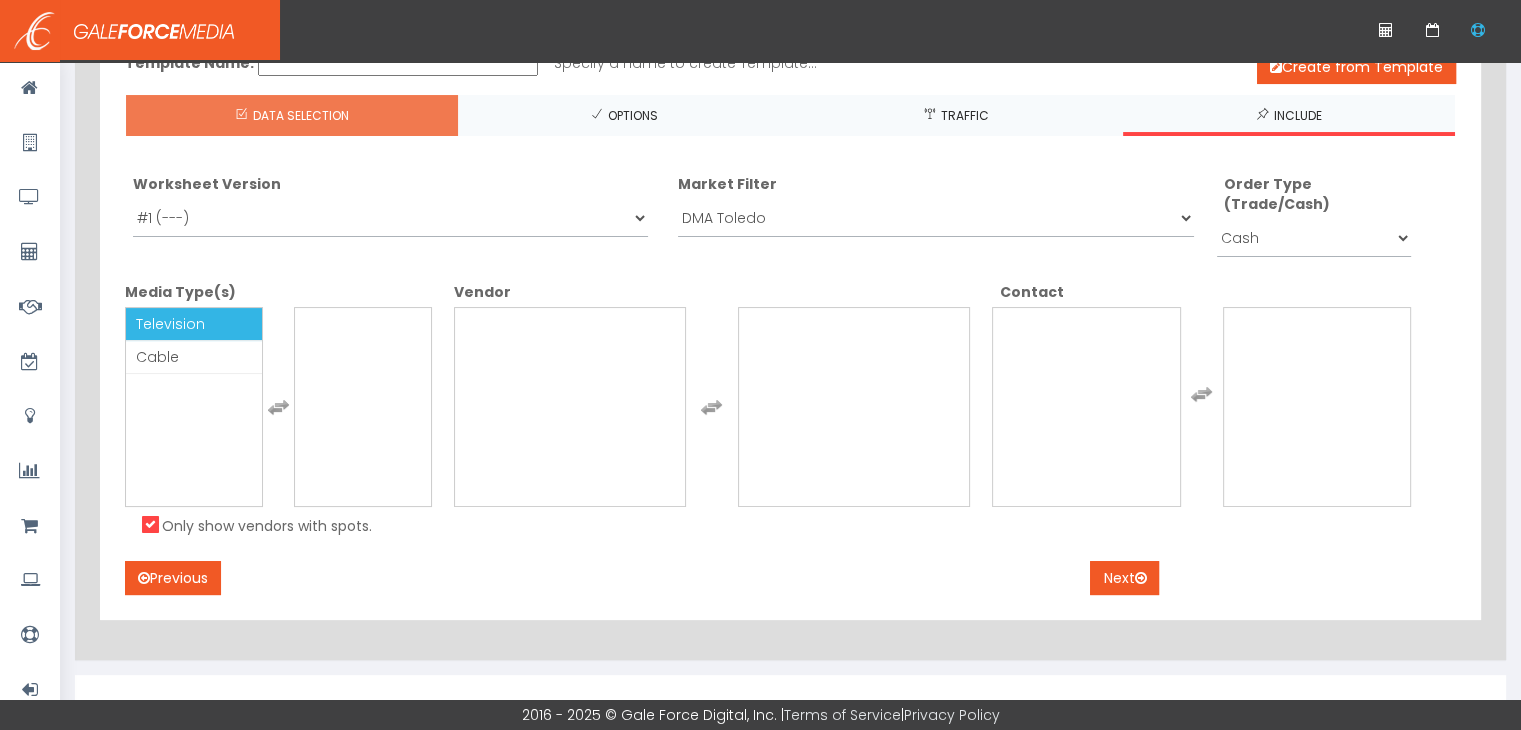 click on "Television" at bounding box center [170, 324] 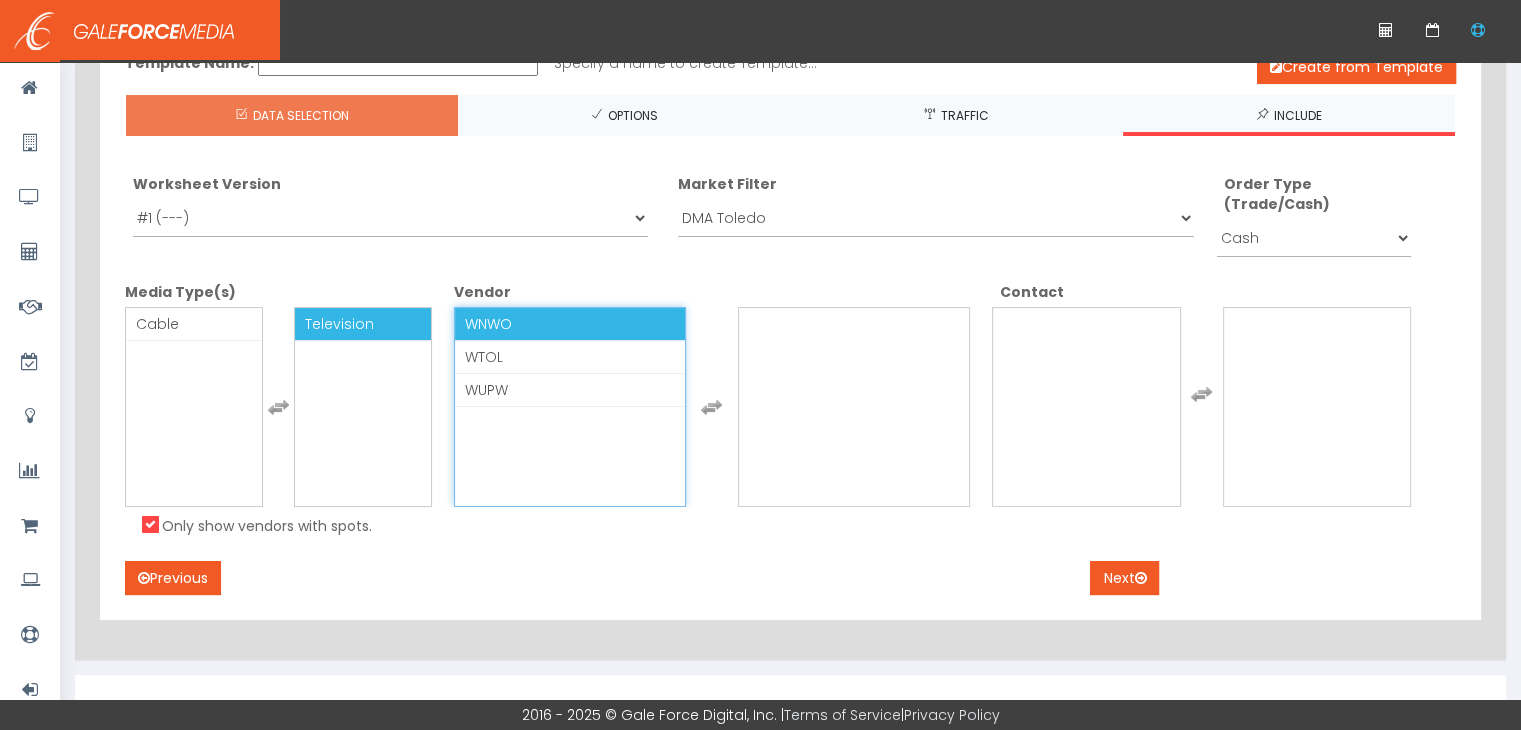 click on "WNWO" at bounding box center (488, 324) 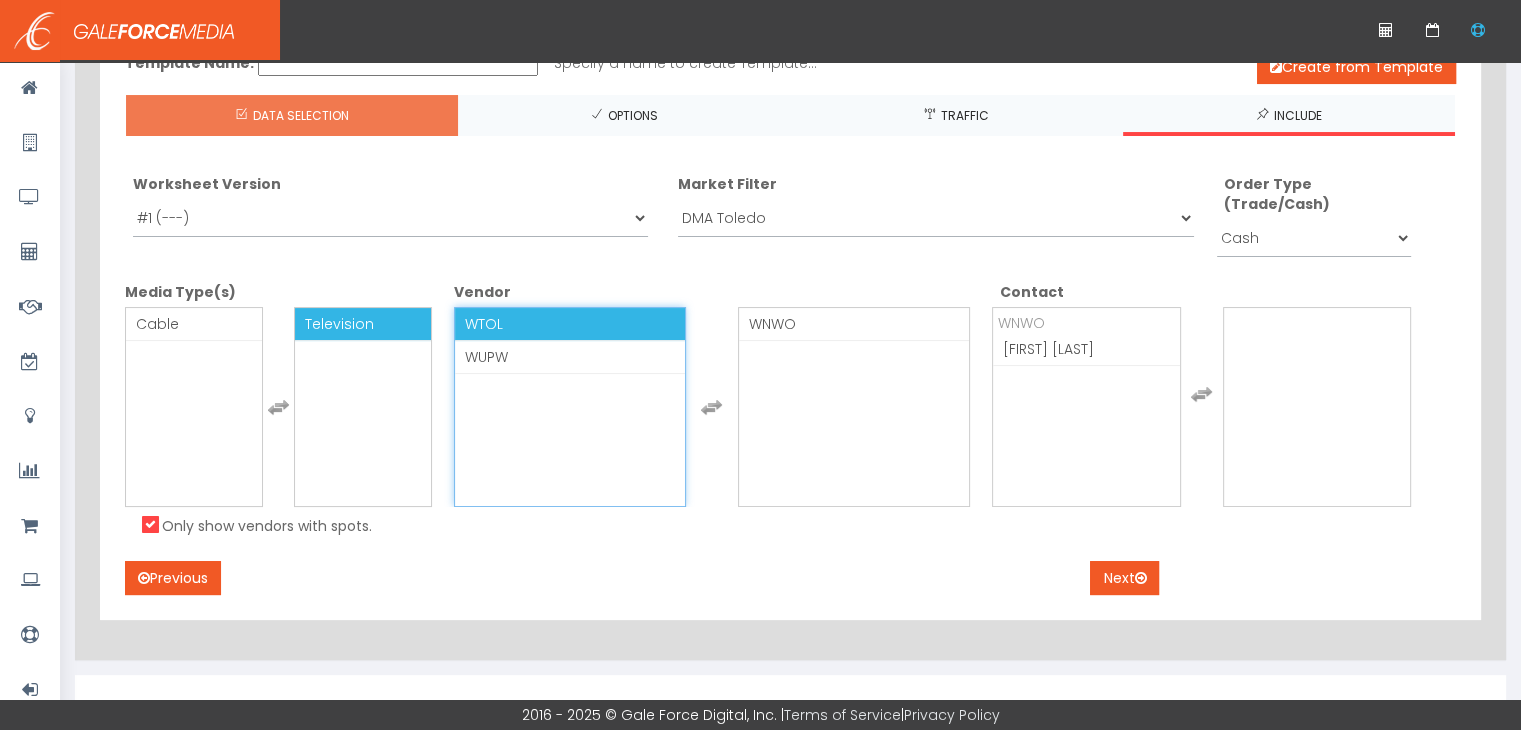 click on "WTOL" at bounding box center [484, 324] 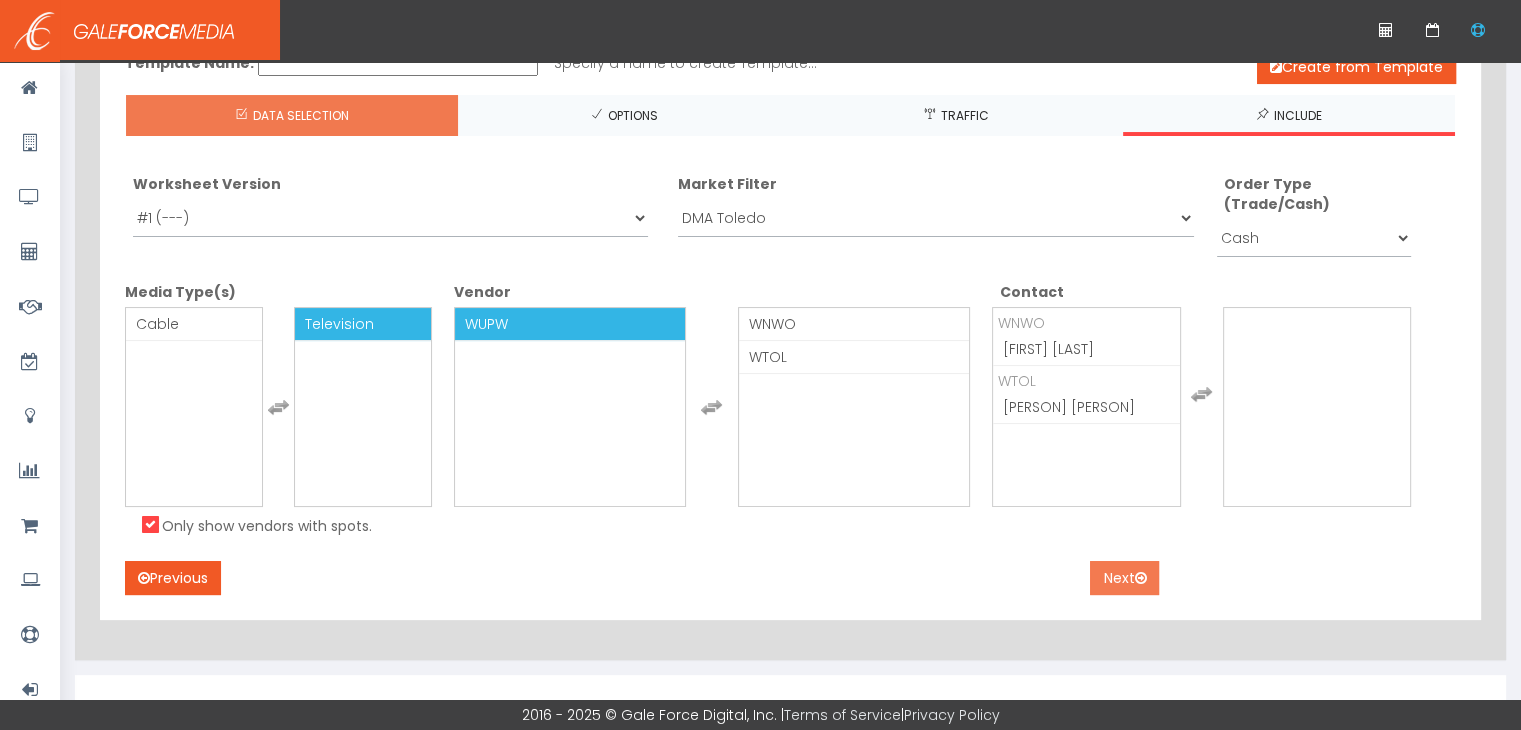 click on "Next" at bounding box center (1124, 578) 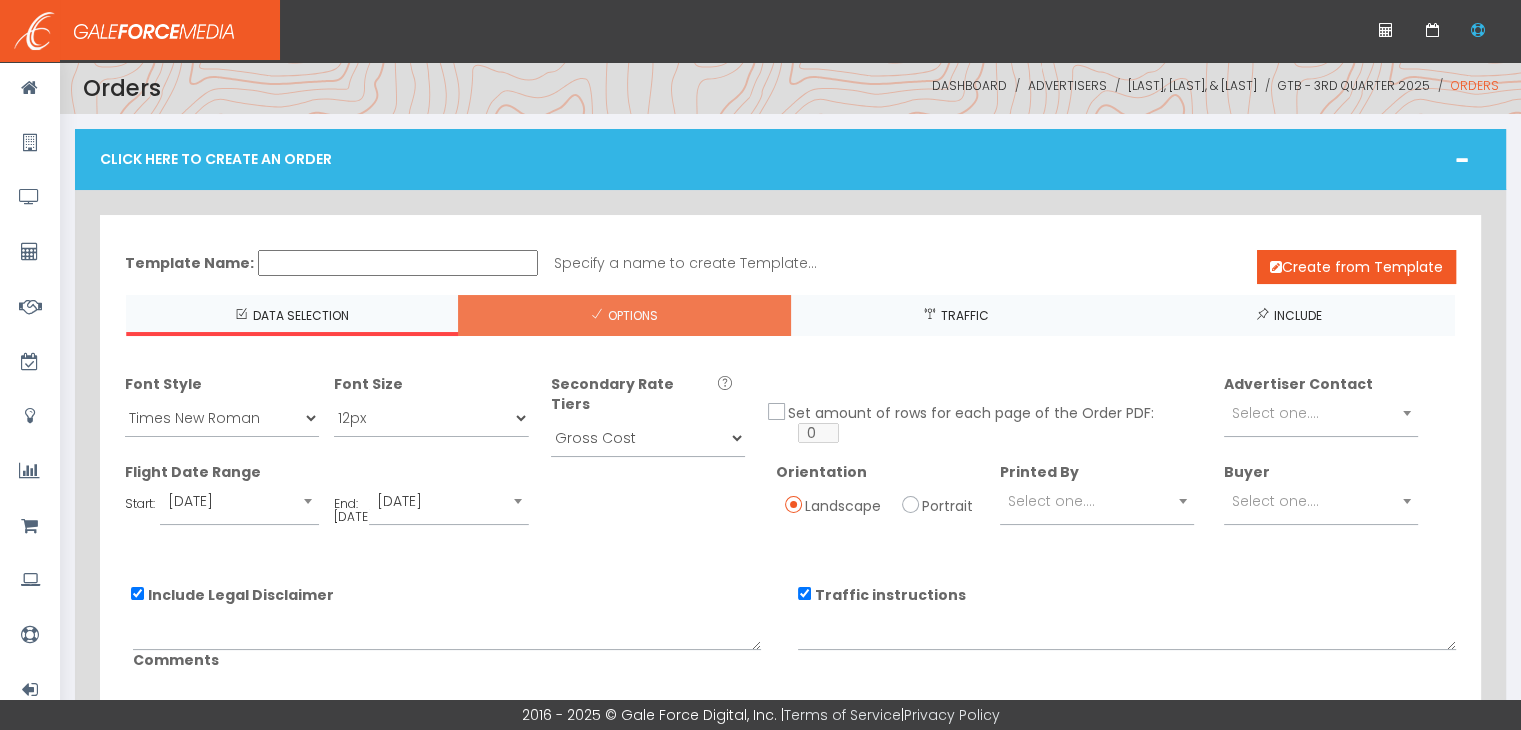 scroll, scrollTop: 100, scrollLeft: 0, axis: vertical 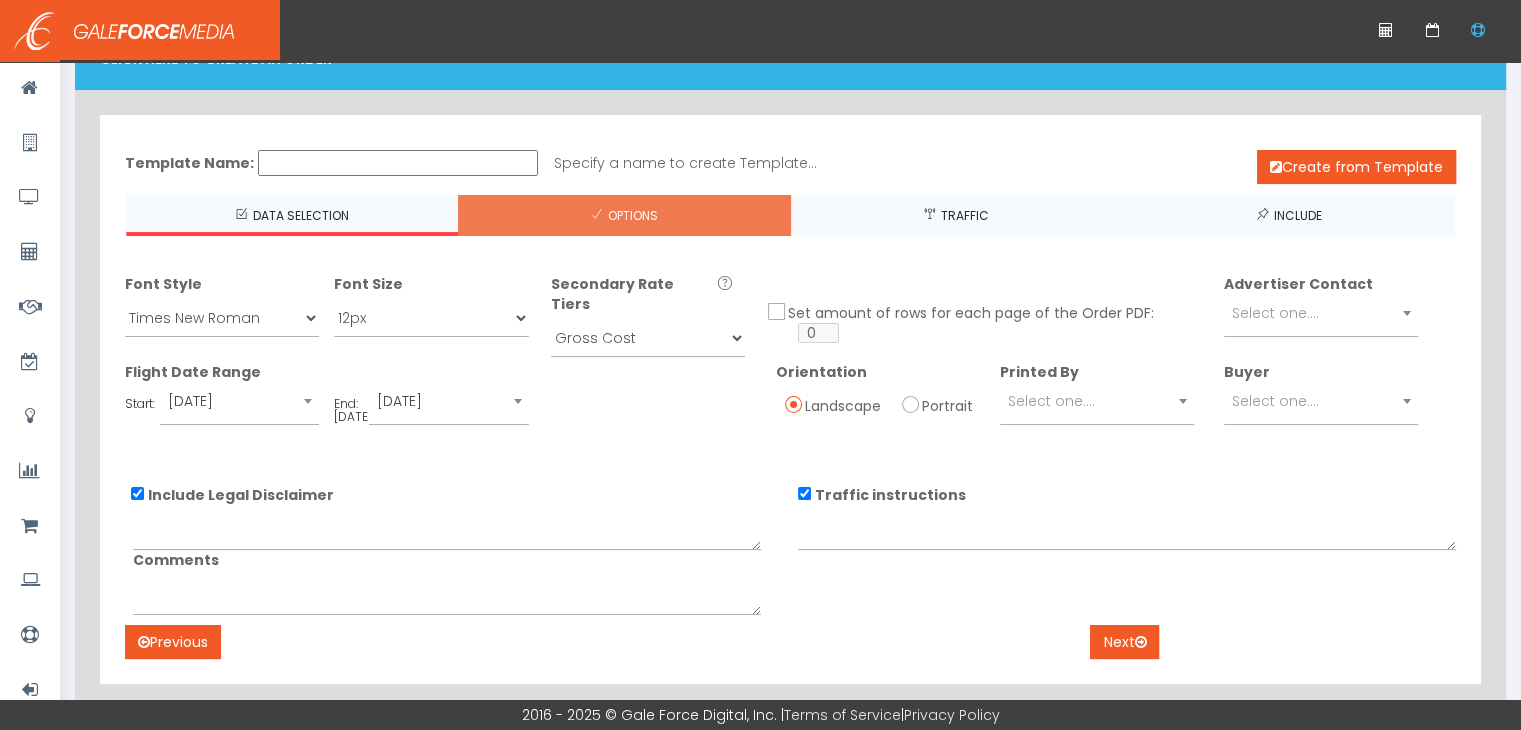 click on "Include Legal Disclaimer" at bounding box center (137, 493) 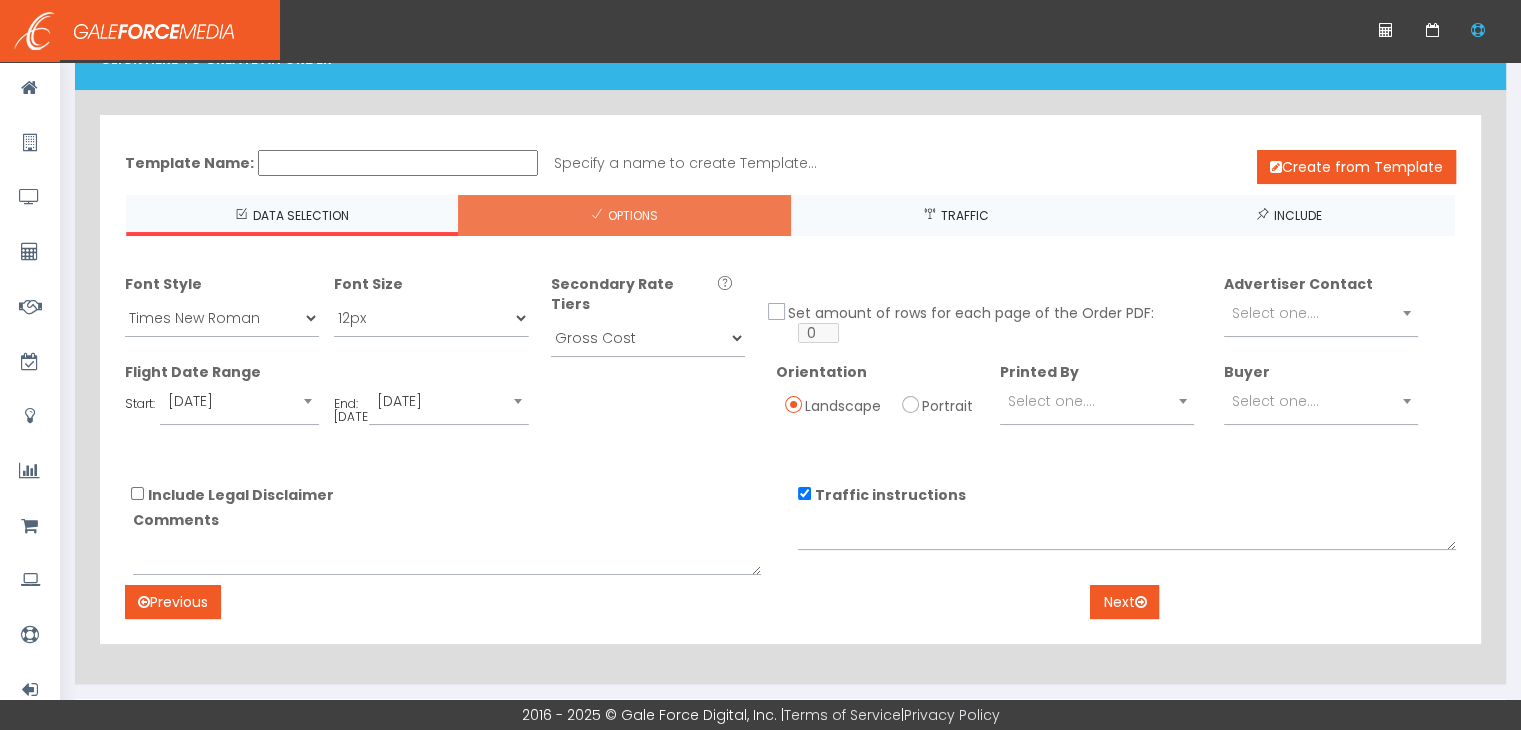click on "Traffic instructions" at bounding box center (804, 493) 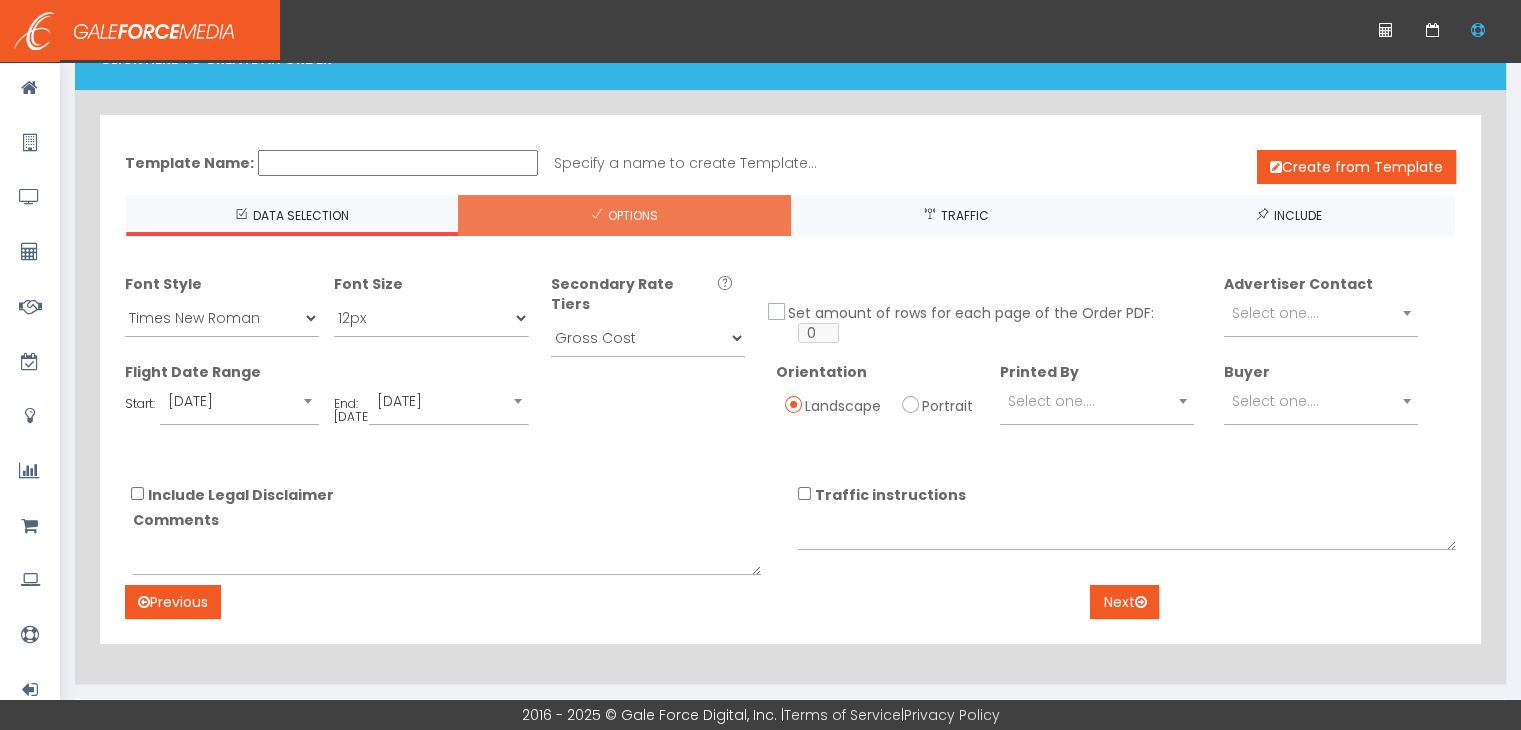 click on "Traffic instructions" at bounding box center [804, 493] 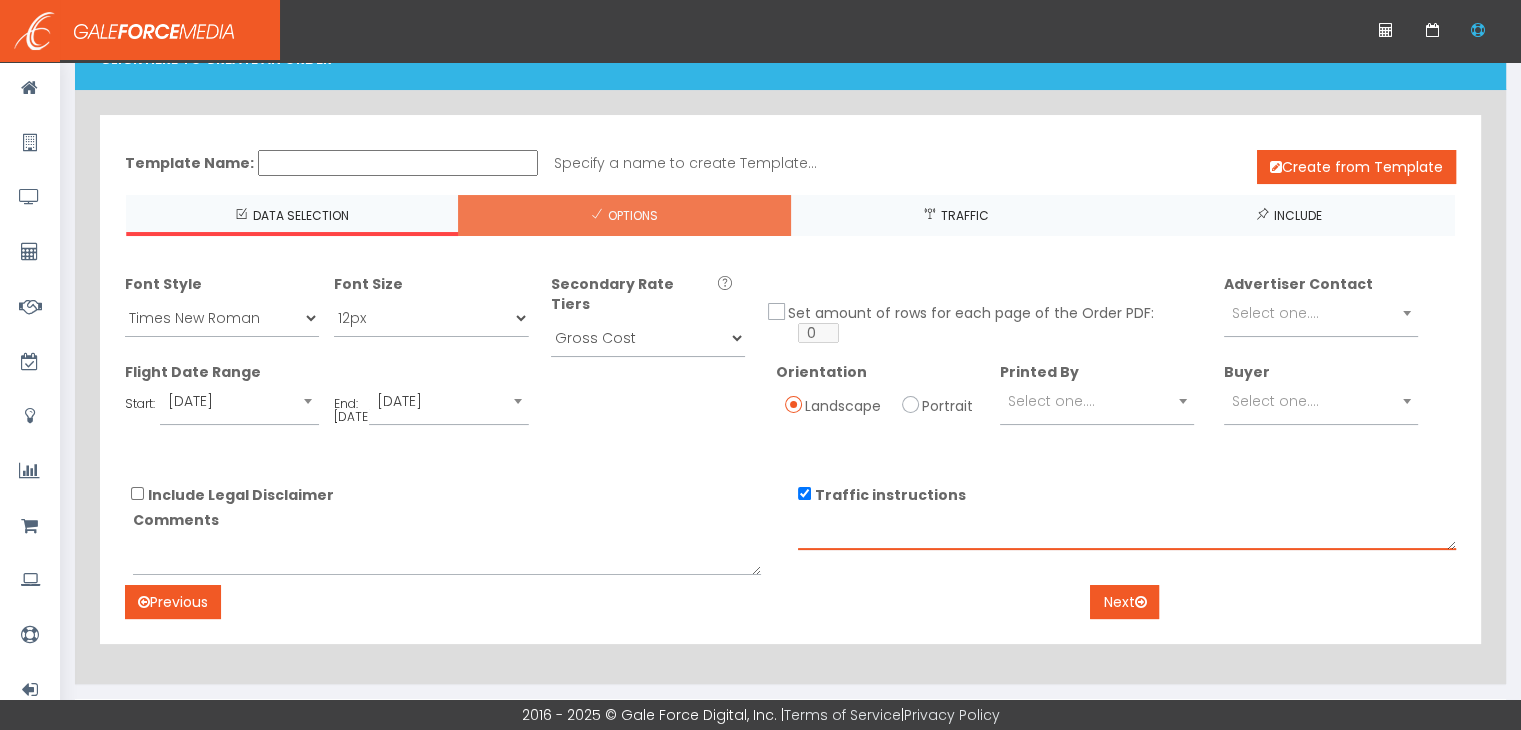 click at bounding box center [1127, 530] 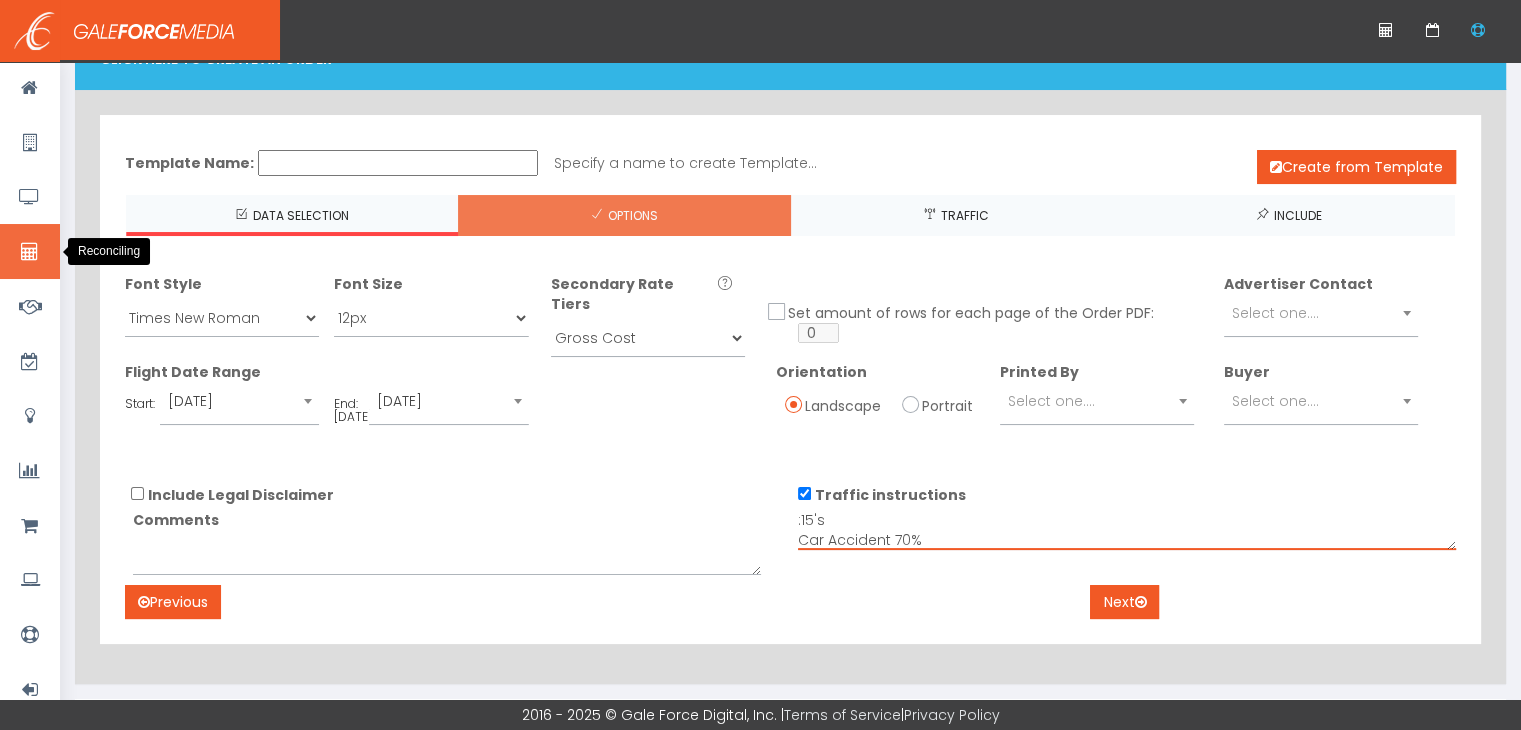 scroll, scrollTop: 120, scrollLeft: 0, axis: vertical 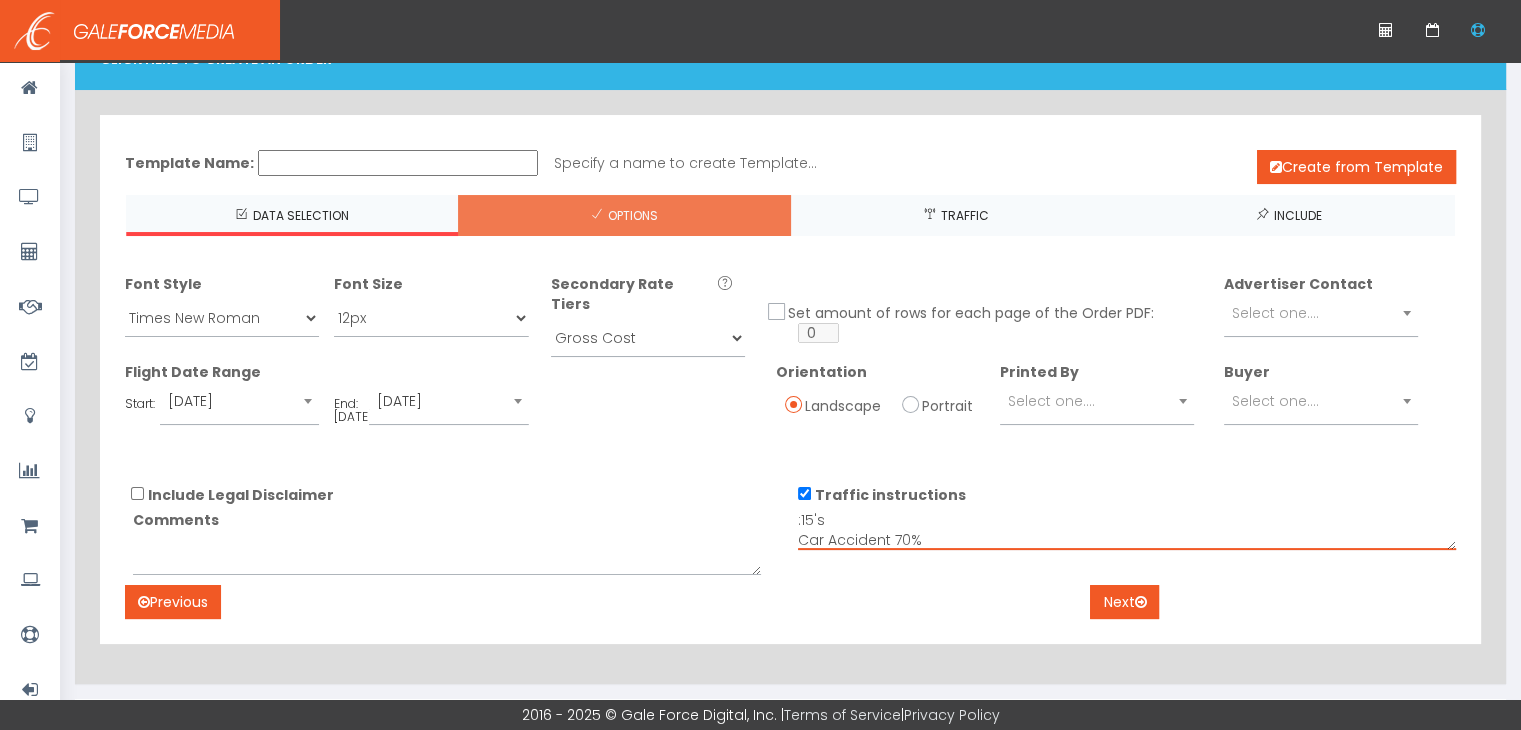 type on ":30's
Car Accident 70%
Truck 15%
Testimonial 15%
:15's
Car Accident 70%" 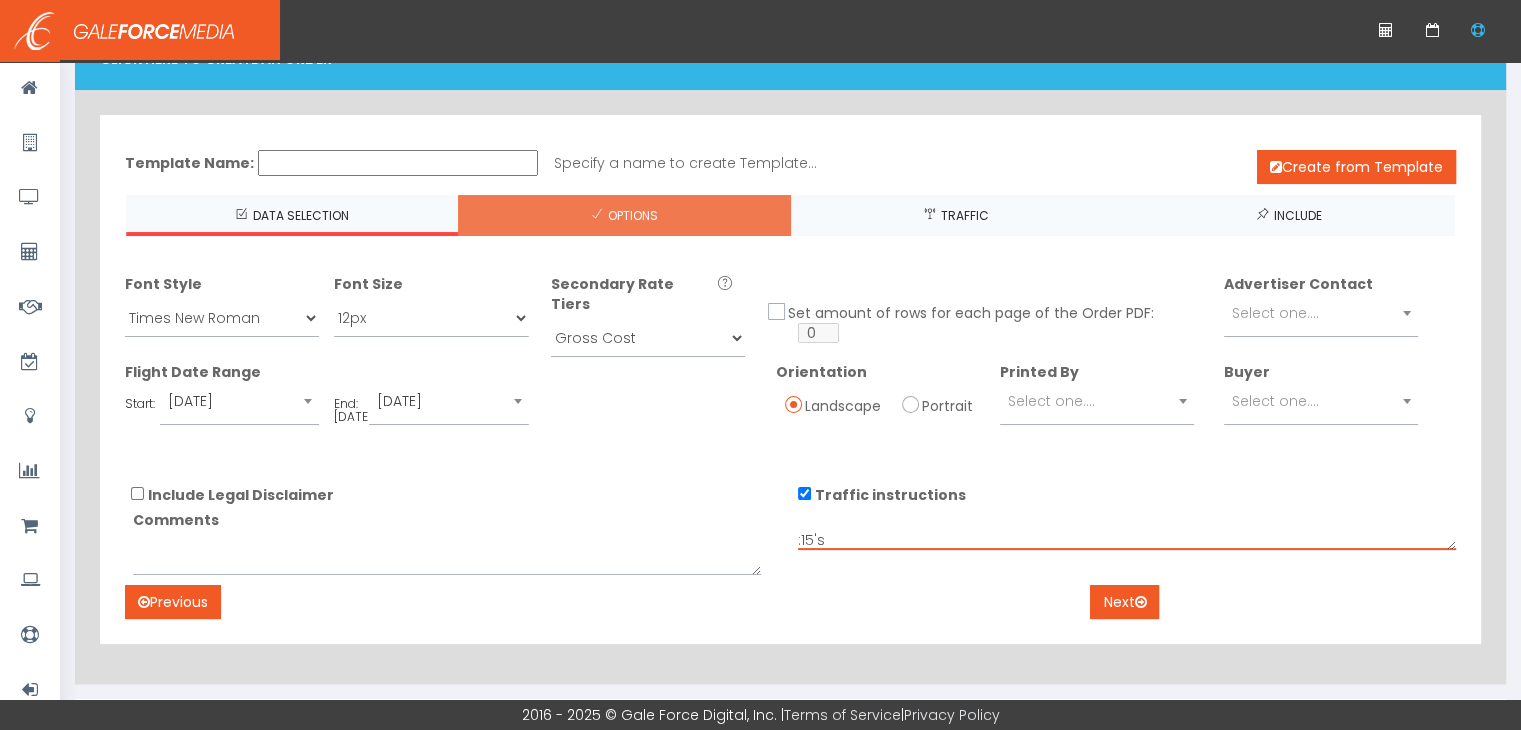 scroll, scrollTop: 100, scrollLeft: 0, axis: vertical 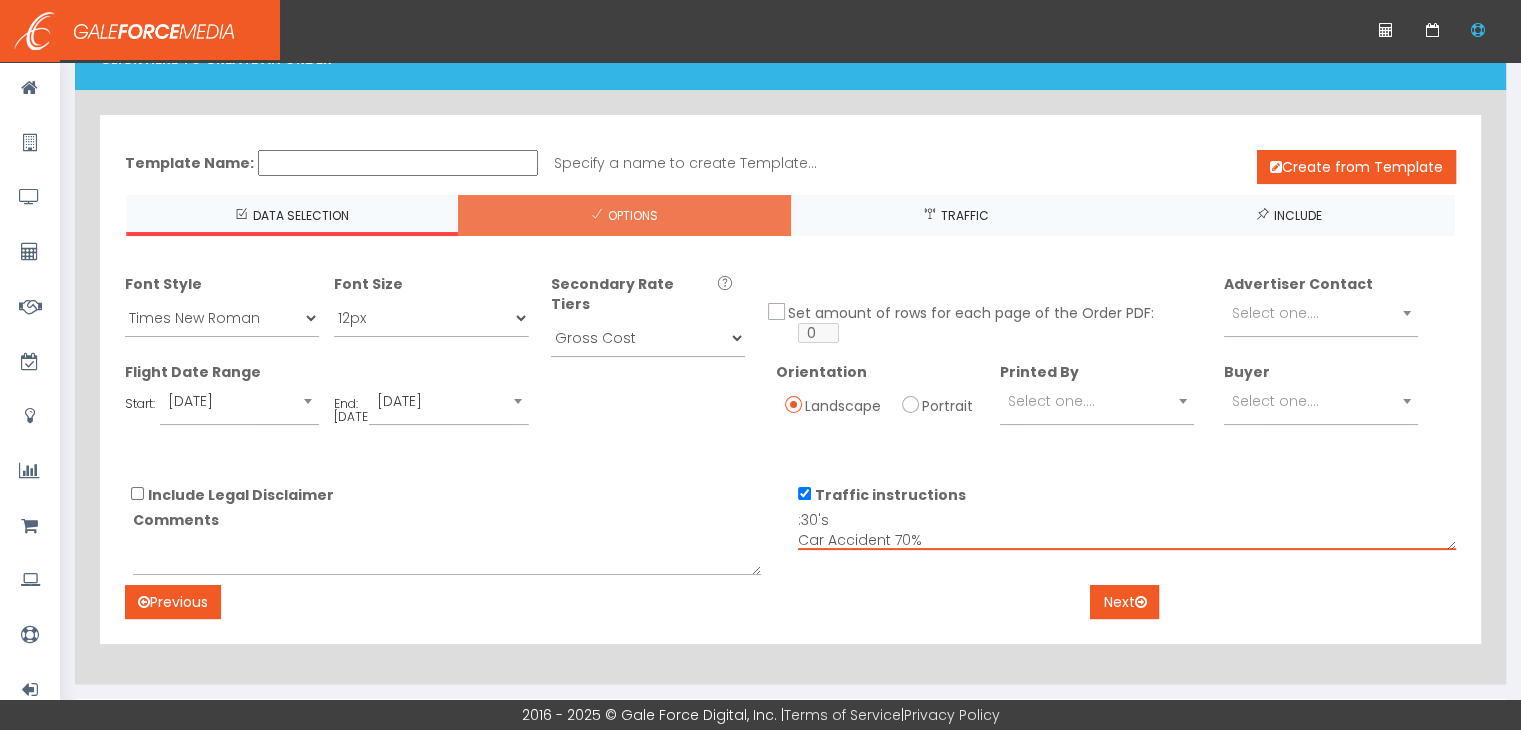drag, startPoint x: 907, startPoint y: 526, endPoint x: 785, endPoint y: 501, distance: 124.53513 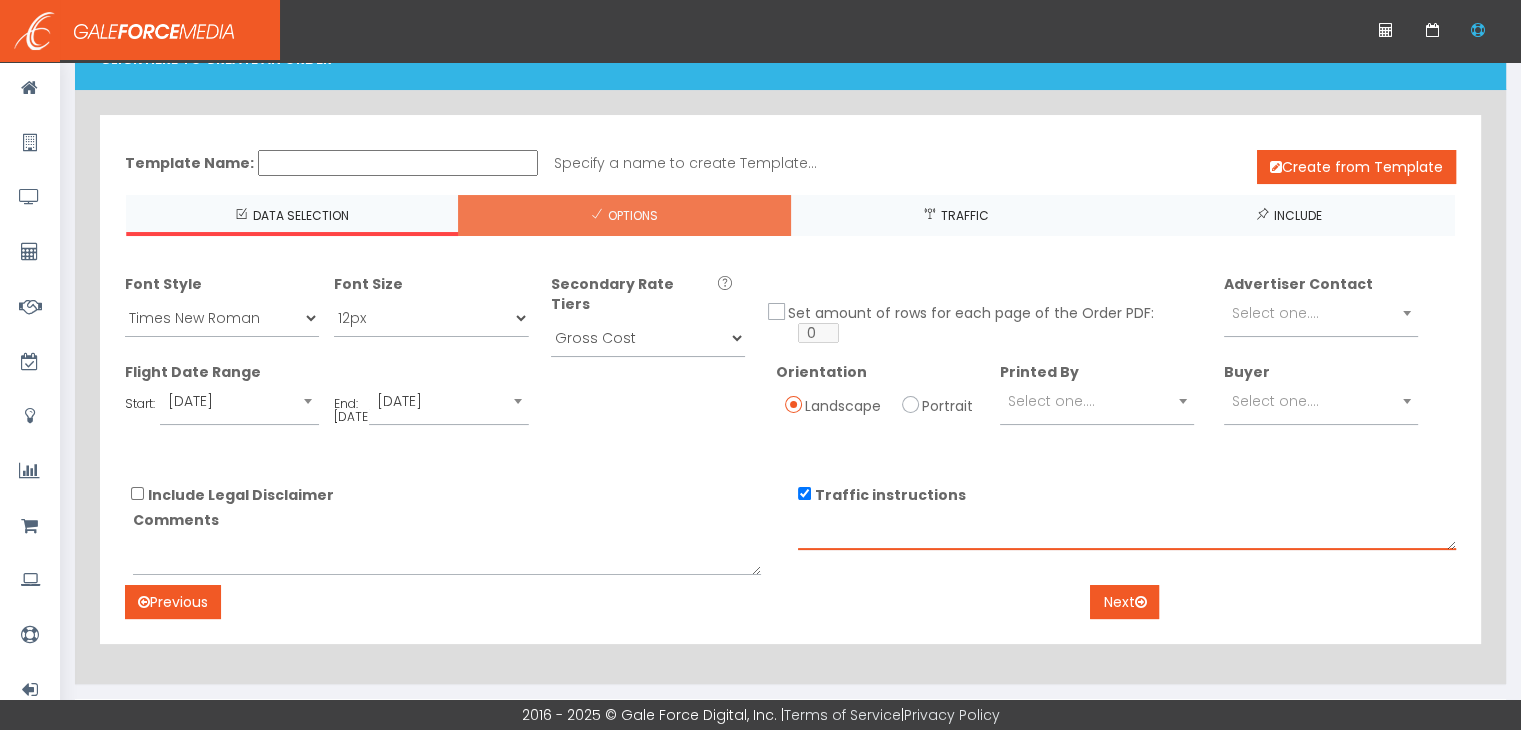 type 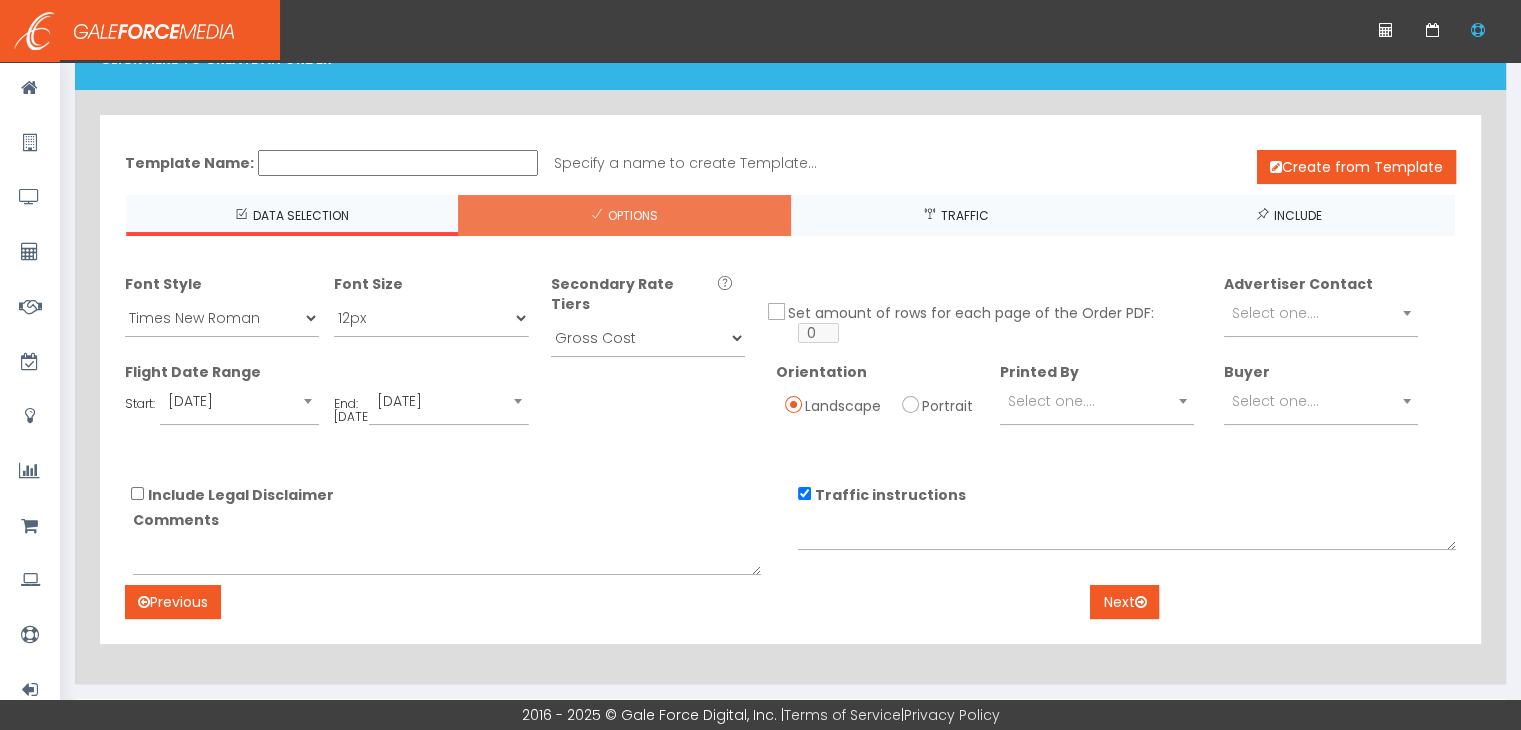 click on "Traffic instructions" at bounding box center (804, 493) 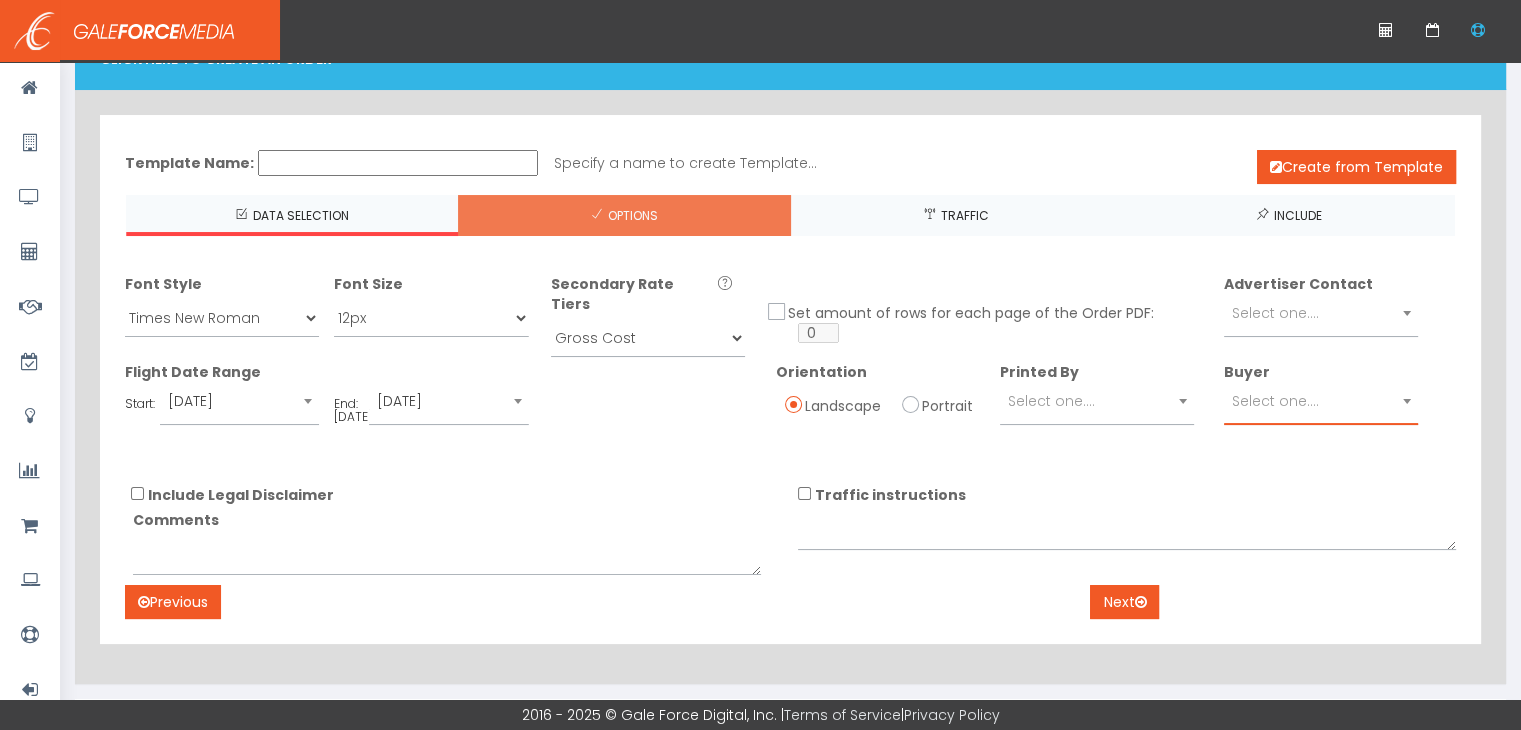 click at bounding box center [1407, 401] 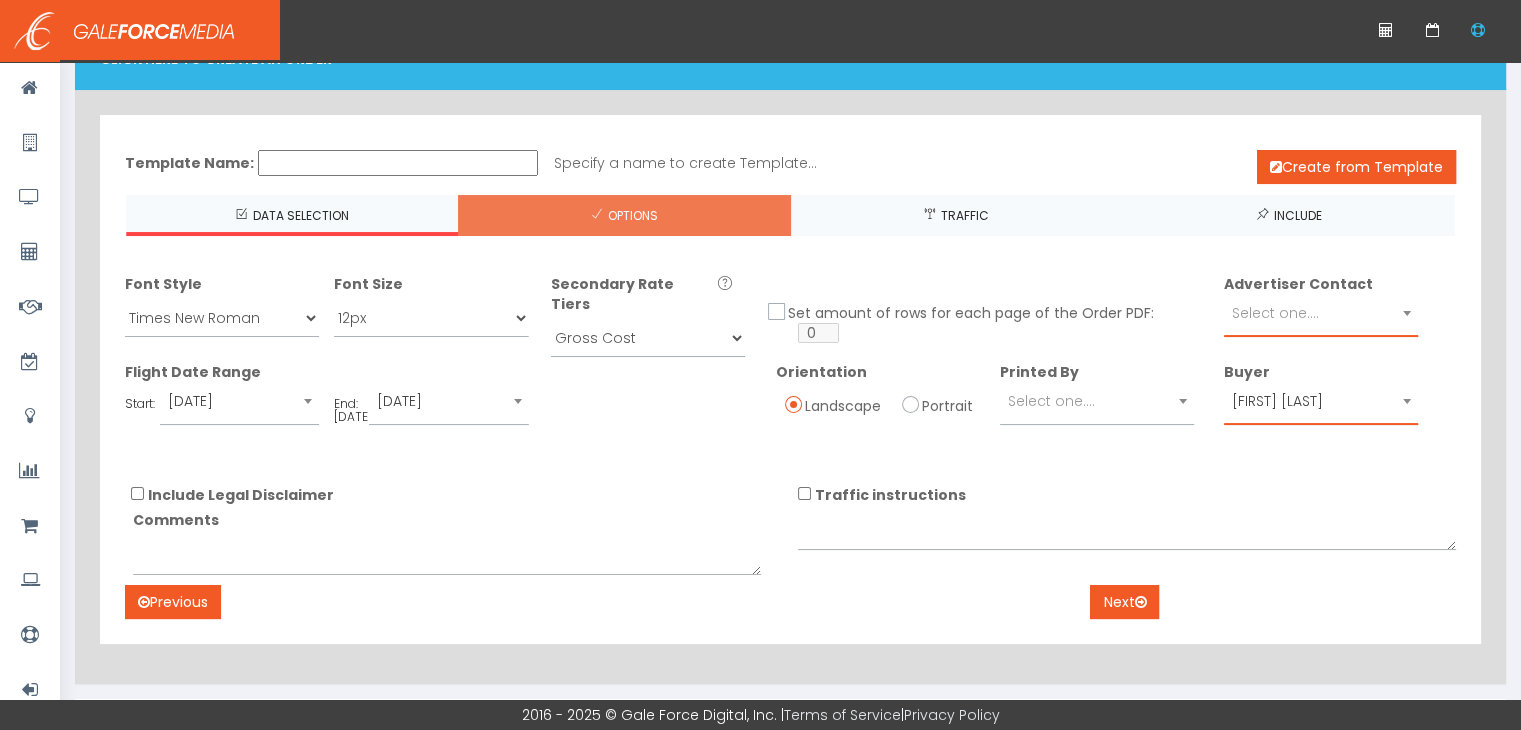 click on "Select one...." at bounding box center [1321, 313] 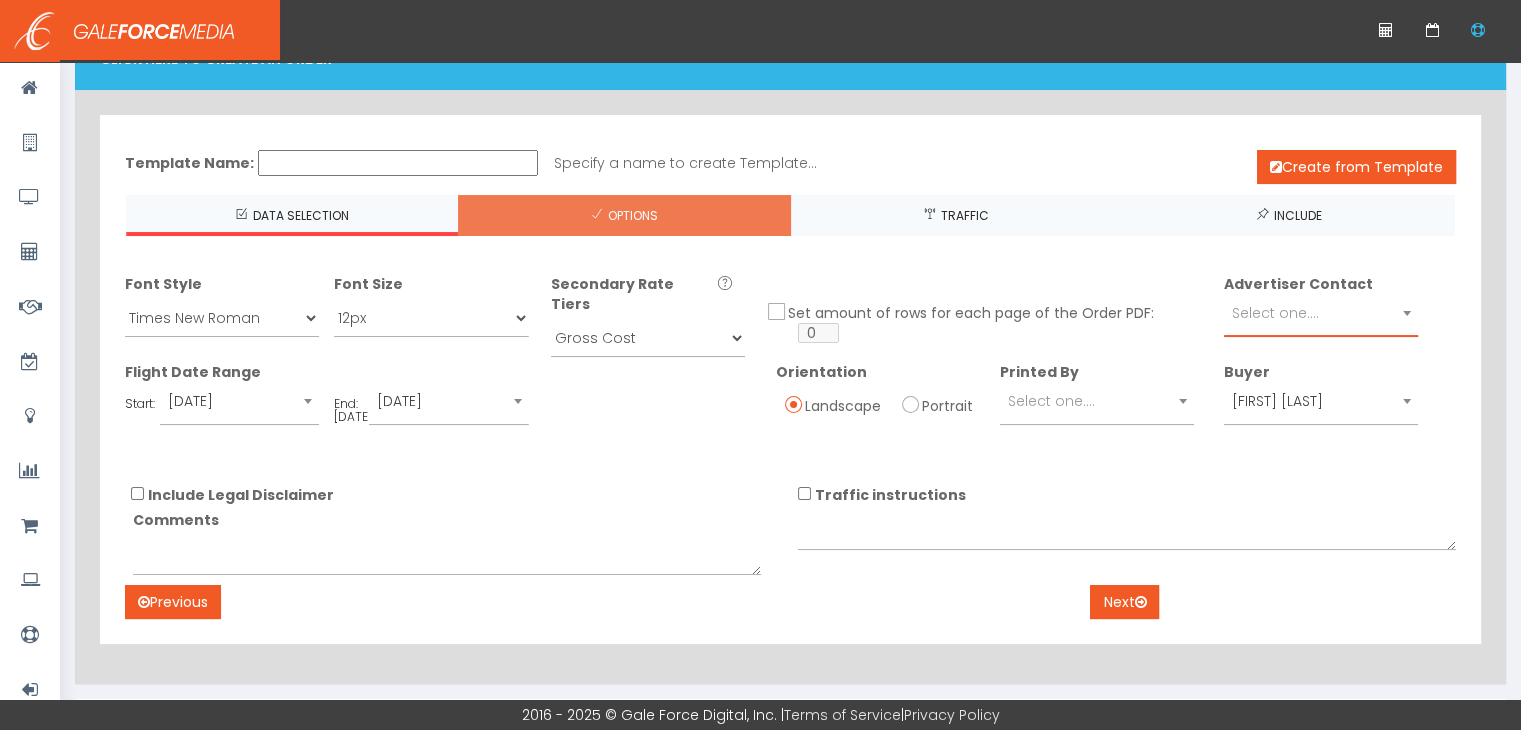 click at bounding box center [1407, 313] 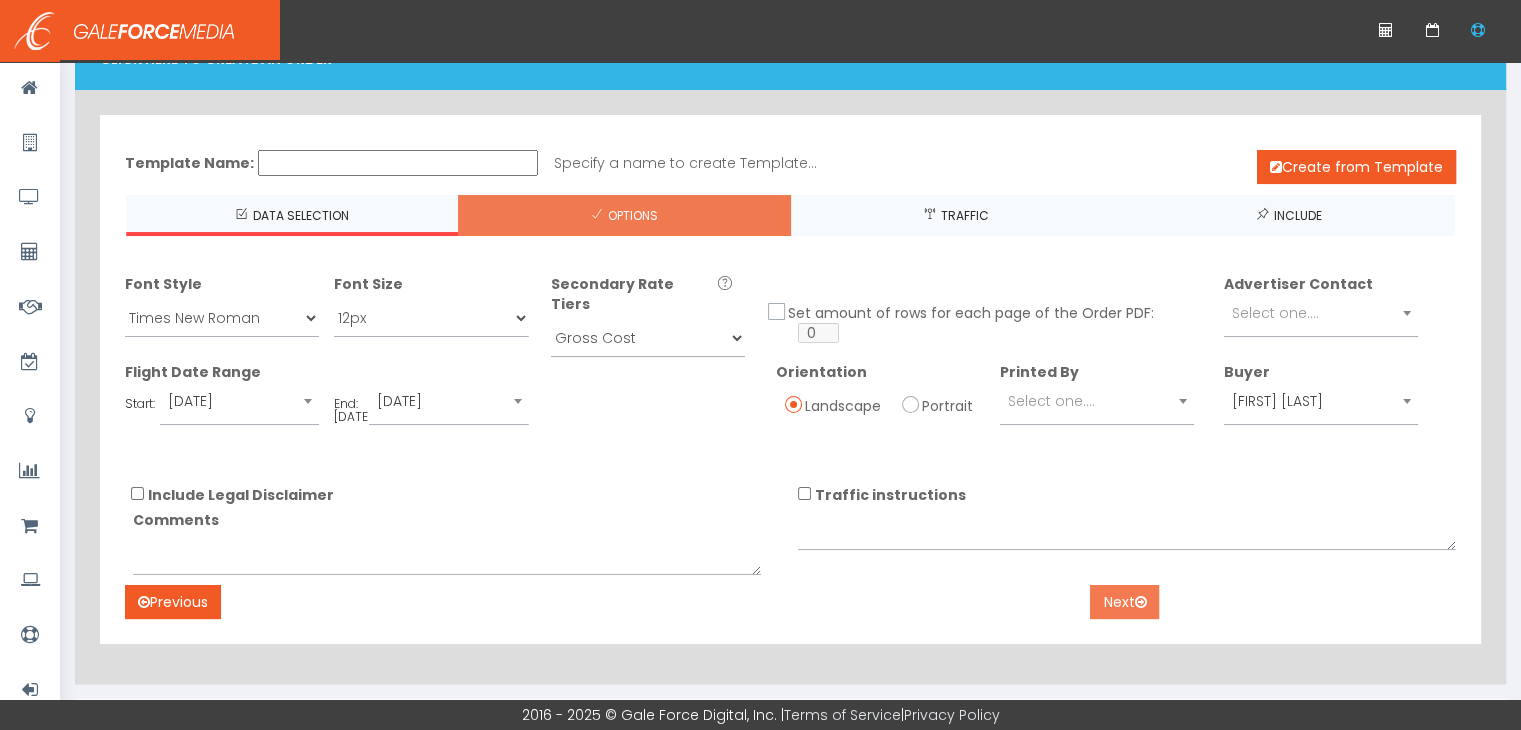 click on "Next" at bounding box center (1124, 602) 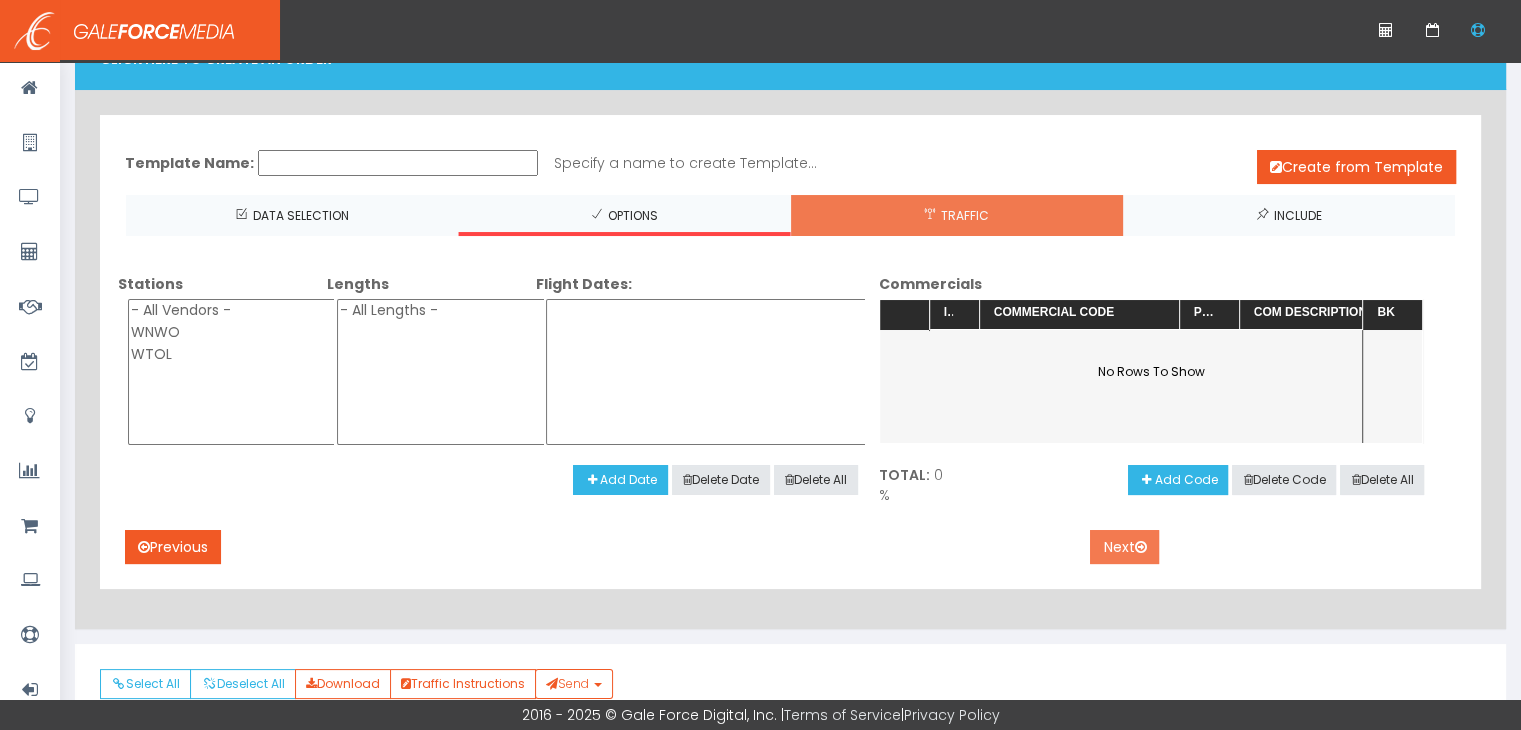 click on "Next" at bounding box center [1124, 547] 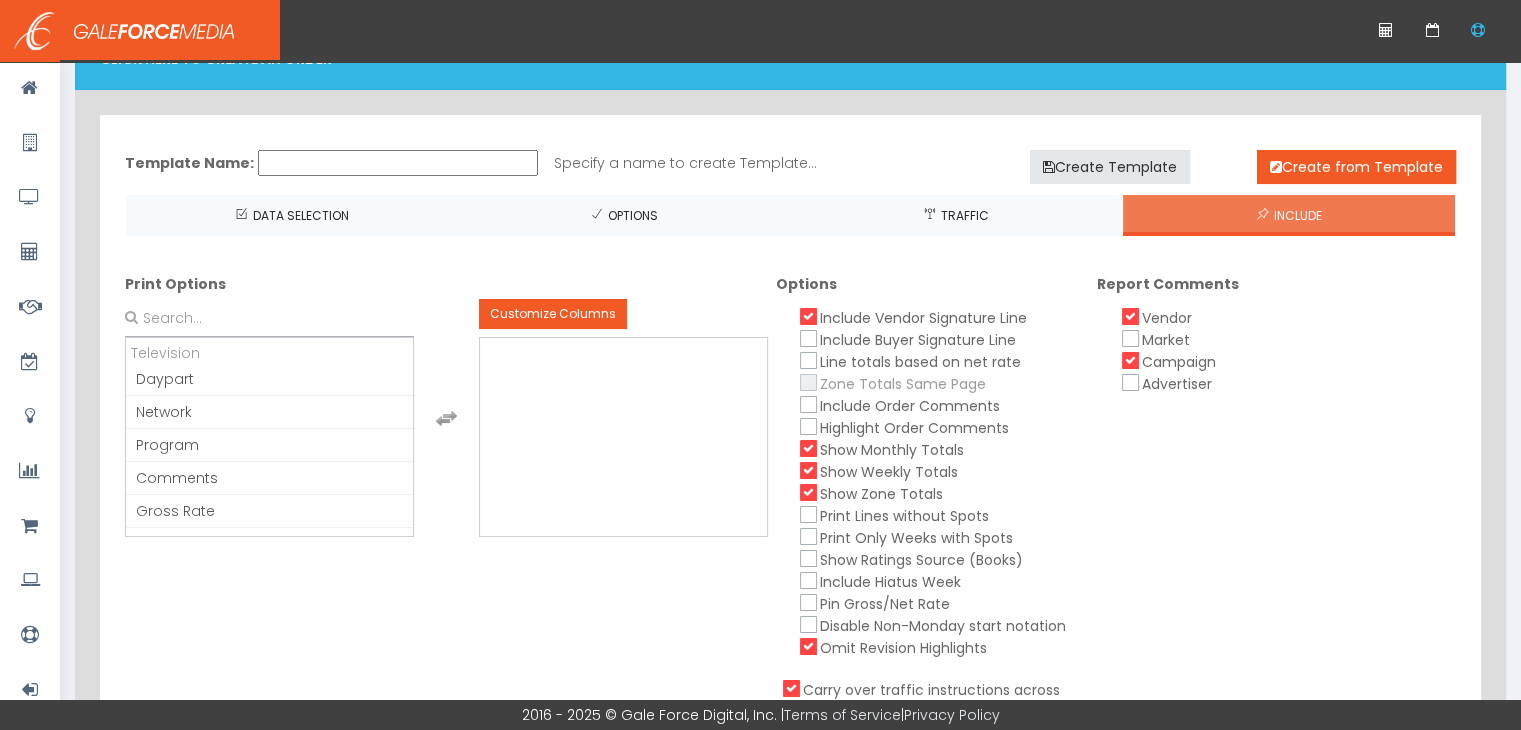 click on "Show Weekly Totals" at bounding box center (809, 470) 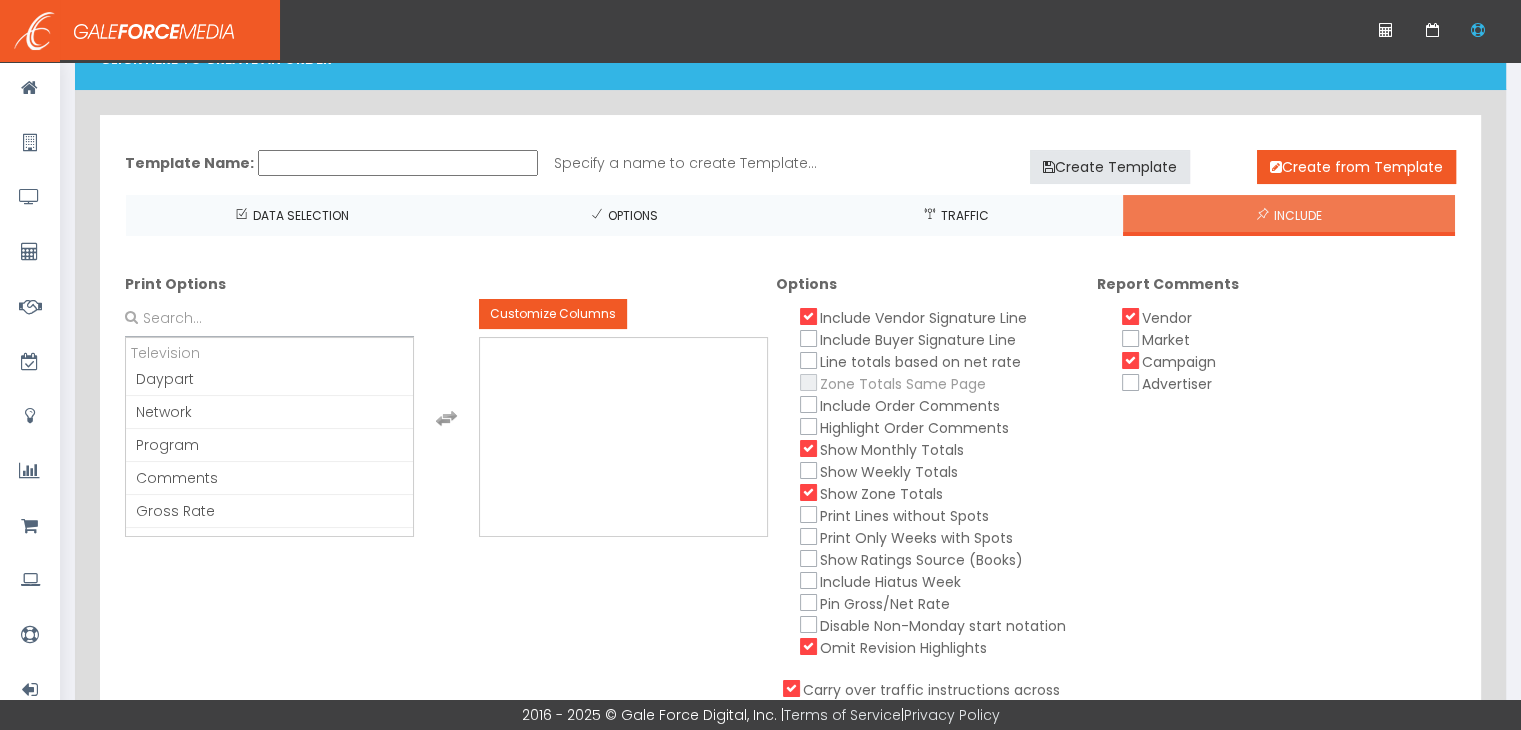 click on "Show Zone Totals" at bounding box center (809, 492) 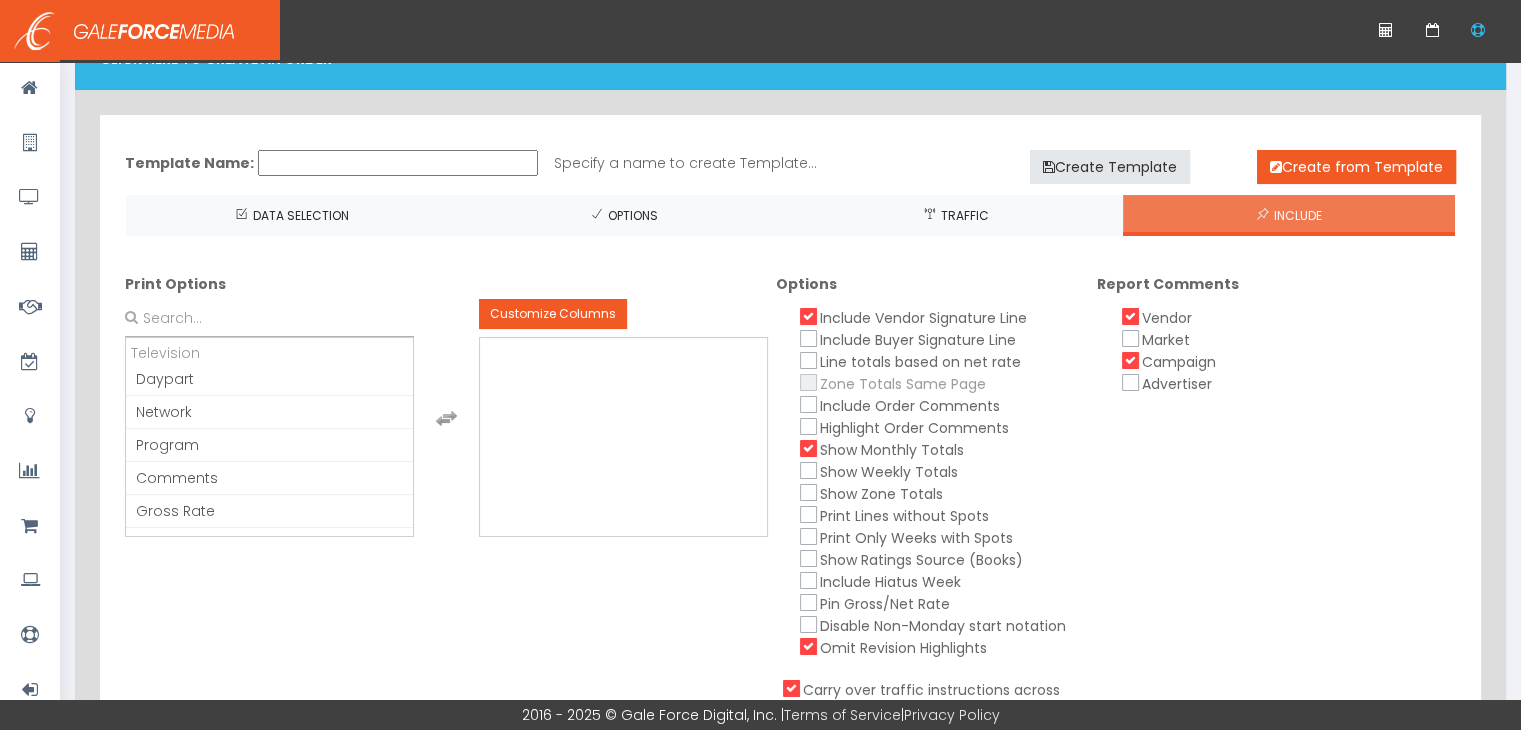 click on "Campaign" at bounding box center [1131, 360] 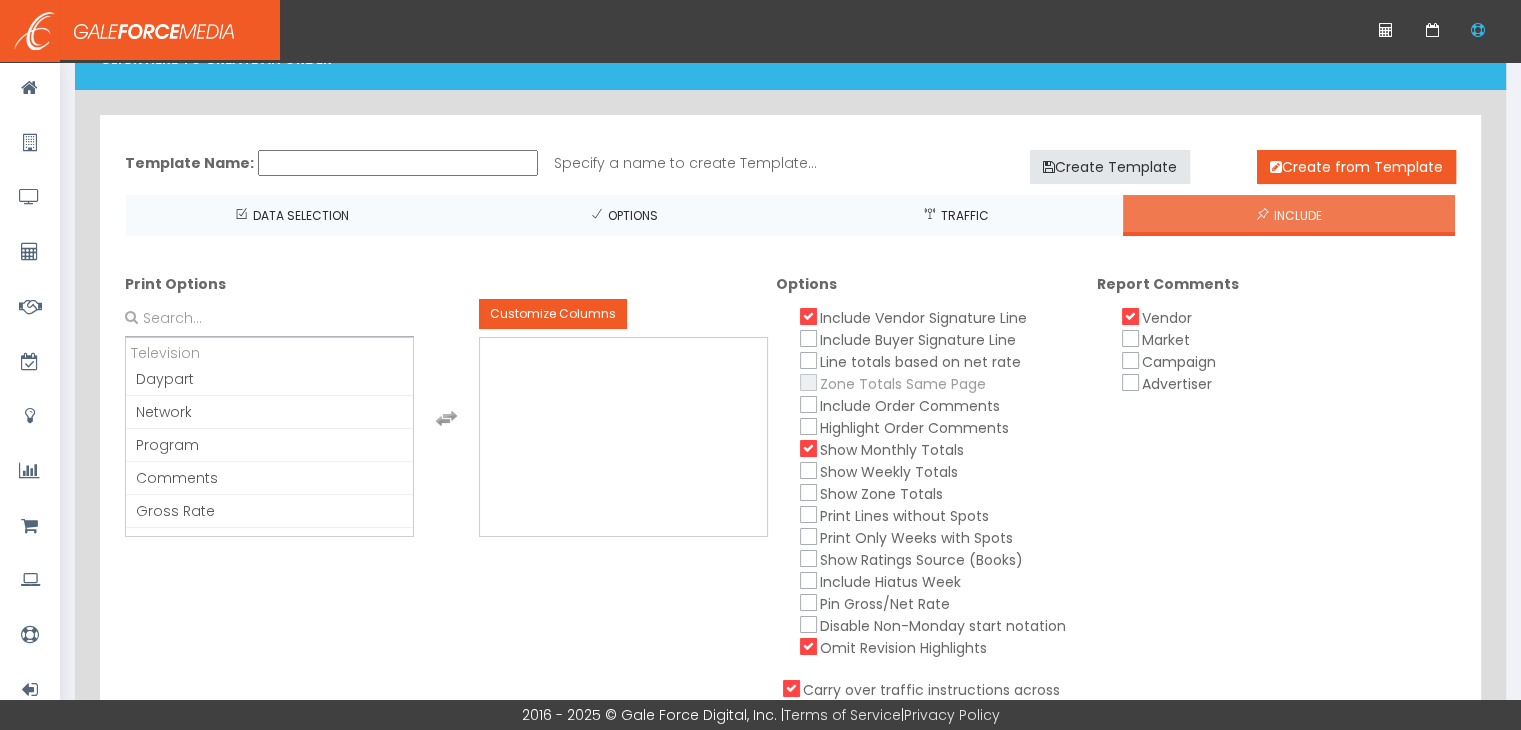 click on "Vendor" at bounding box center [1167, 318] 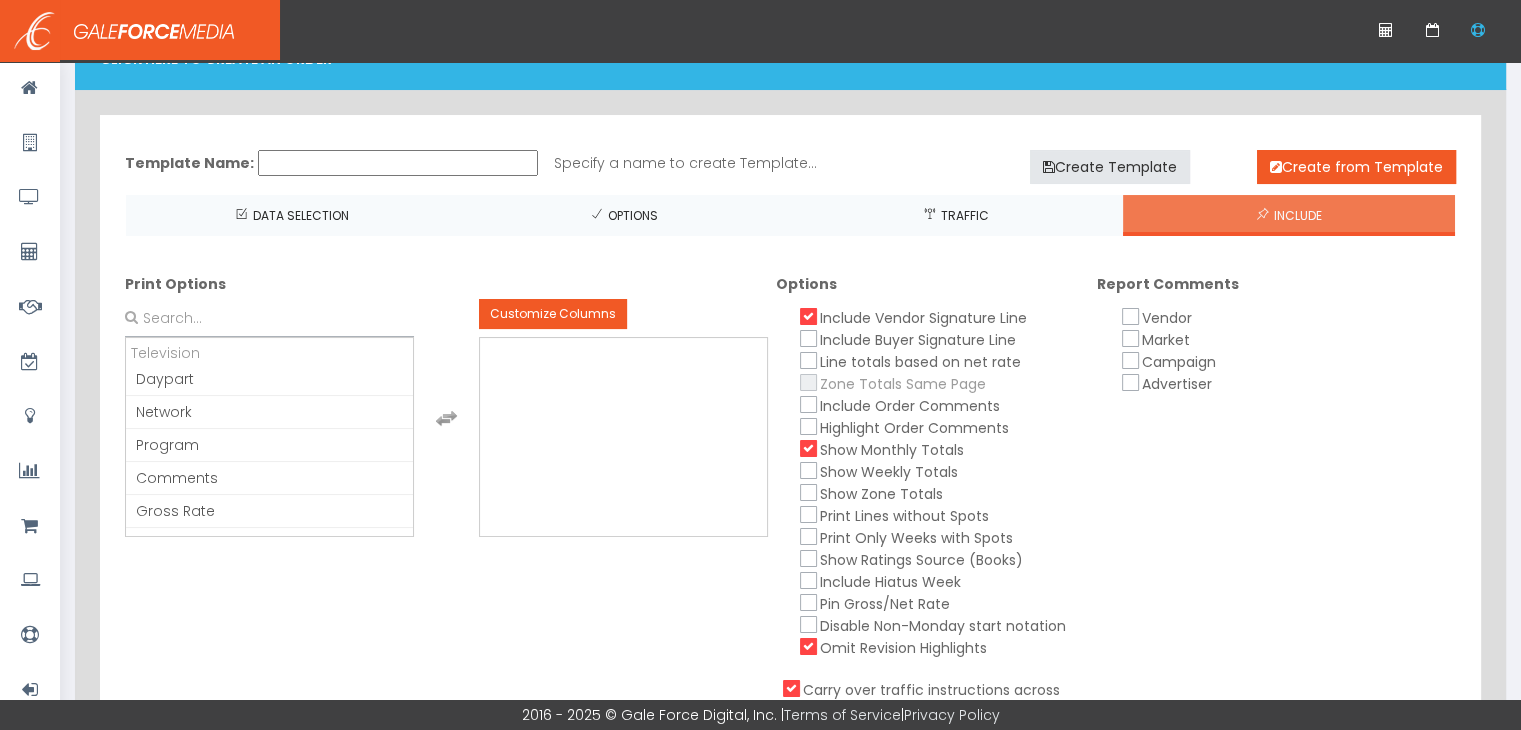 click on "Include Vendor Signature Line" at bounding box center (809, 316) 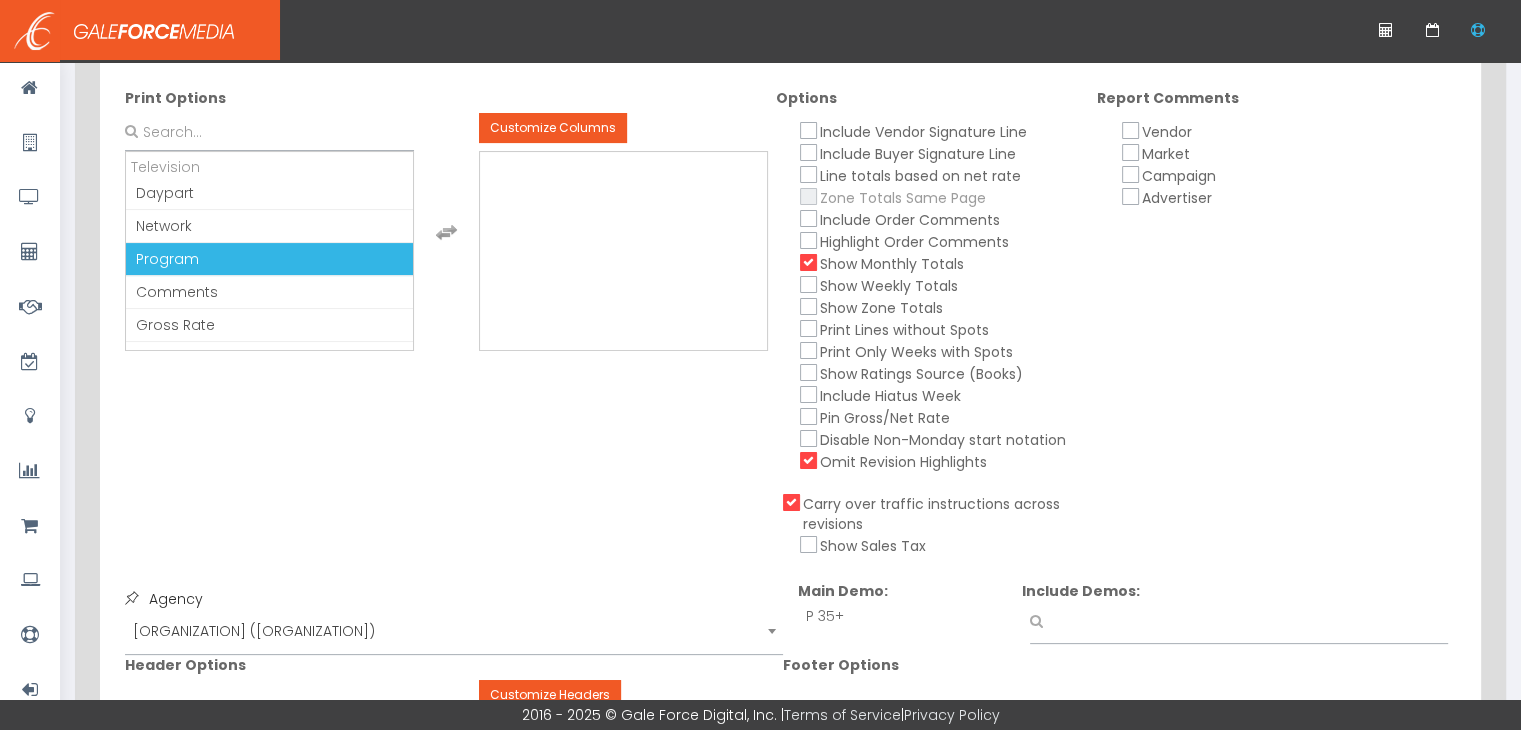 scroll, scrollTop: 200, scrollLeft: 0, axis: vertical 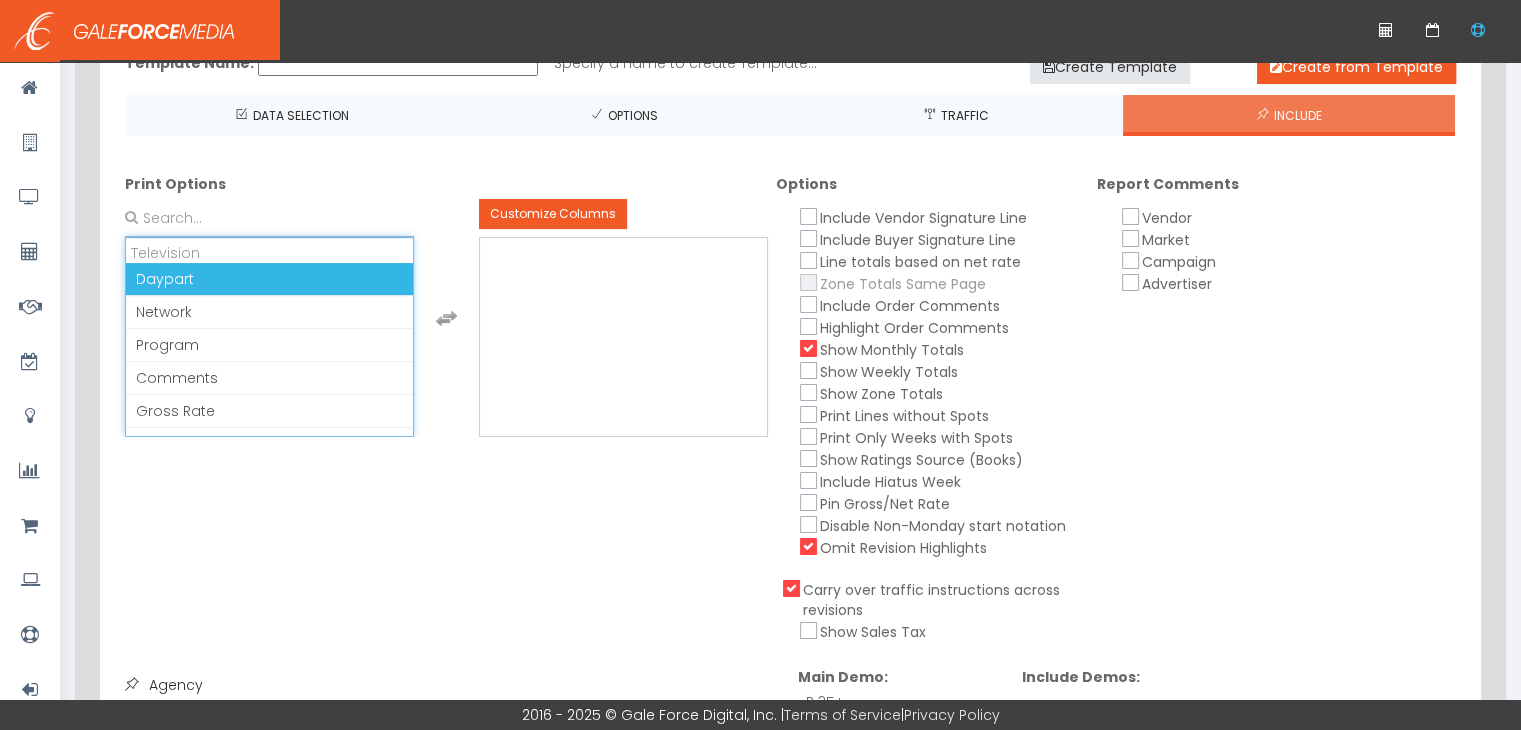 click on "Daypart" at bounding box center (269, 279) 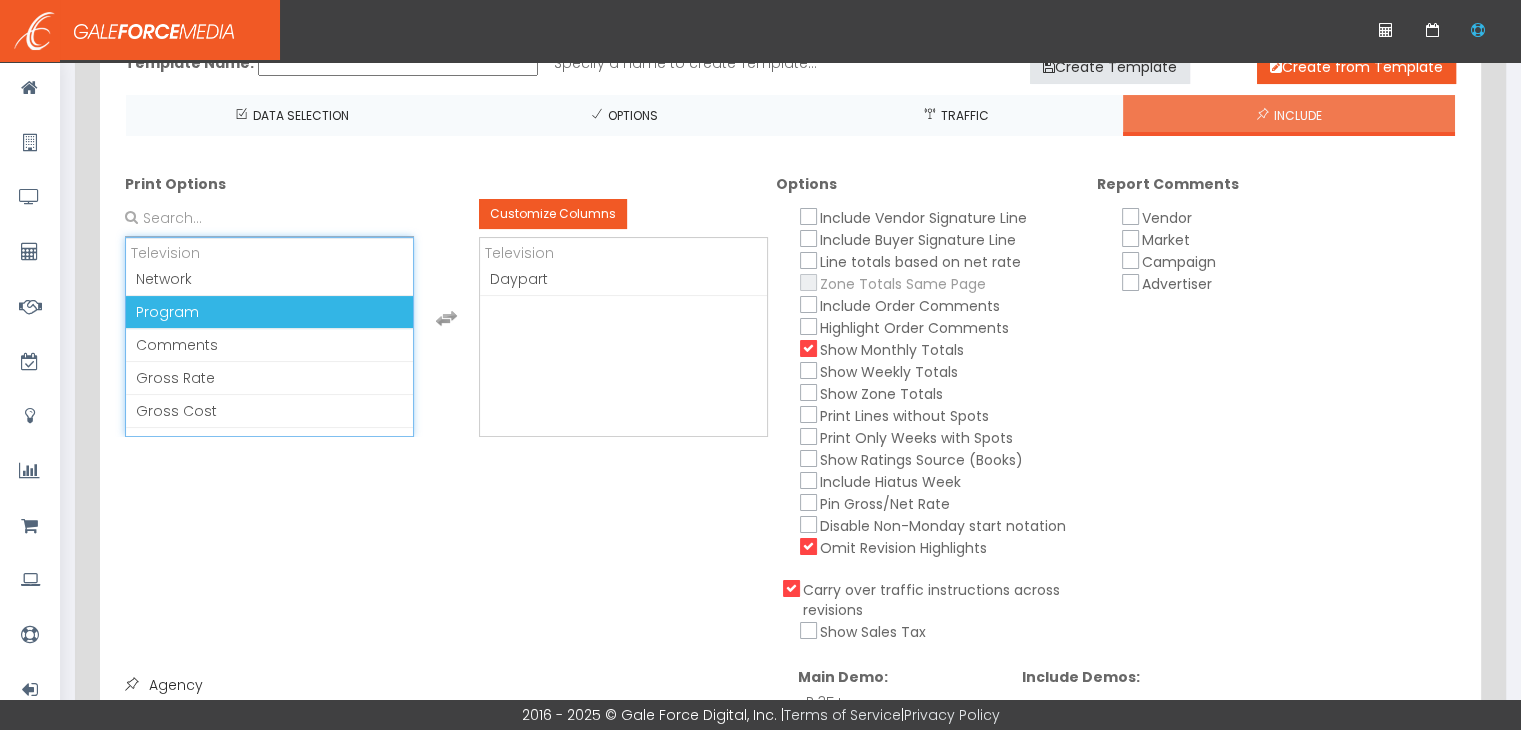 click on "Program" at bounding box center [269, 312] 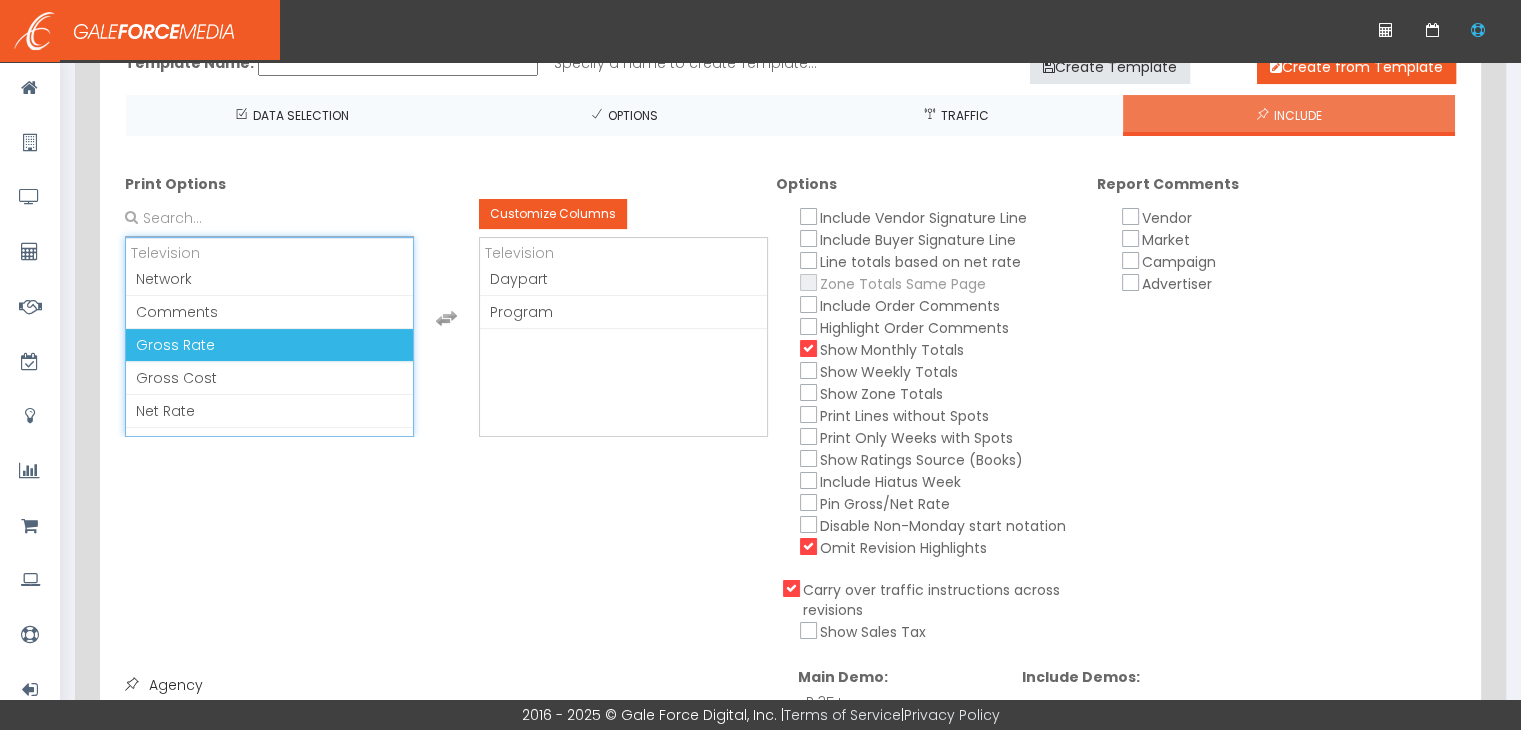 click on "Gross Rate" at bounding box center [175, 345] 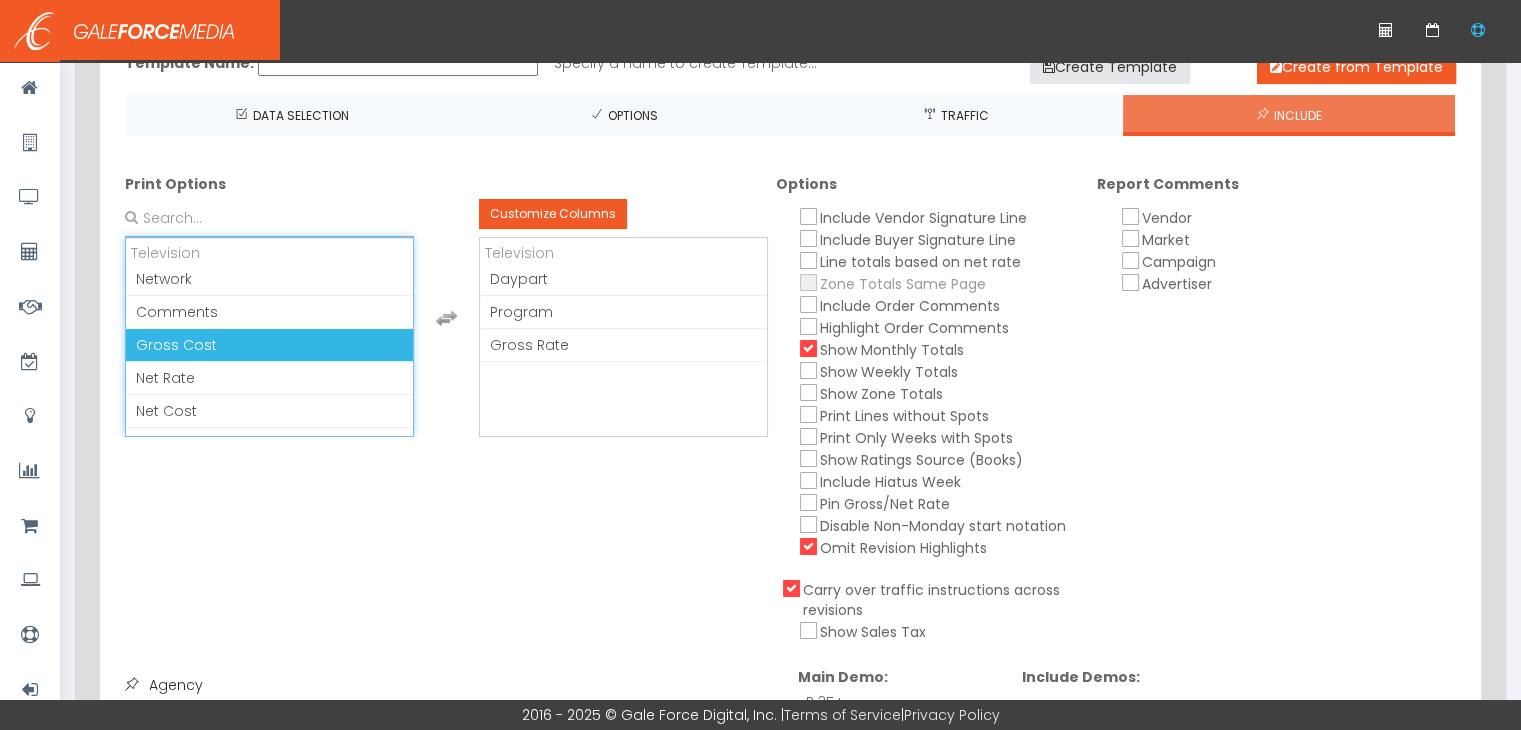 click on "Gross Cost" at bounding box center [176, 345] 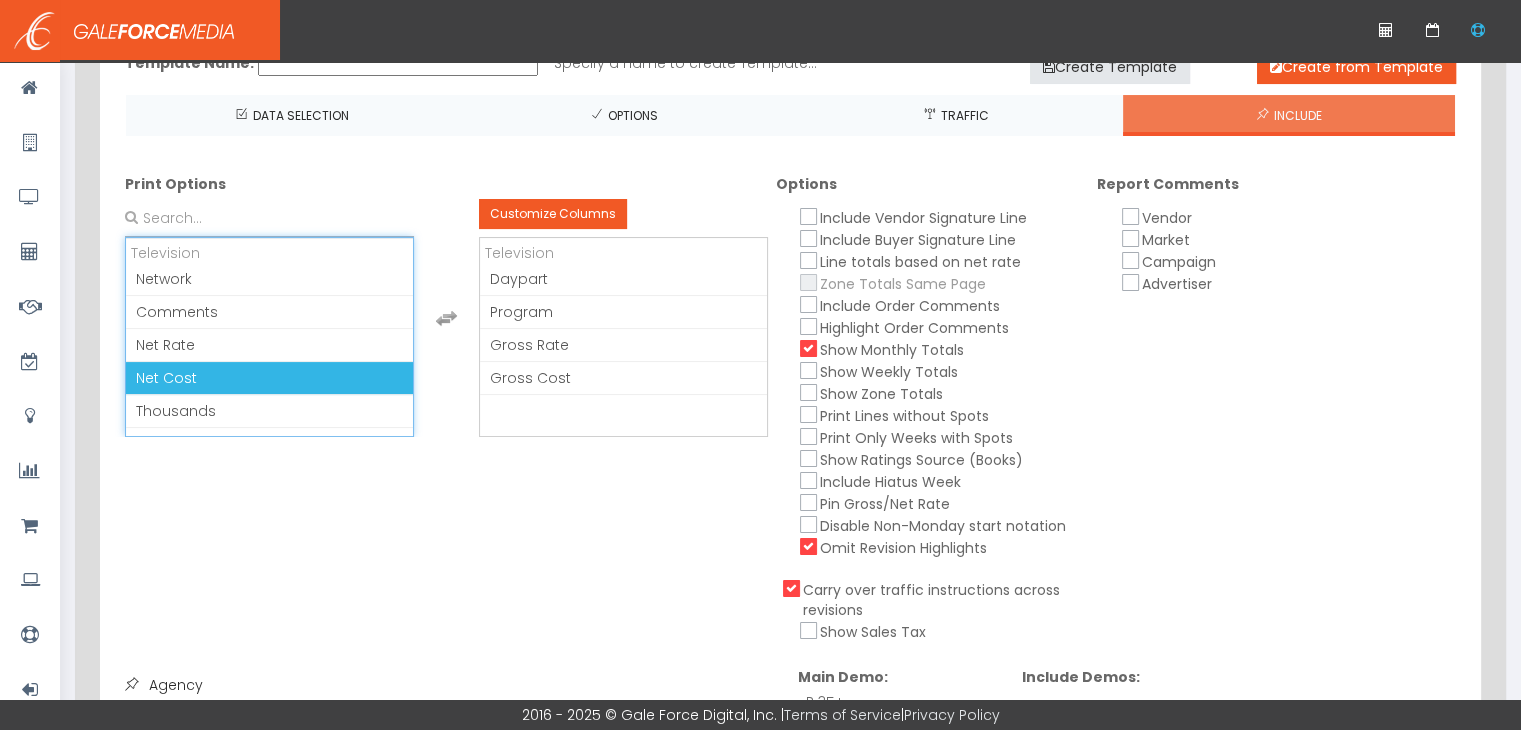 click on "Net Cost" at bounding box center (166, 378) 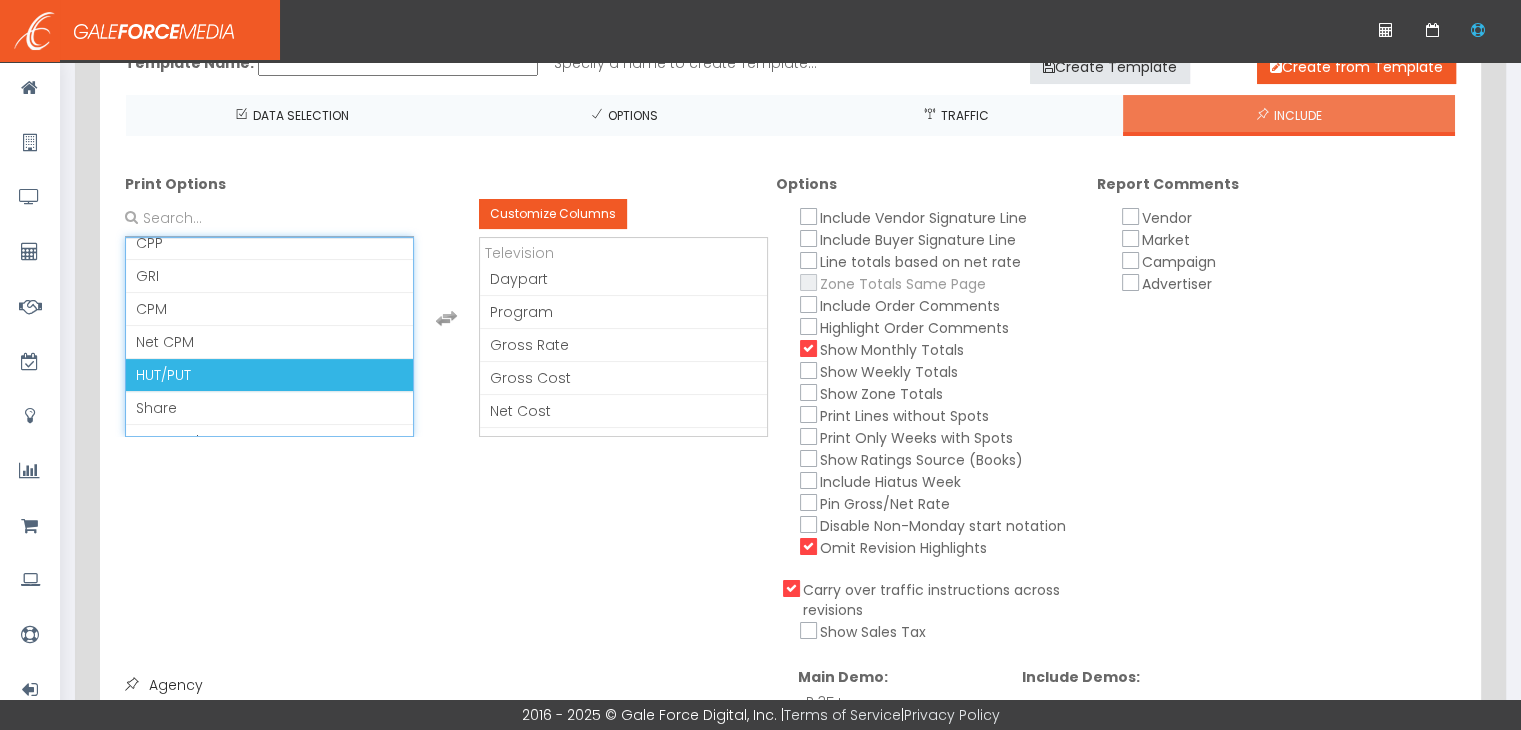 scroll, scrollTop: 318, scrollLeft: 0, axis: vertical 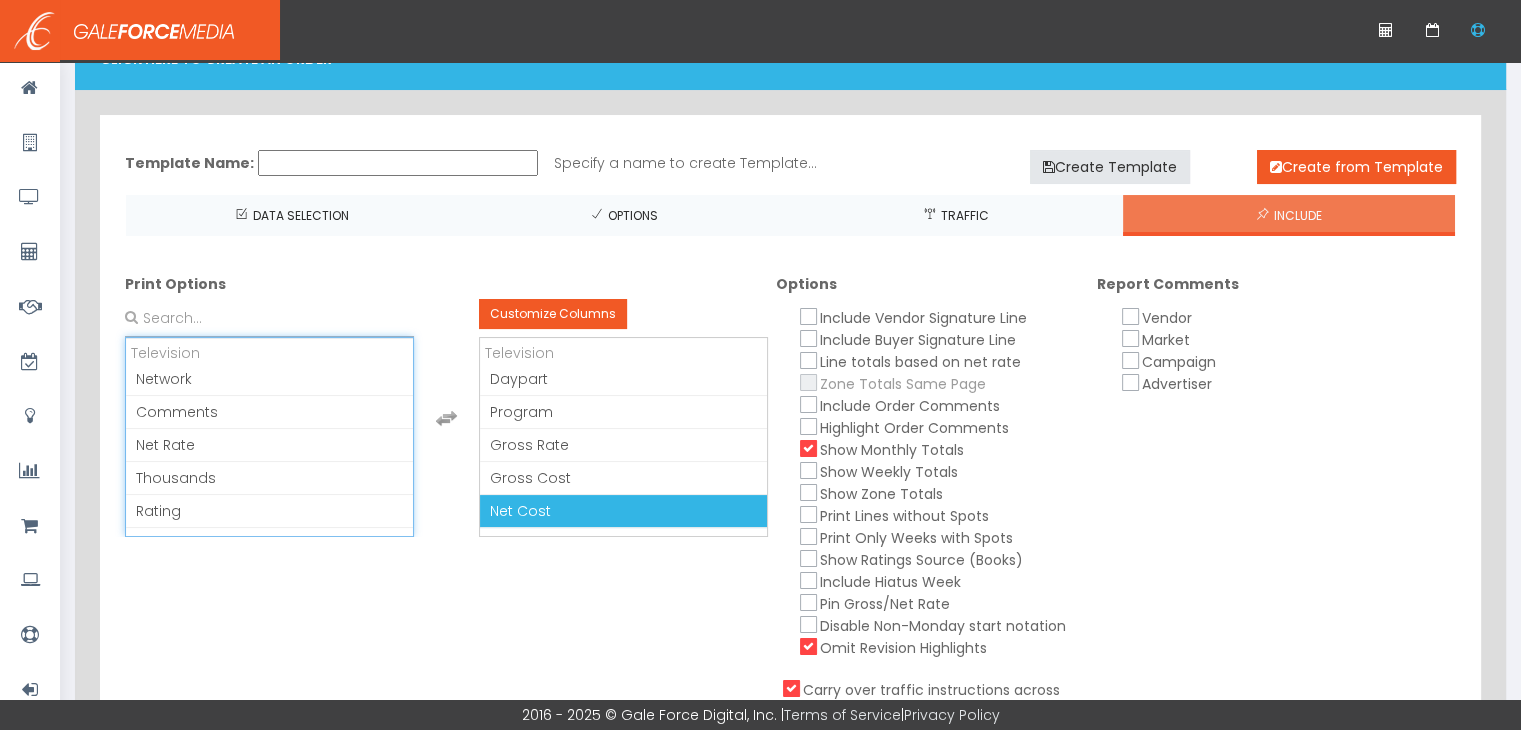 click on "Net Cost" at bounding box center (623, 511) 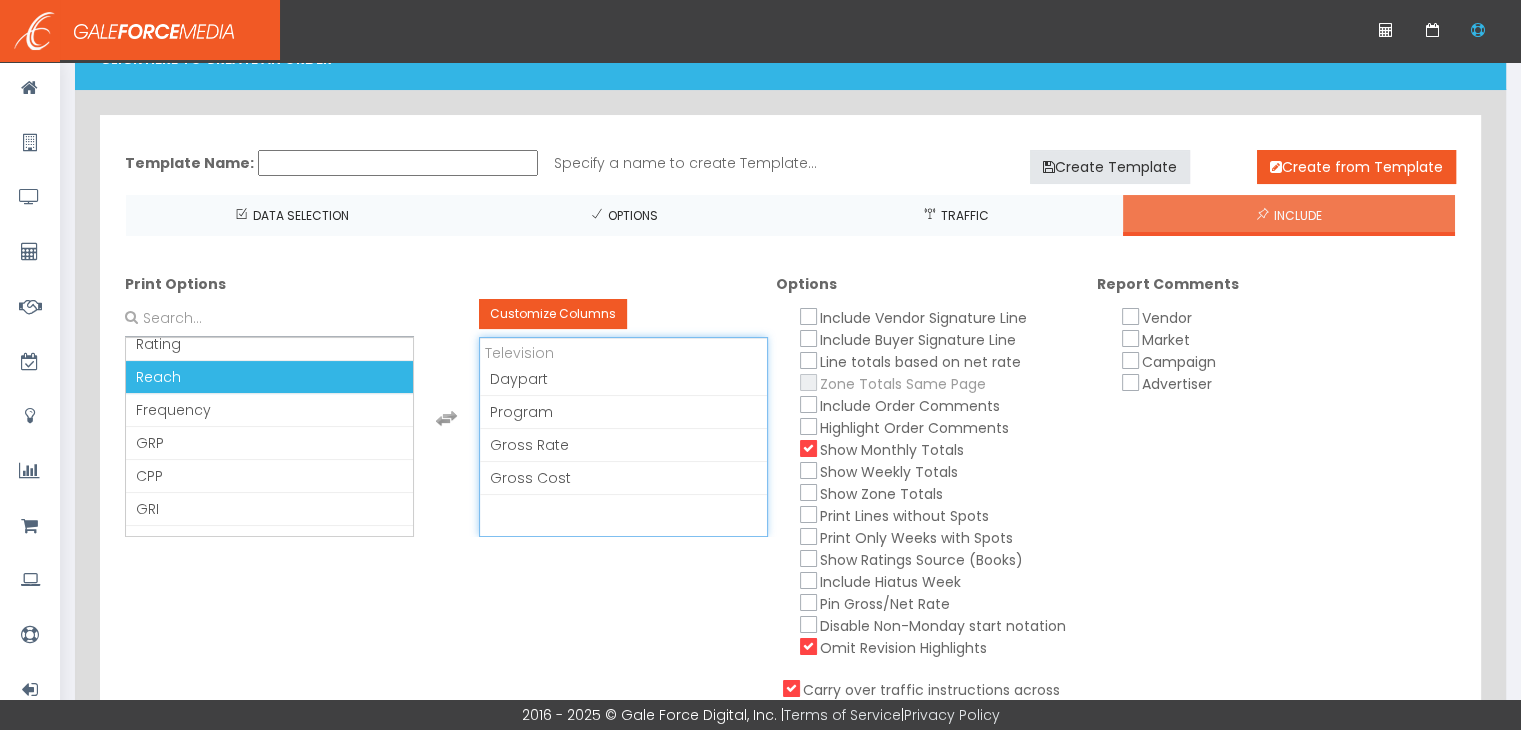 scroll, scrollTop: 0, scrollLeft: 0, axis: both 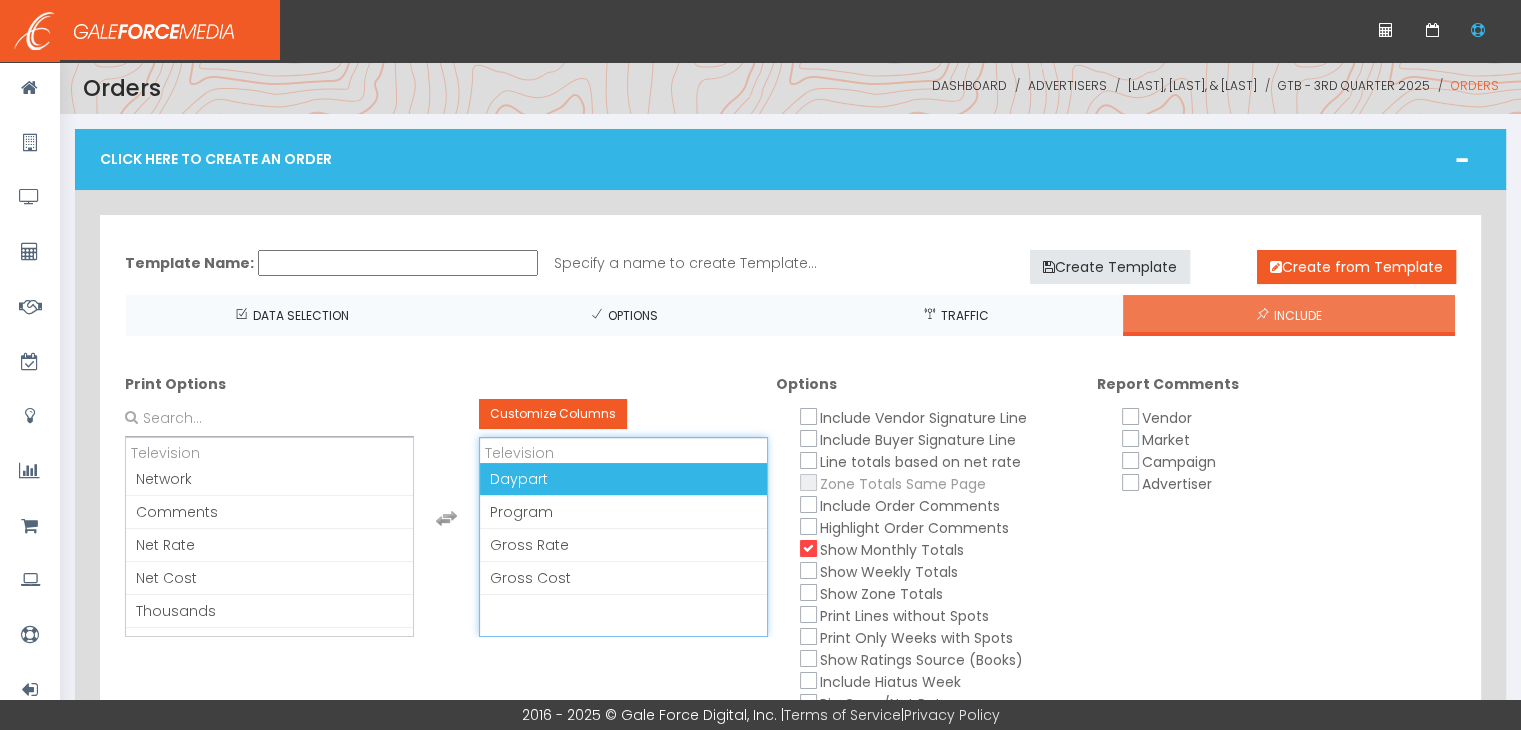 click on "Daypart" at bounding box center [519, 479] 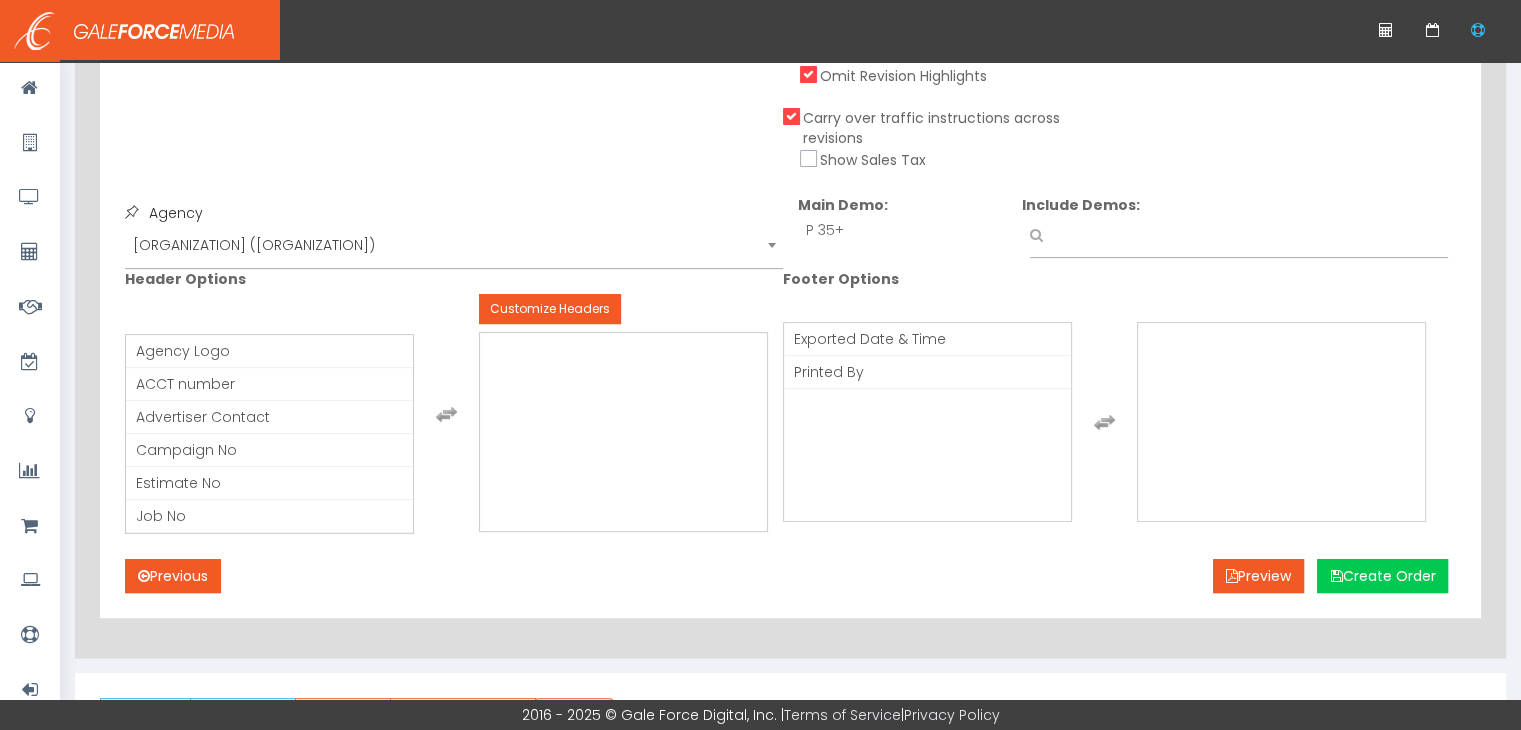 scroll, scrollTop: 700, scrollLeft: 0, axis: vertical 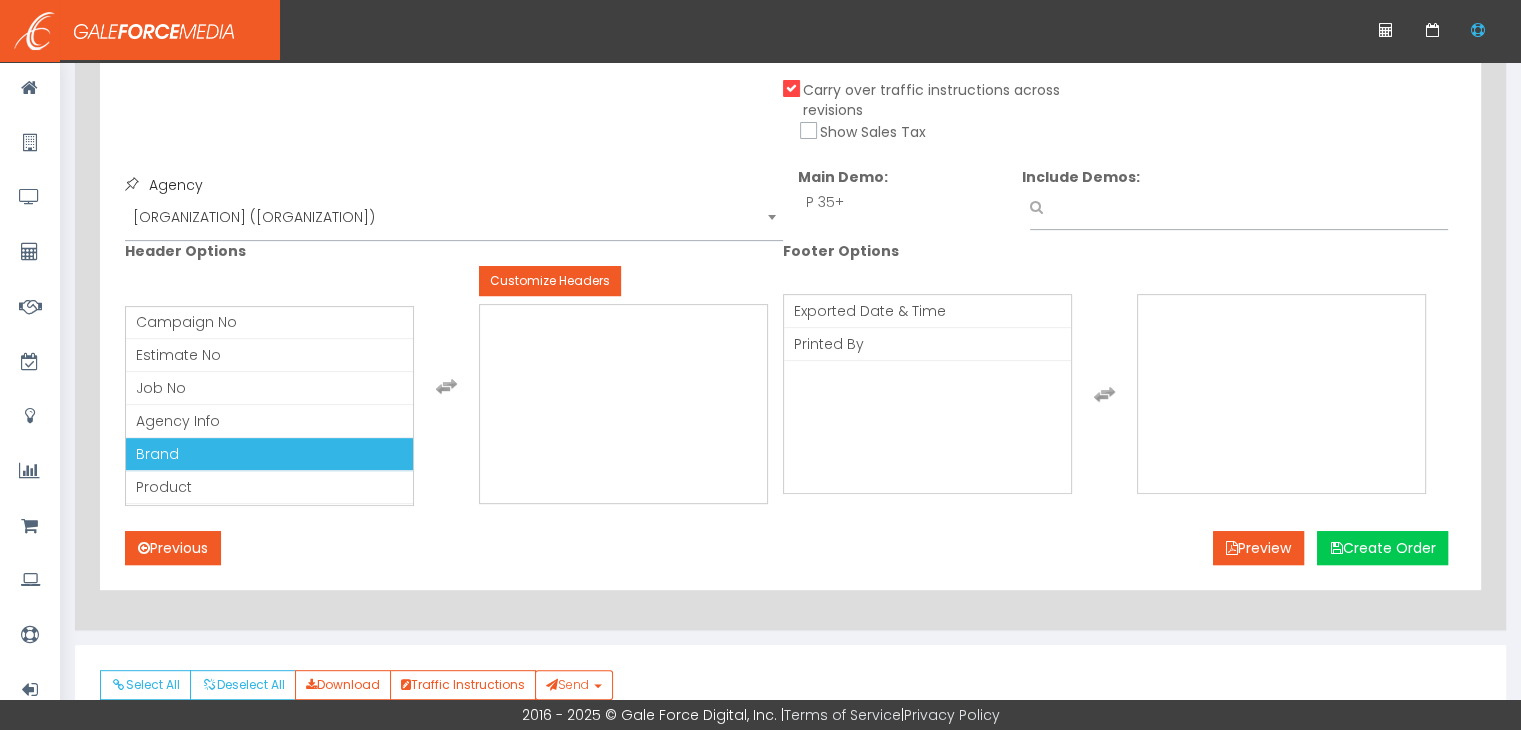 click on "Brand" at bounding box center (269, 454) 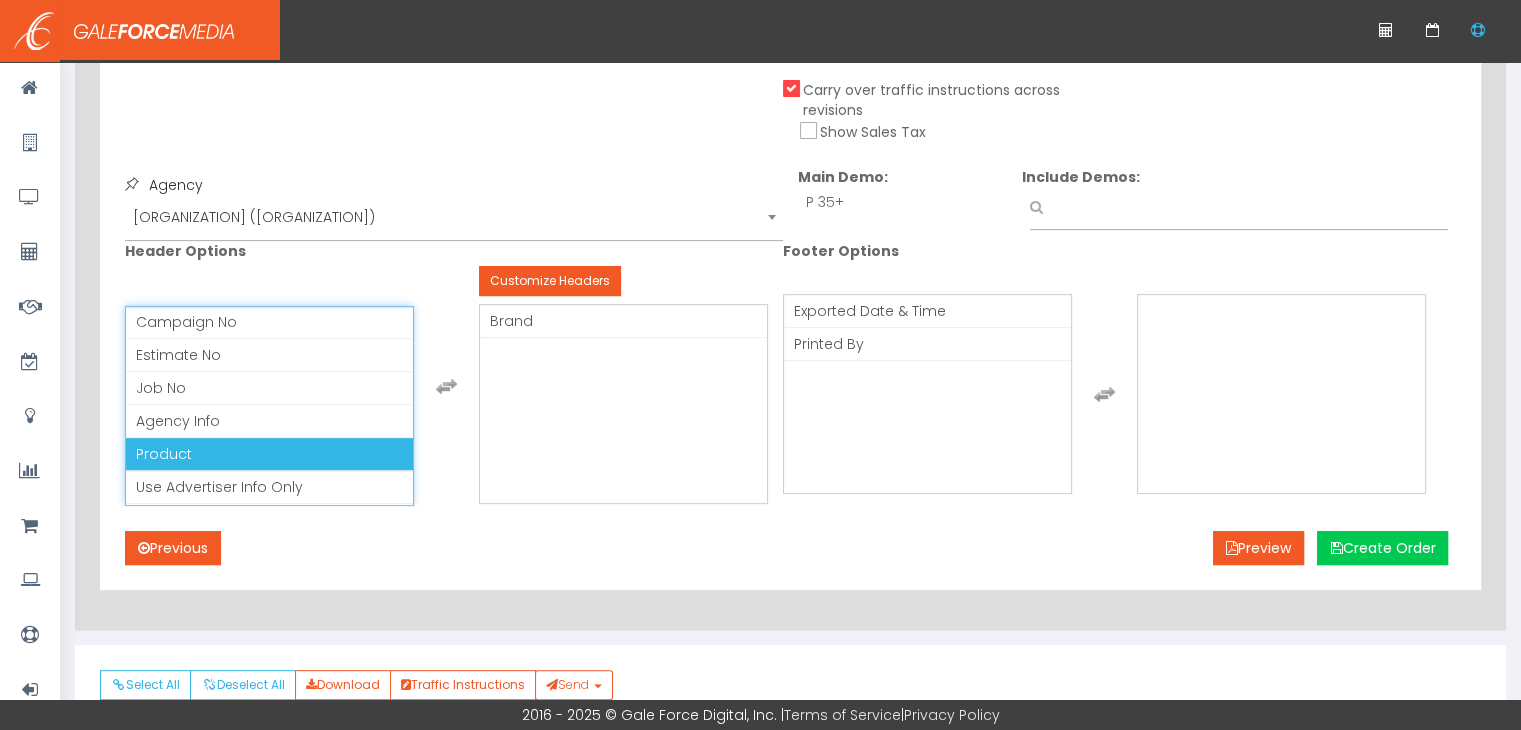 scroll, scrollTop: 87, scrollLeft: 0, axis: vertical 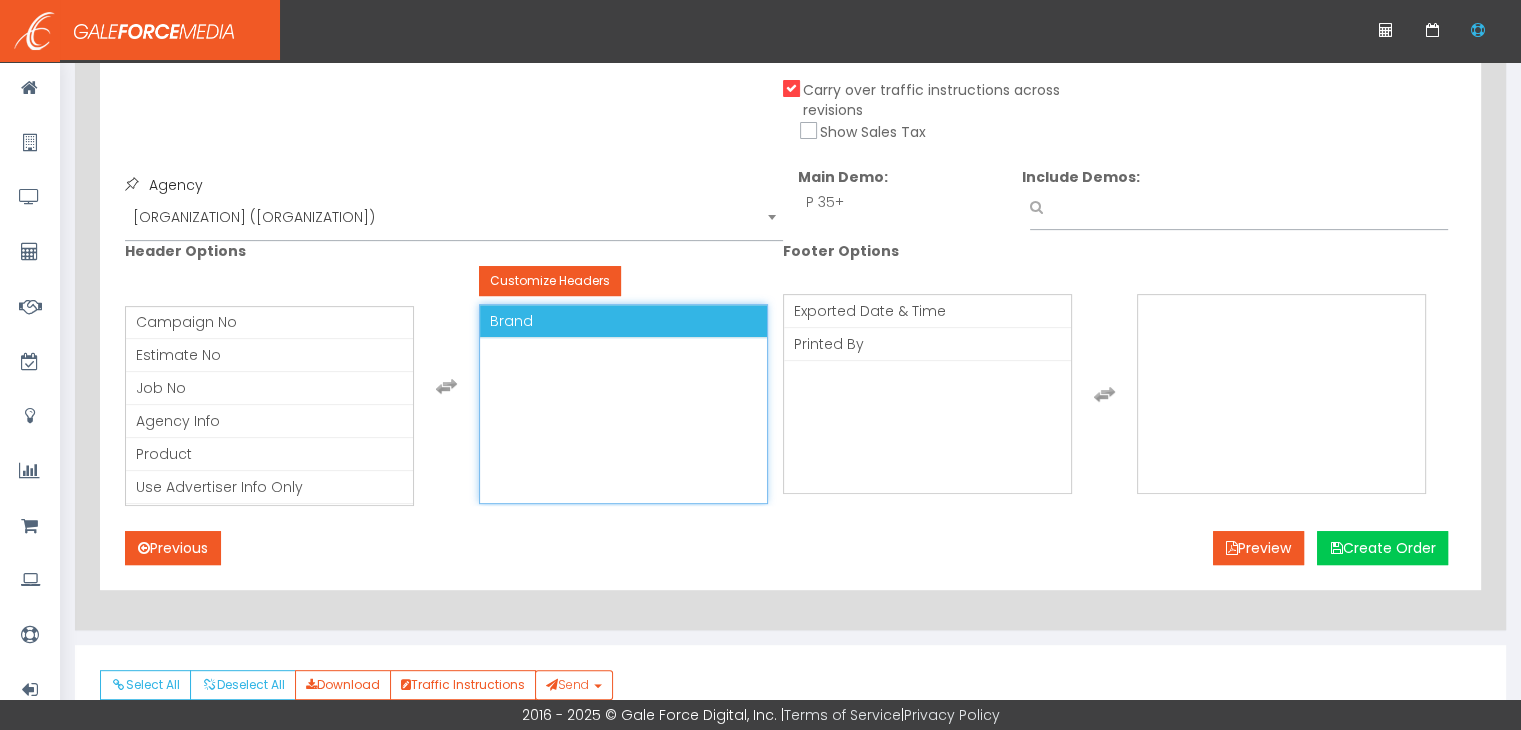 click on "Brand" at bounding box center [511, 321] 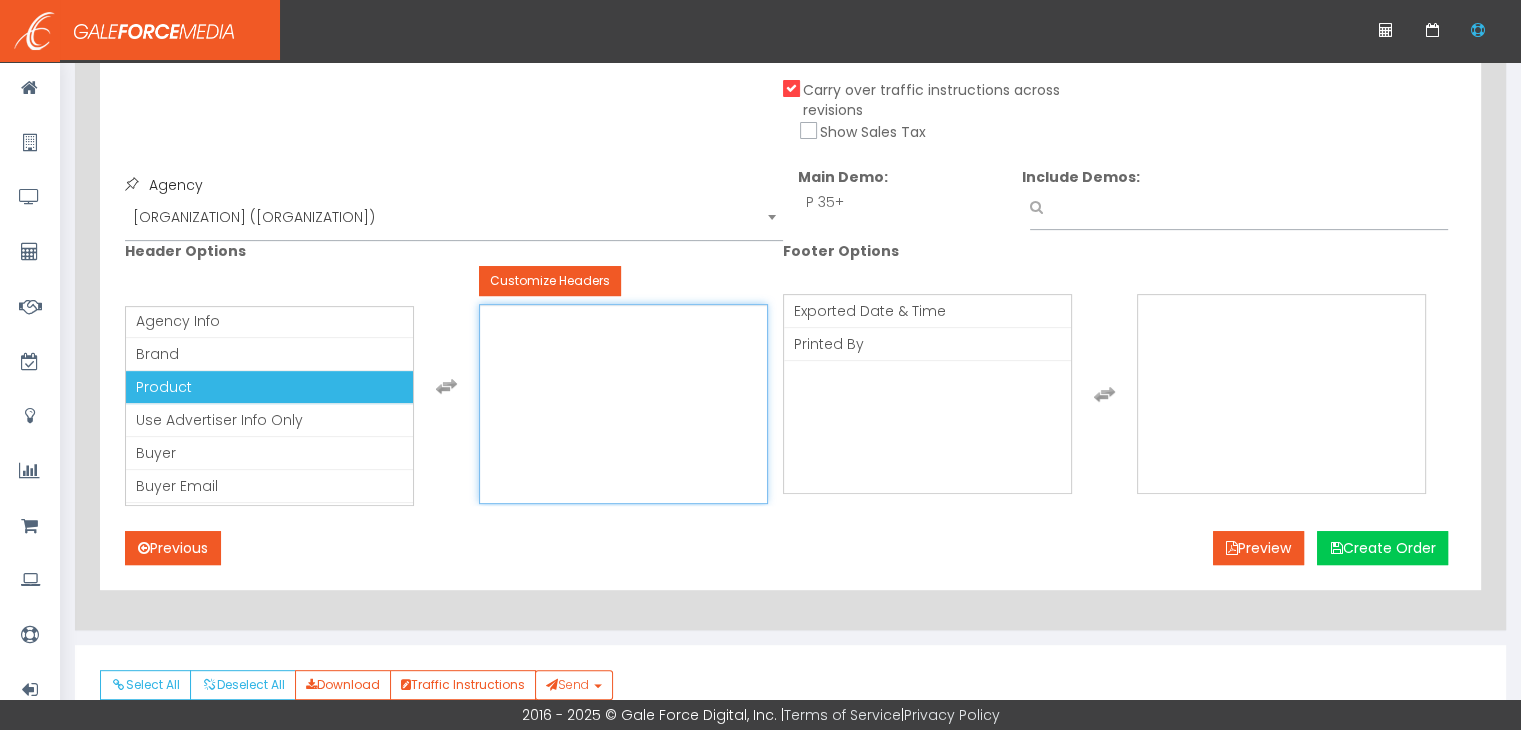 scroll, scrollTop: 260, scrollLeft: 0, axis: vertical 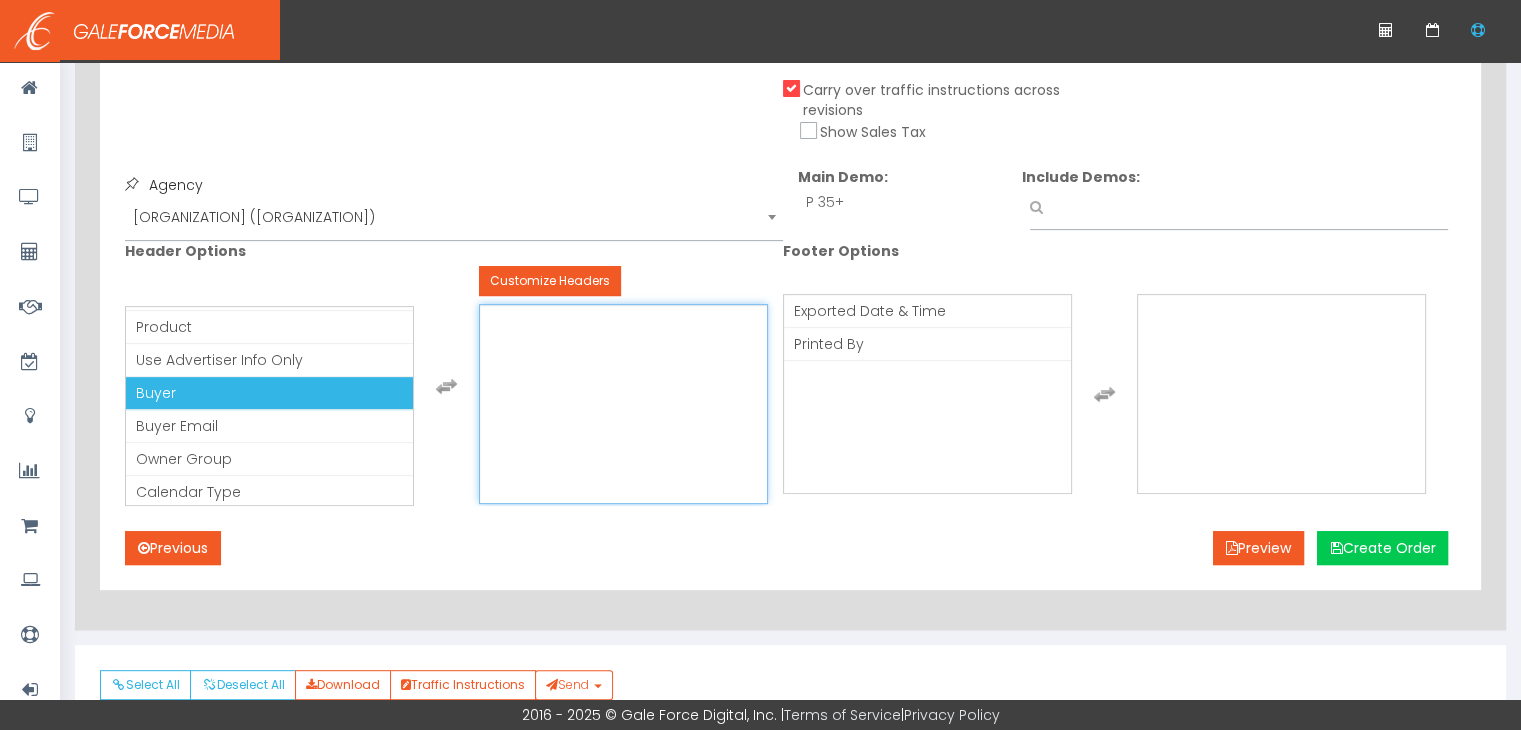 click on "Buyer" at bounding box center [269, 393] 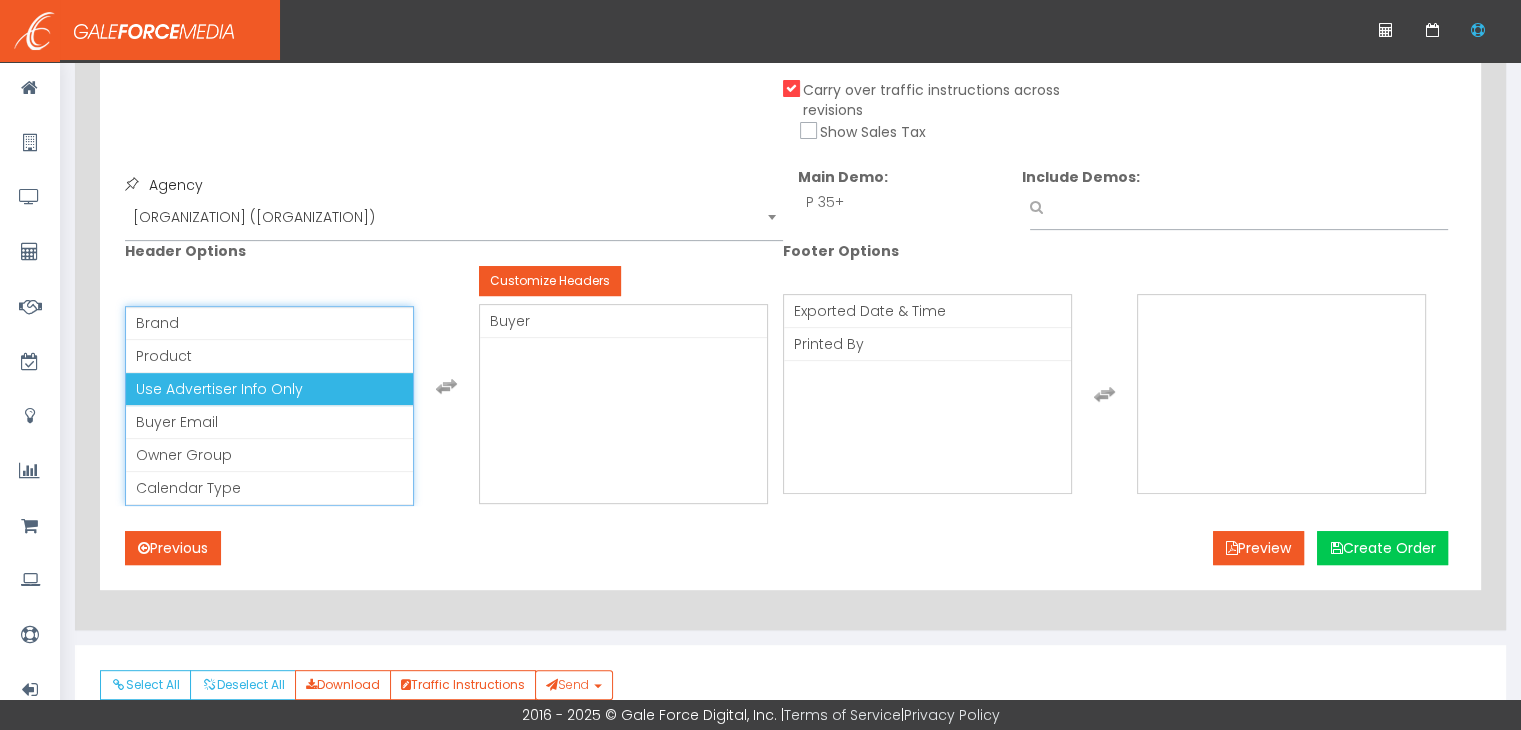 scroll, scrollTop: 228, scrollLeft: 0, axis: vertical 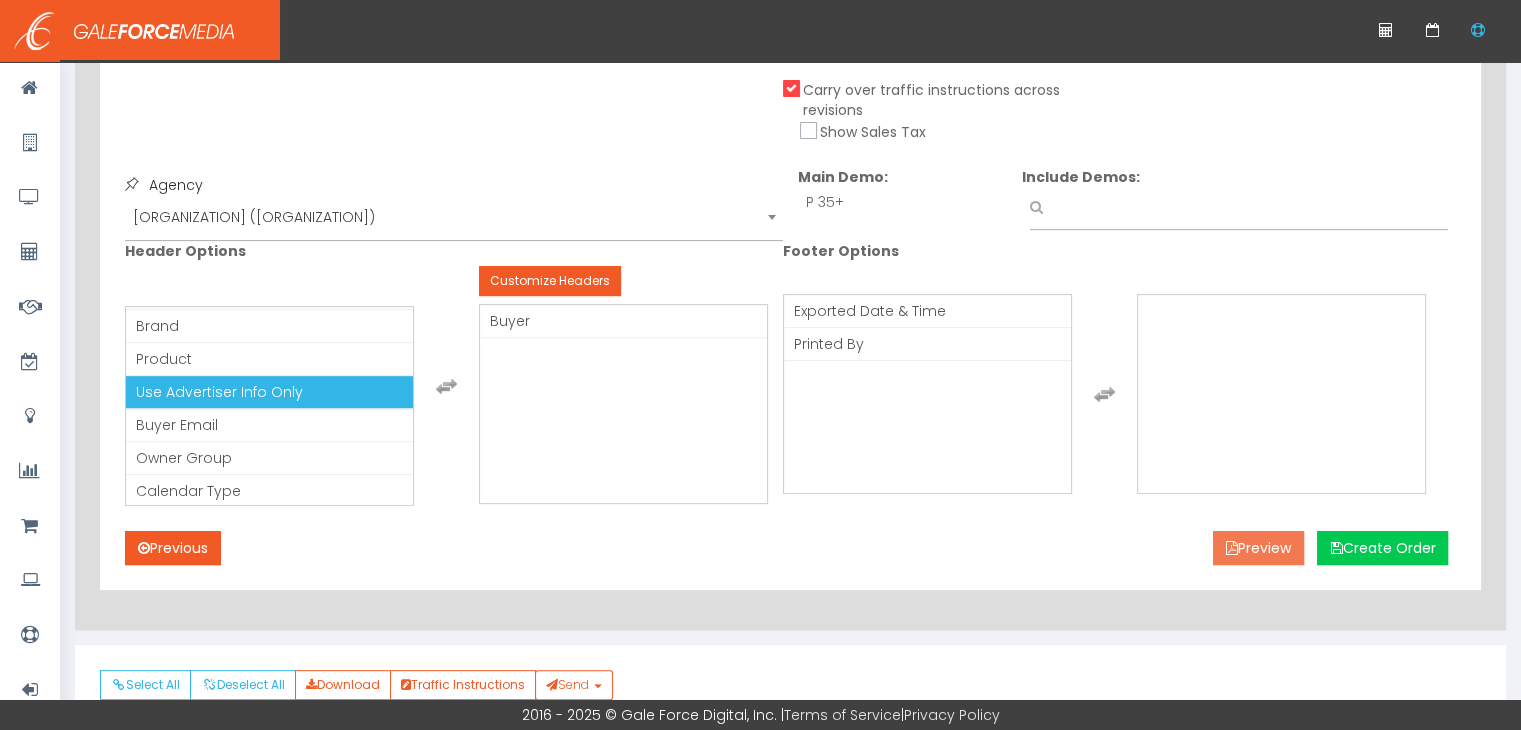 click on "Preview" at bounding box center (1258, 548) 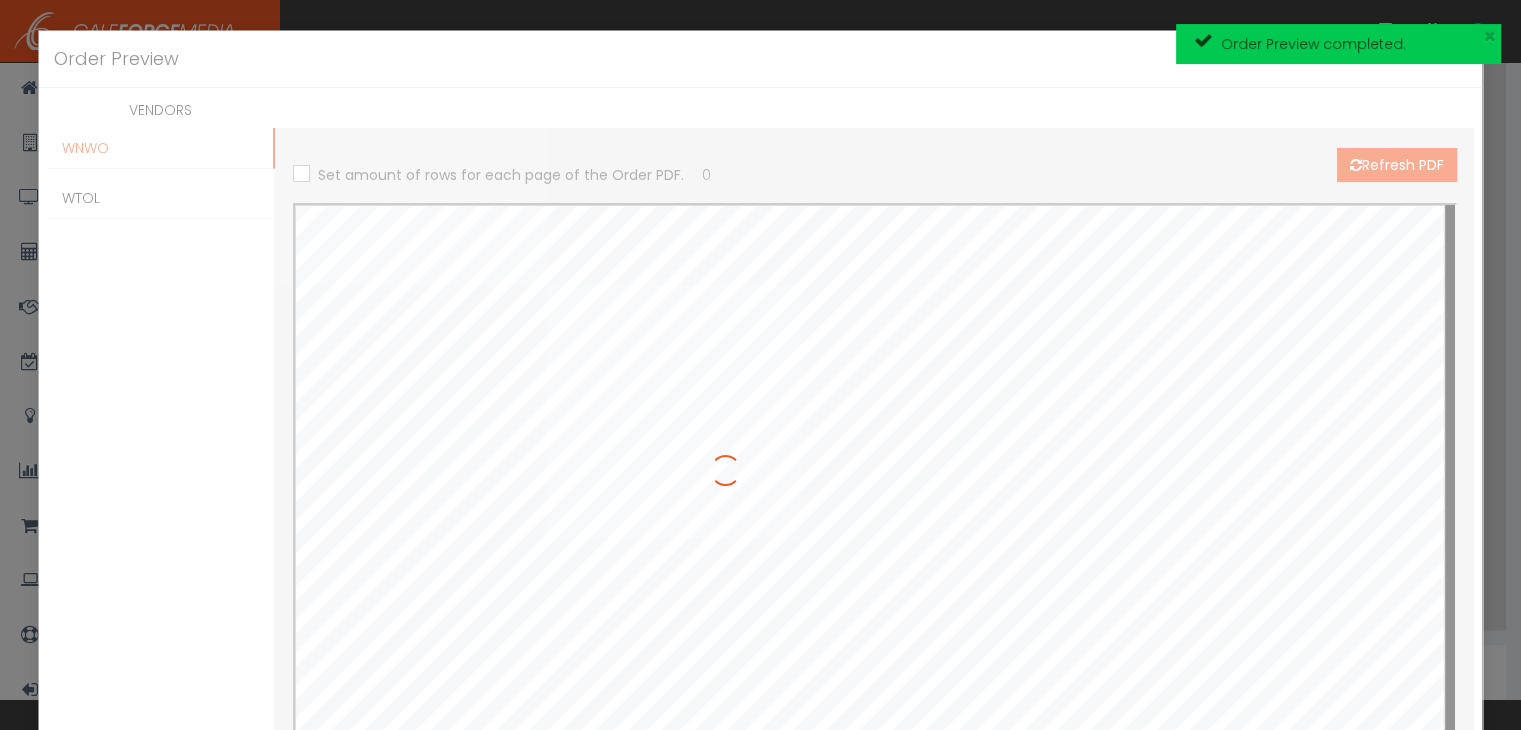 scroll, scrollTop: 0, scrollLeft: 0, axis: both 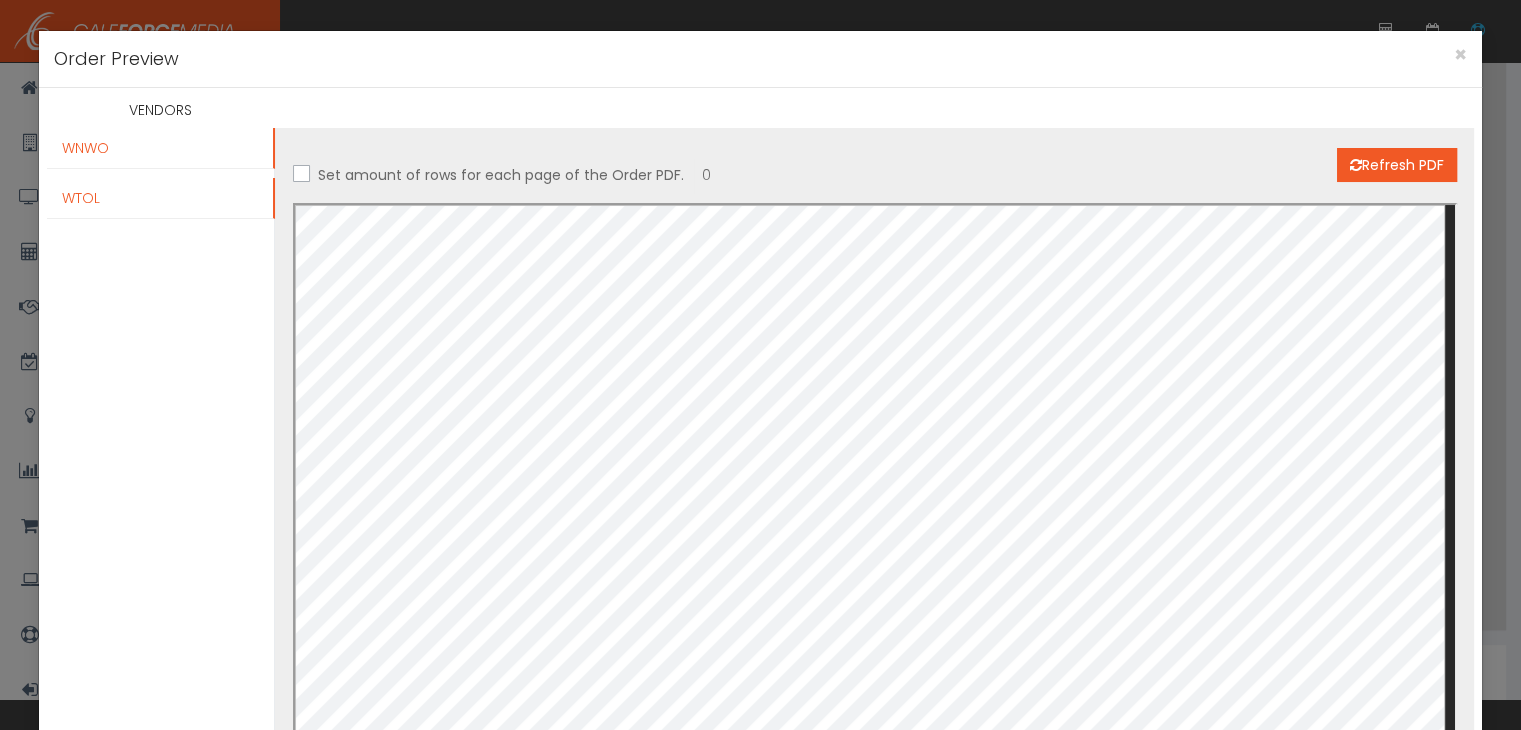 click on "WTOL" at bounding box center (81, 198) 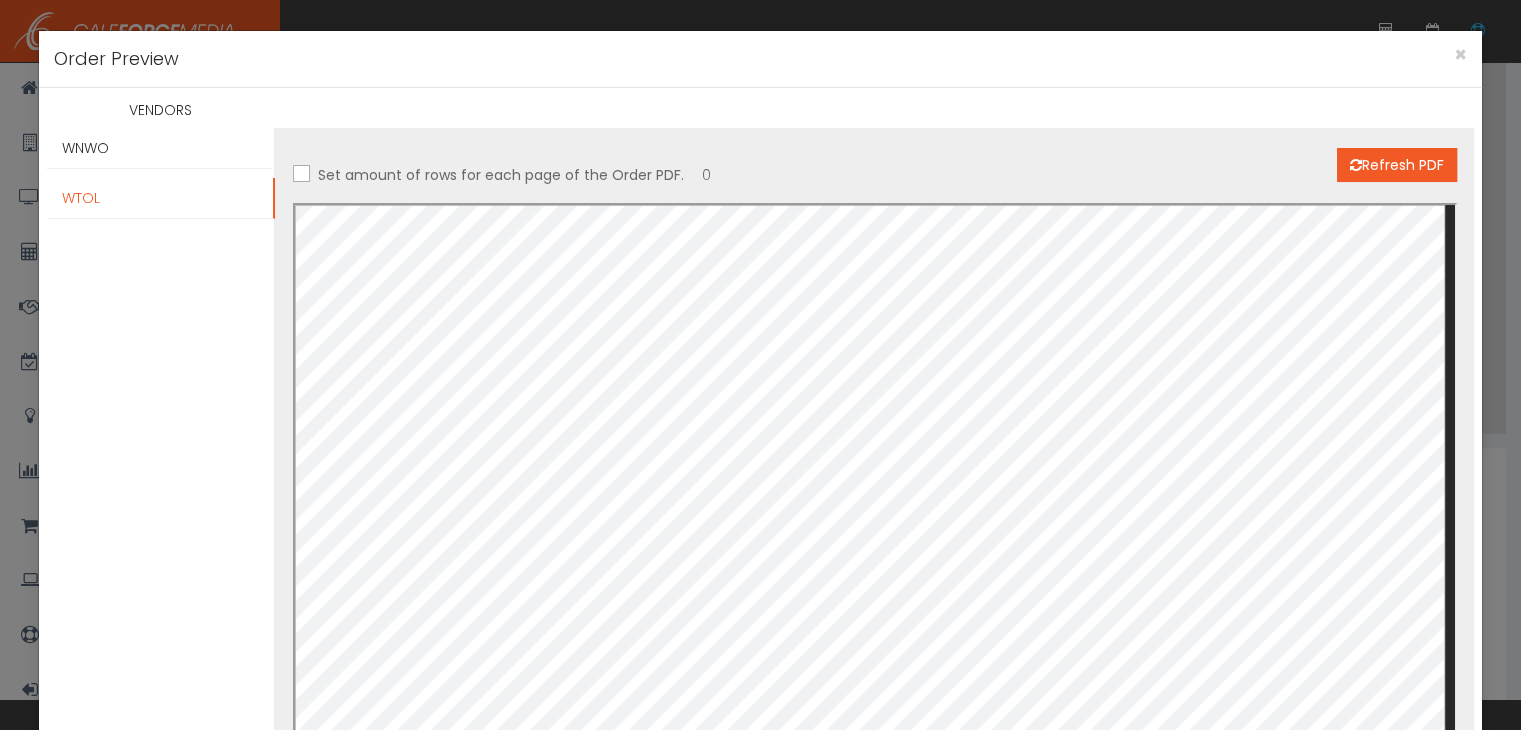 scroll, scrollTop: 900, scrollLeft: 0, axis: vertical 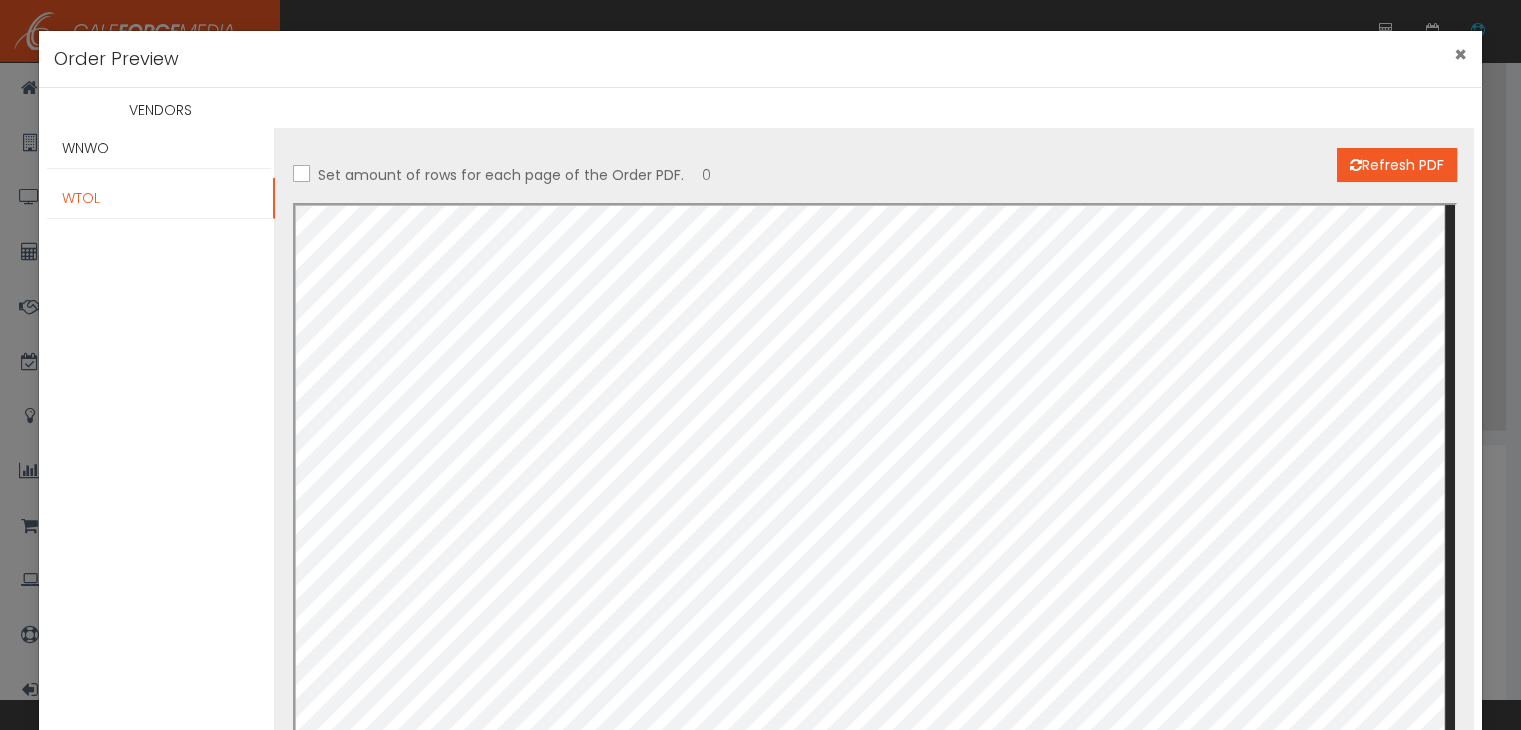 click on "×" at bounding box center [1460, 54] 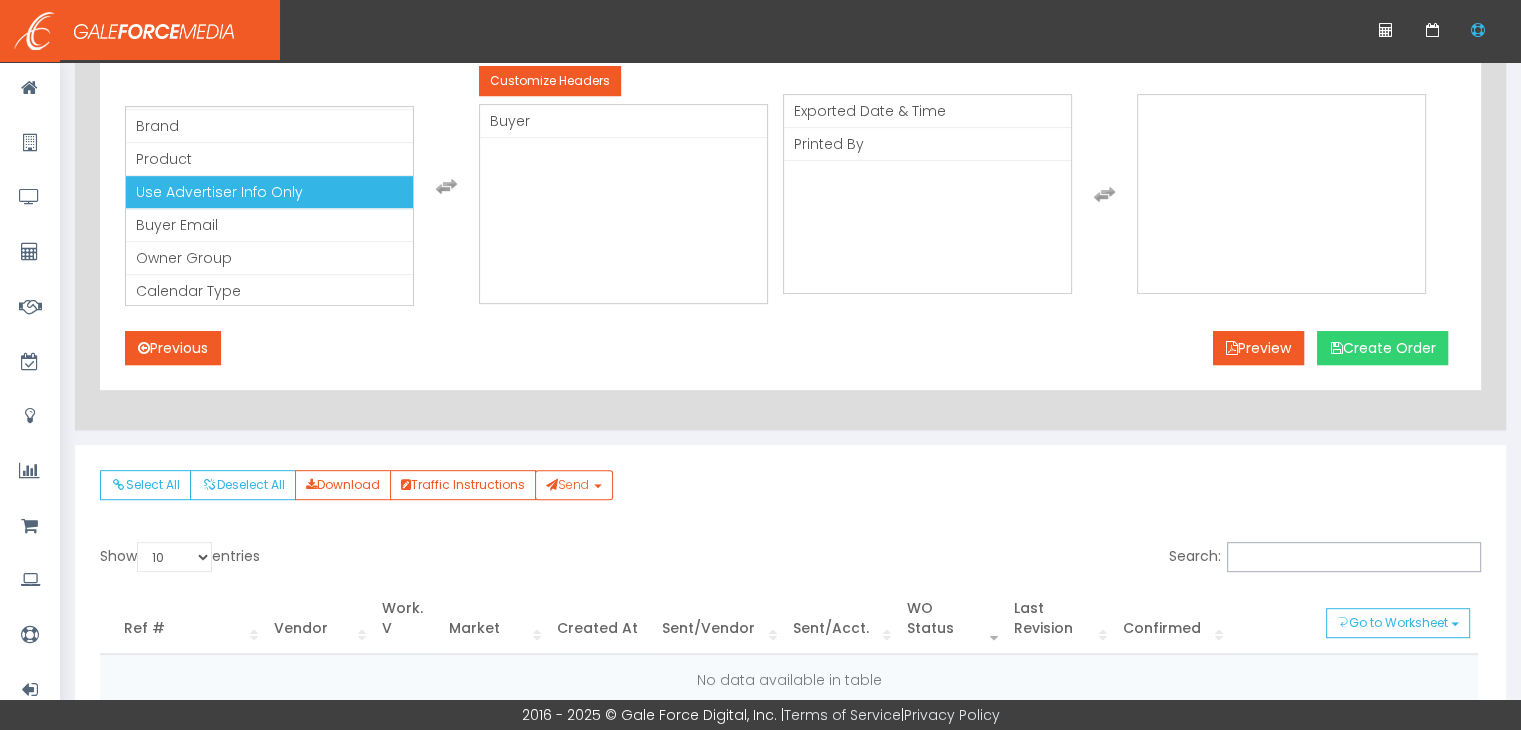 click on "Create Order" at bounding box center [1382, 348] 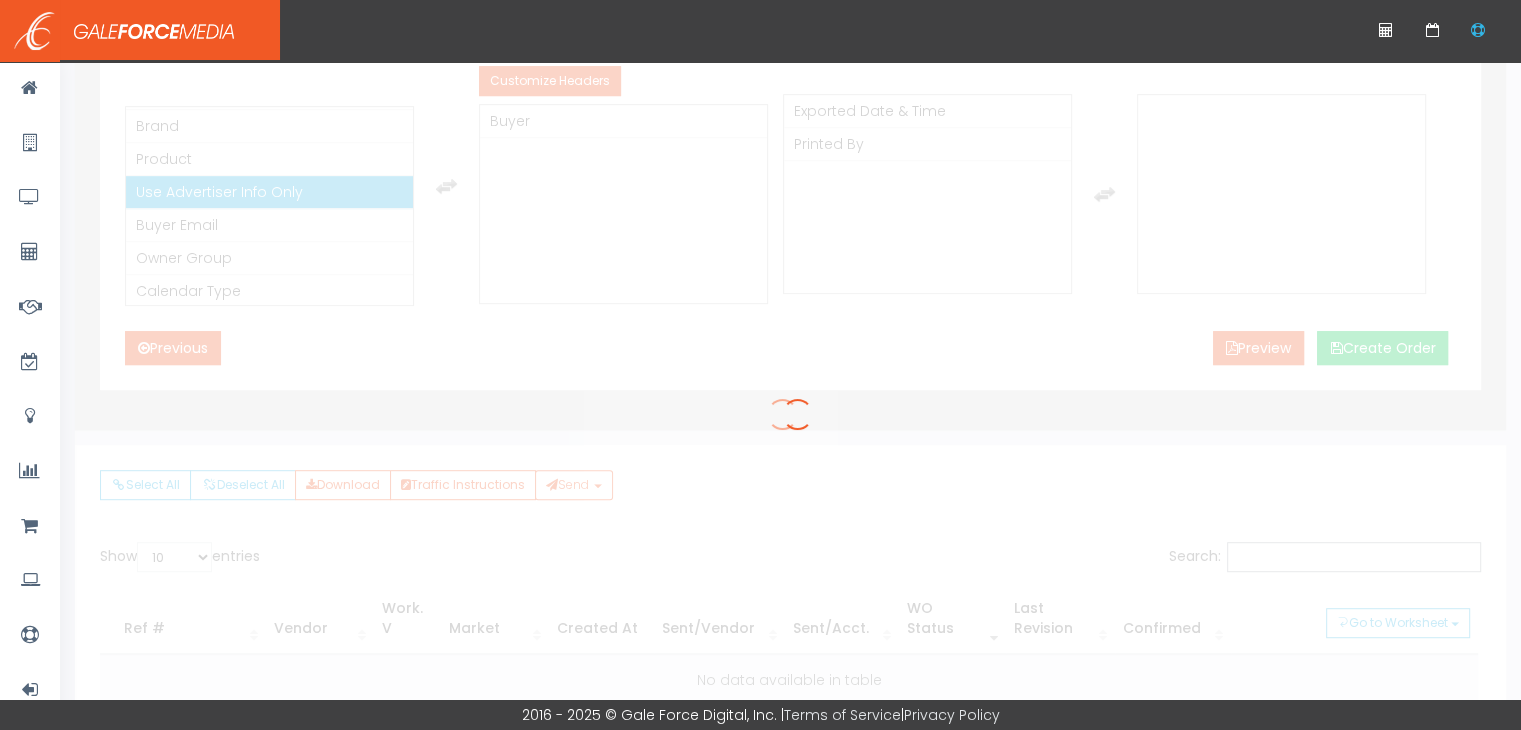 scroll, scrollTop: 0, scrollLeft: 0, axis: both 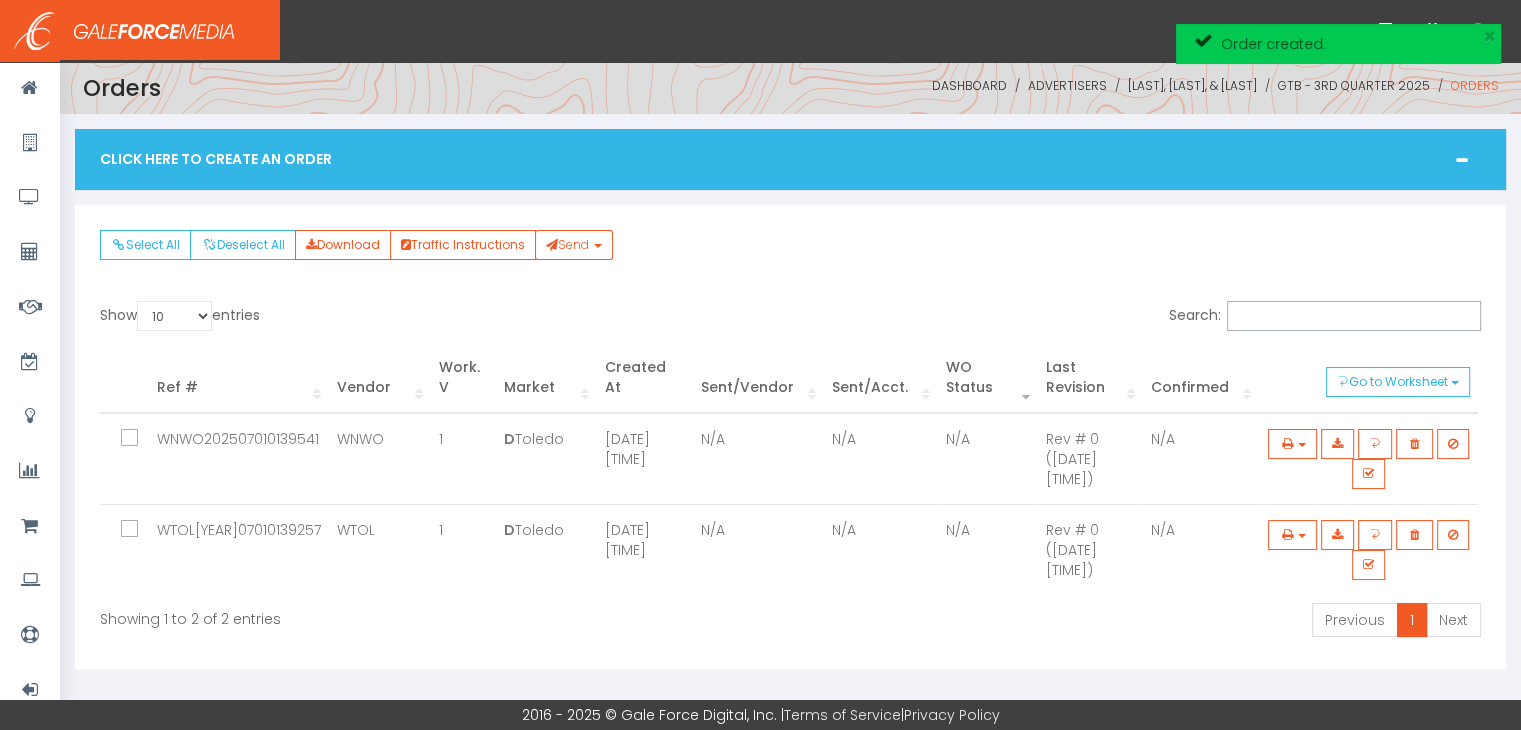click at bounding box center [141, 439] 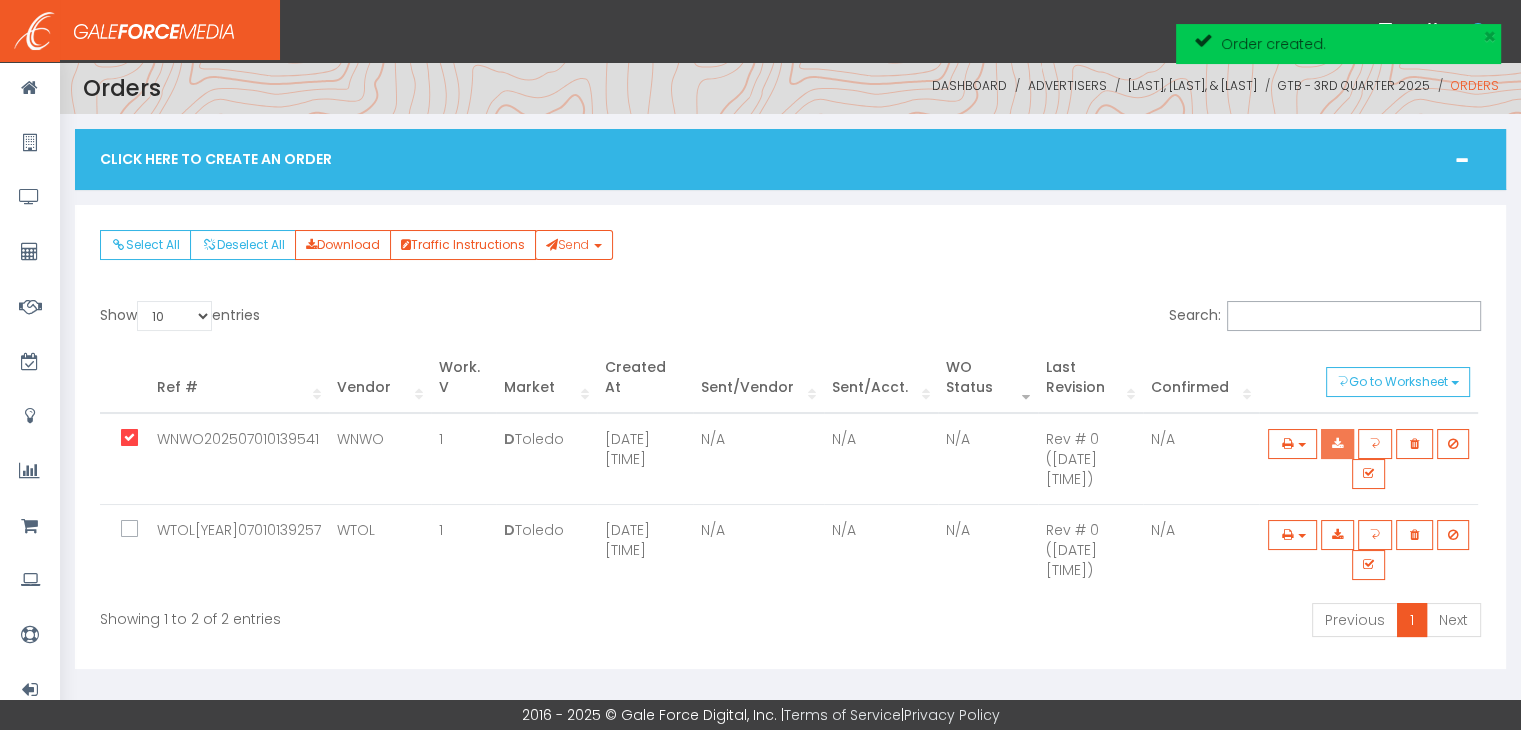 click at bounding box center (1337, 444) 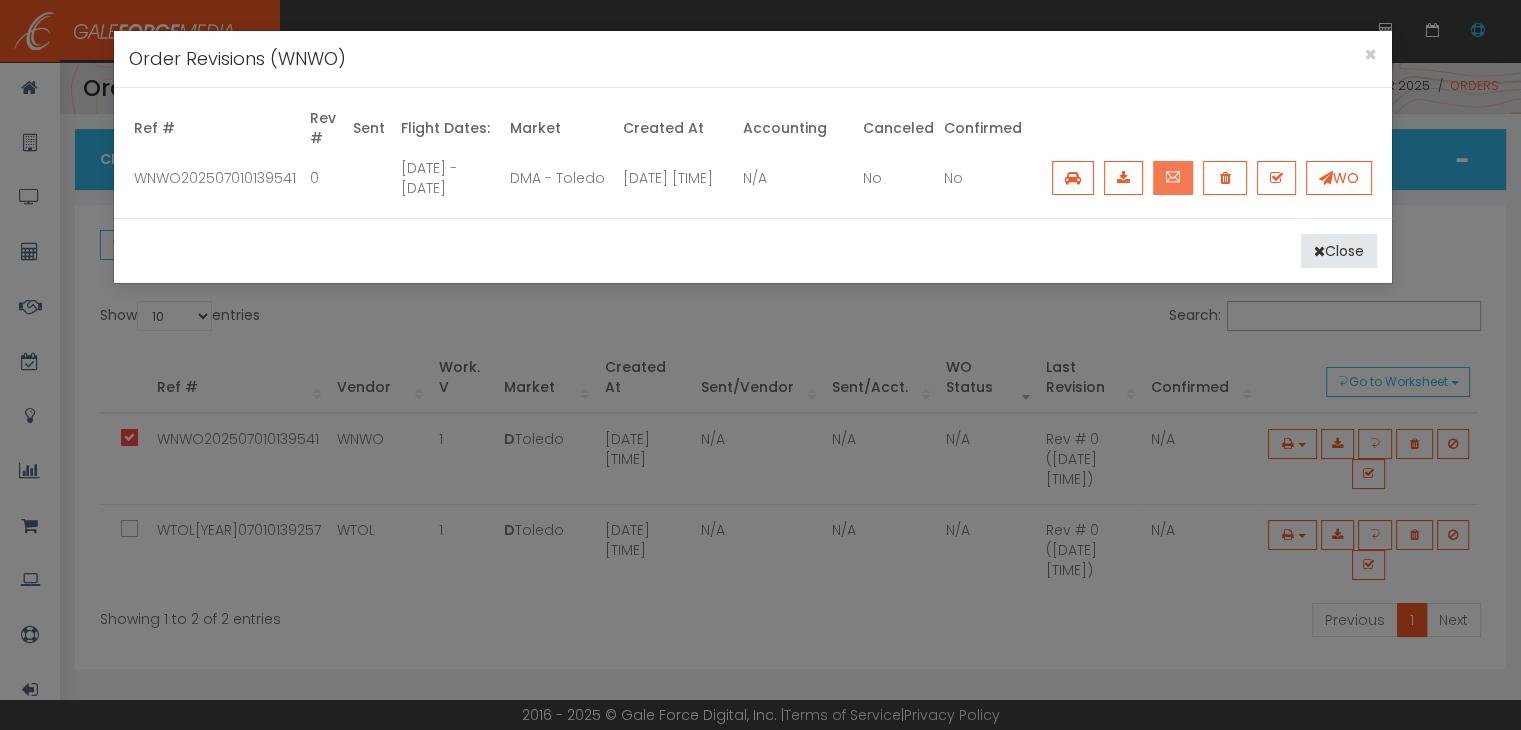 click at bounding box center [1173, 178] 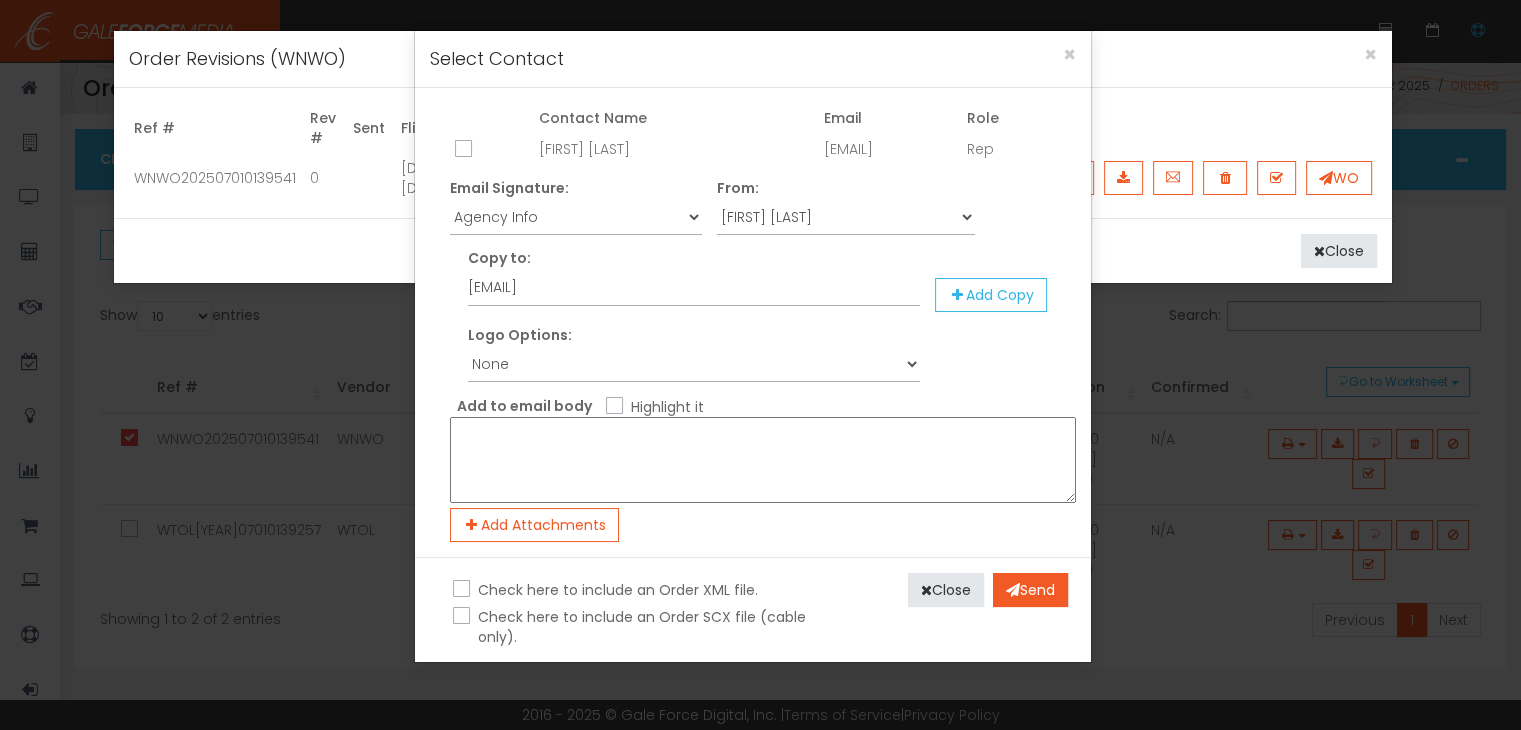 click at bounding box center [461, 150] 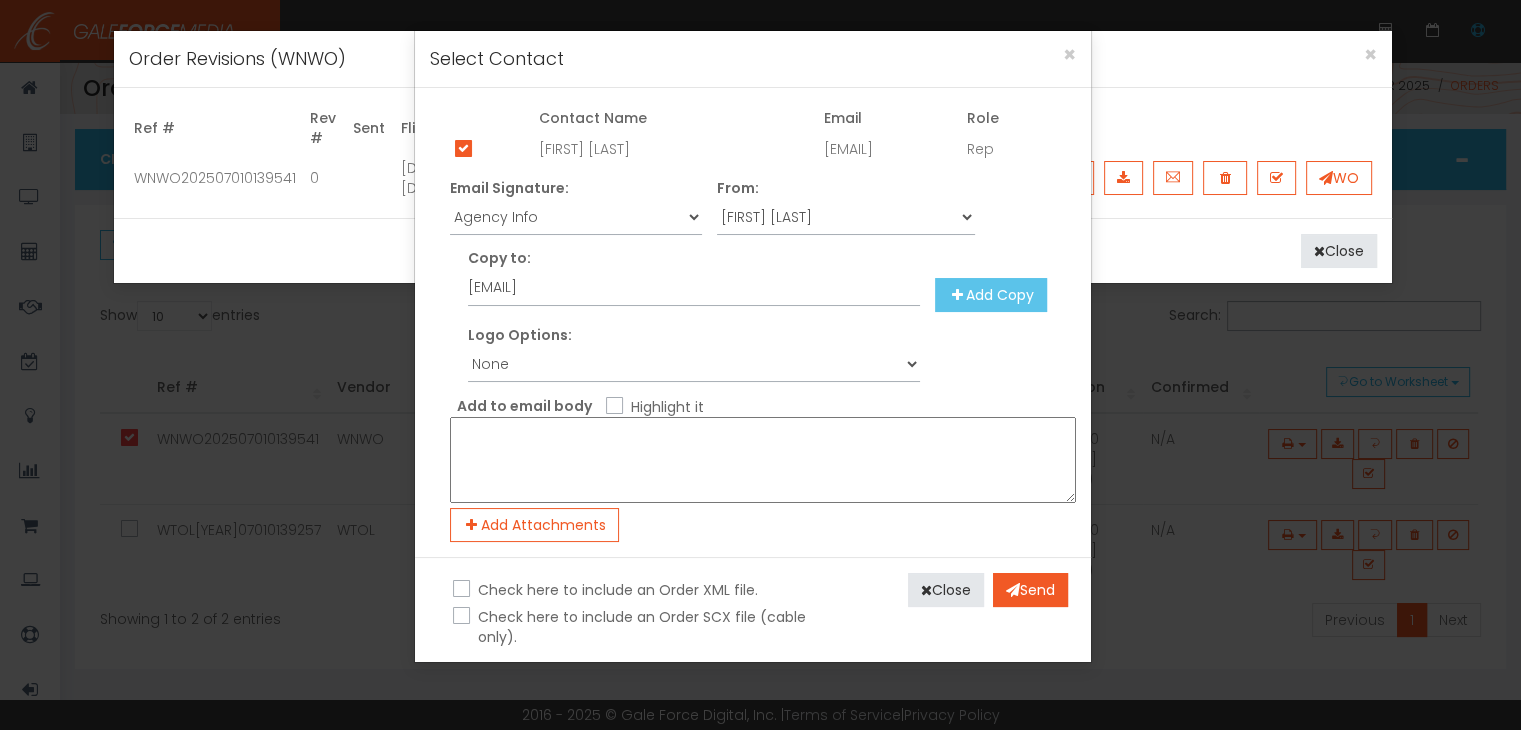 click at bounding box center [957, 295] 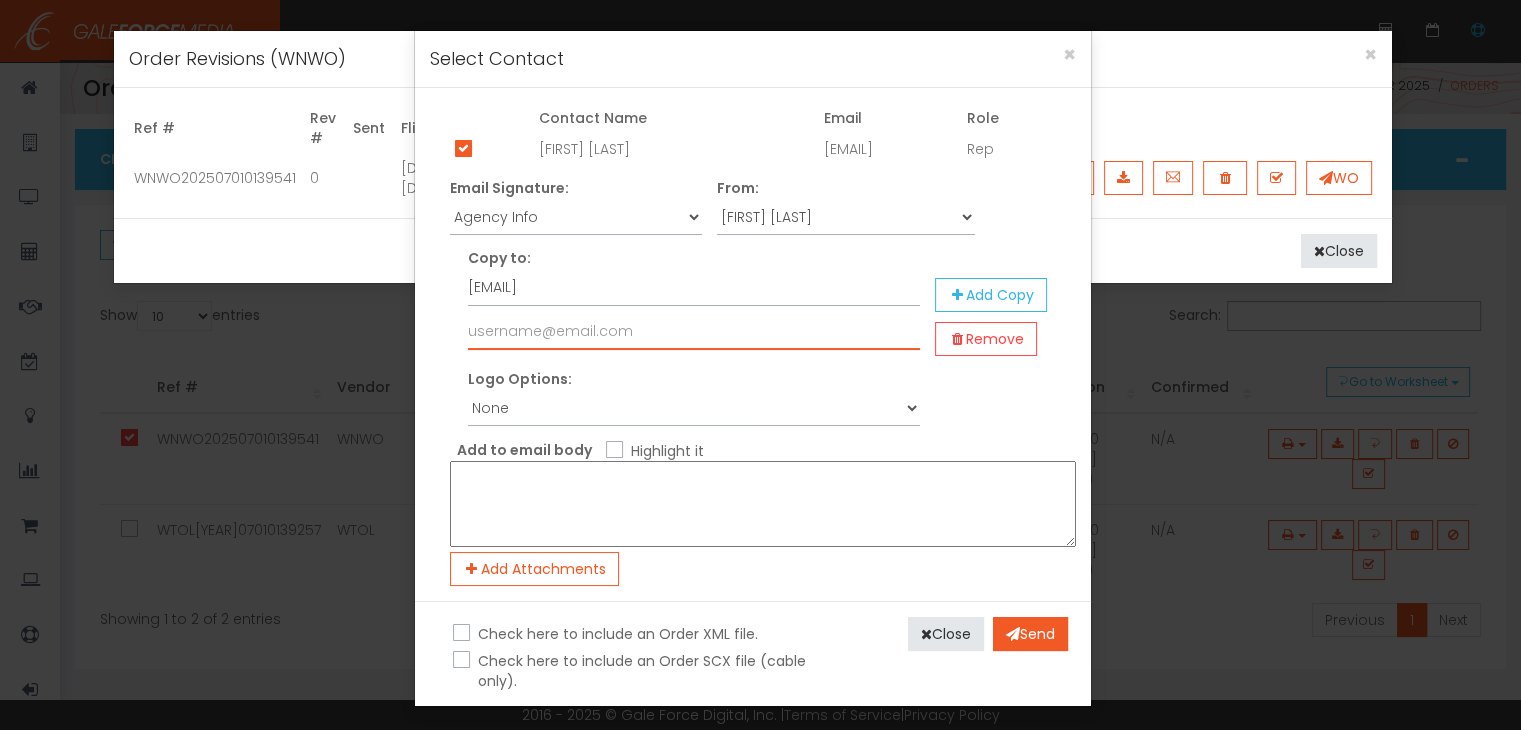 click at bounding box center [694, 331] 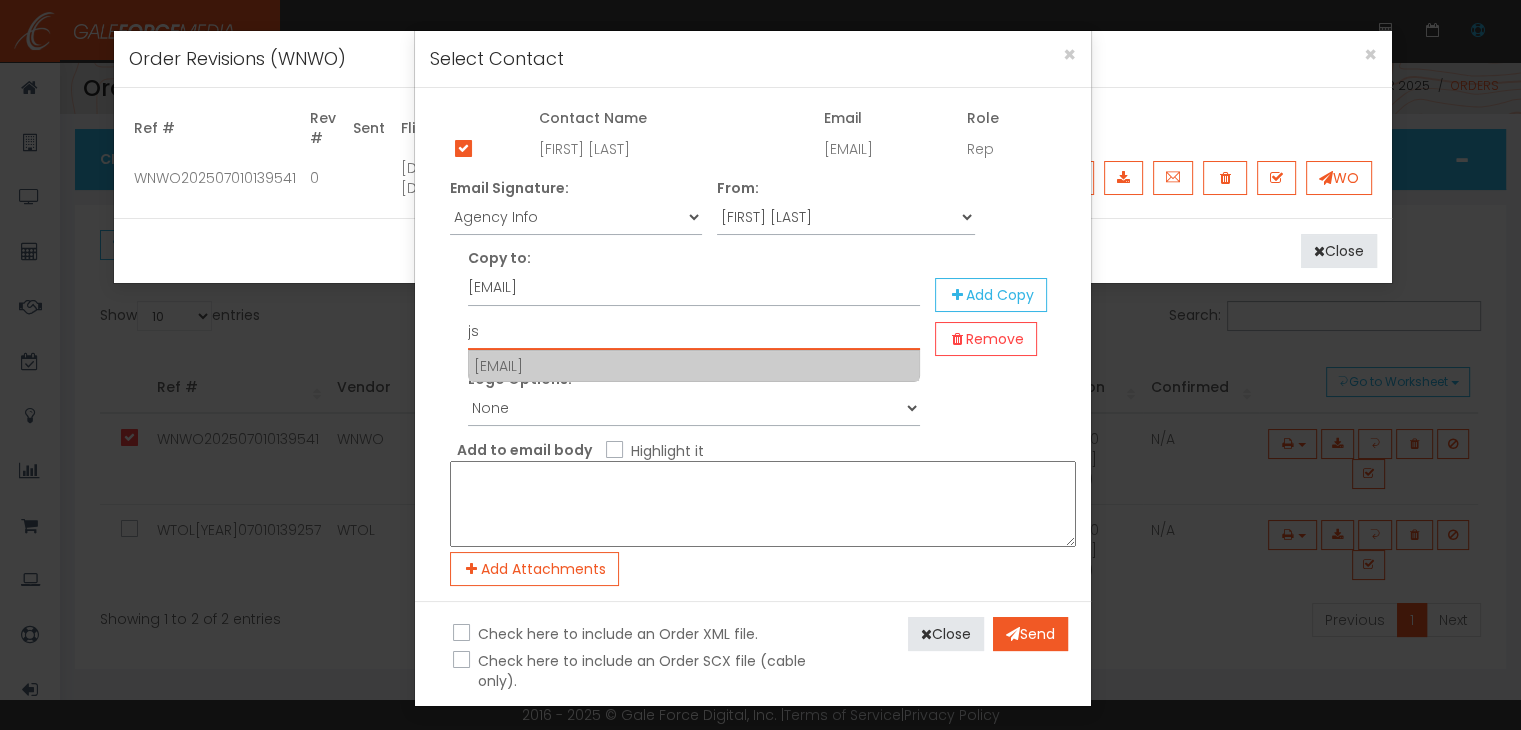 click on "[EMAIL]" at bounding box center (694, 366) 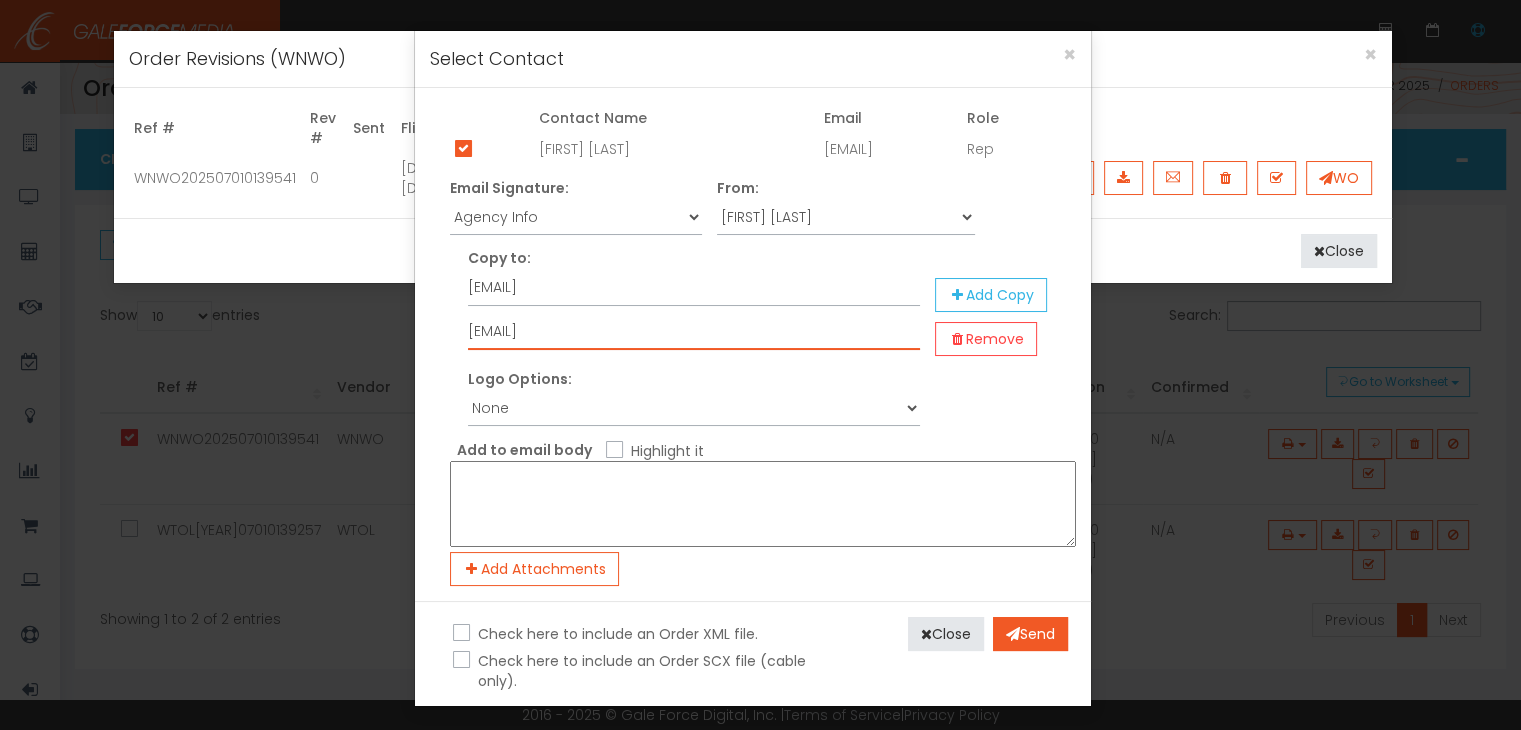 type on "[EMAIL]" 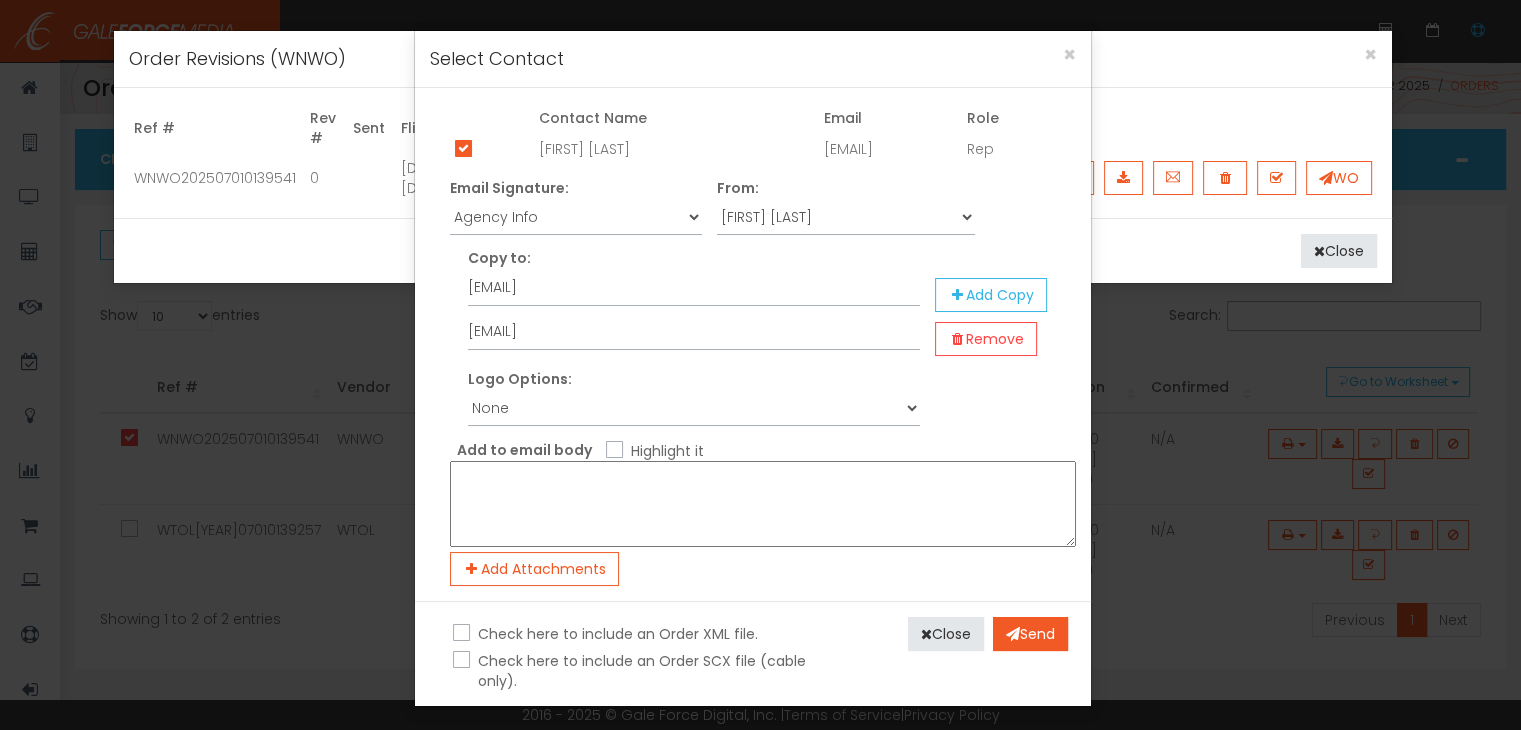 click on "Highlight it" at bounding box center (612, 451) 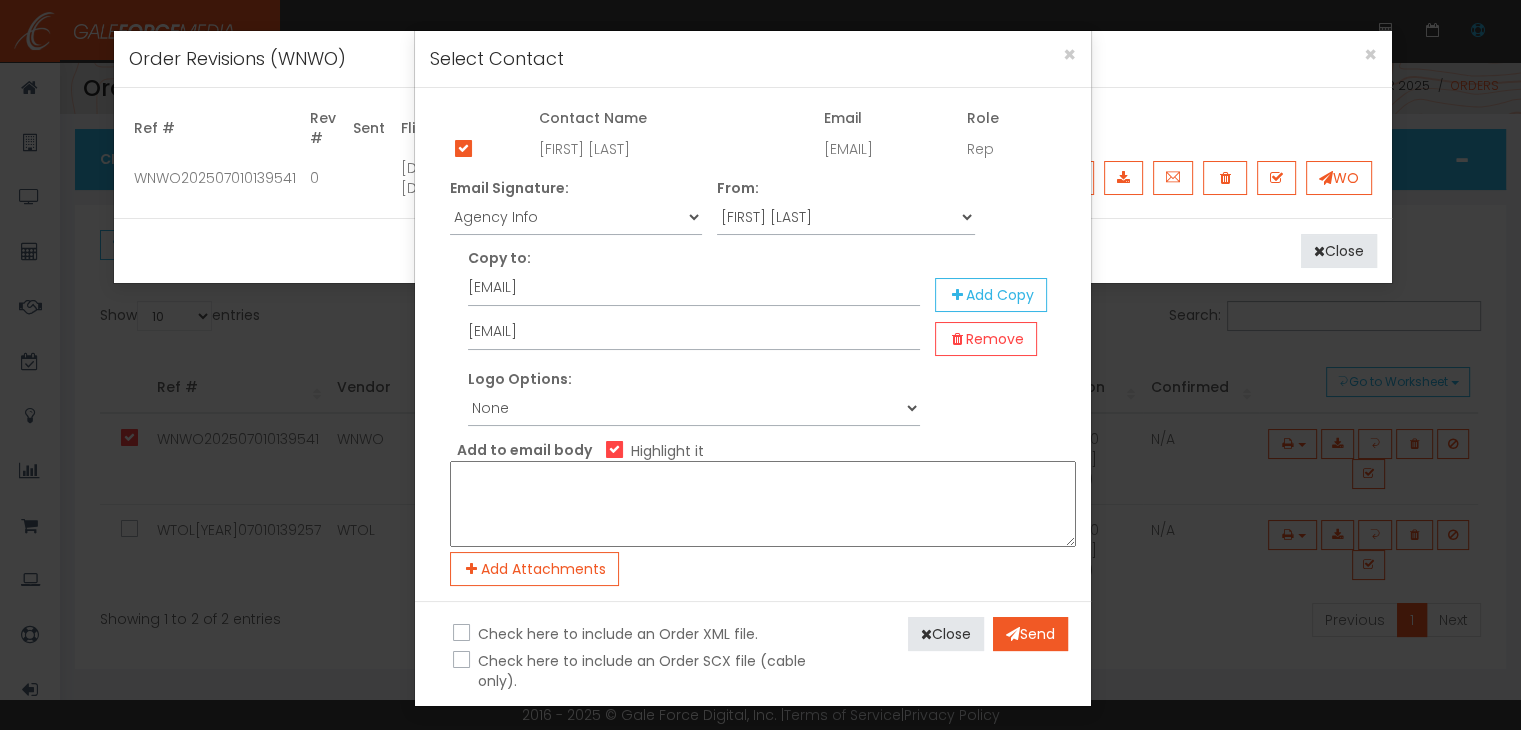 click at bounding box center [763, 504] 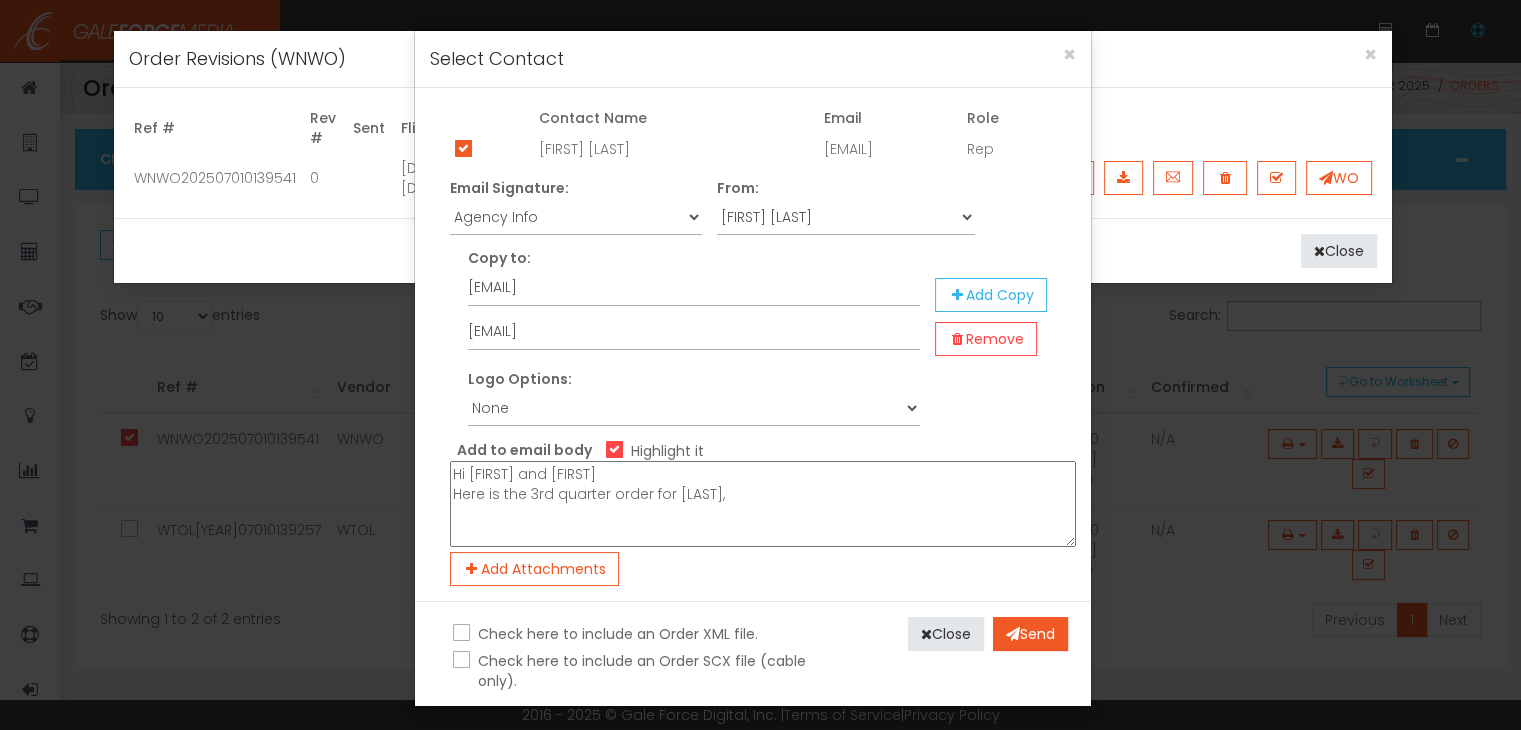 type on "Hi [FIRST] and [FIRST]
Here is the 3rd quarter order for [LAST]," 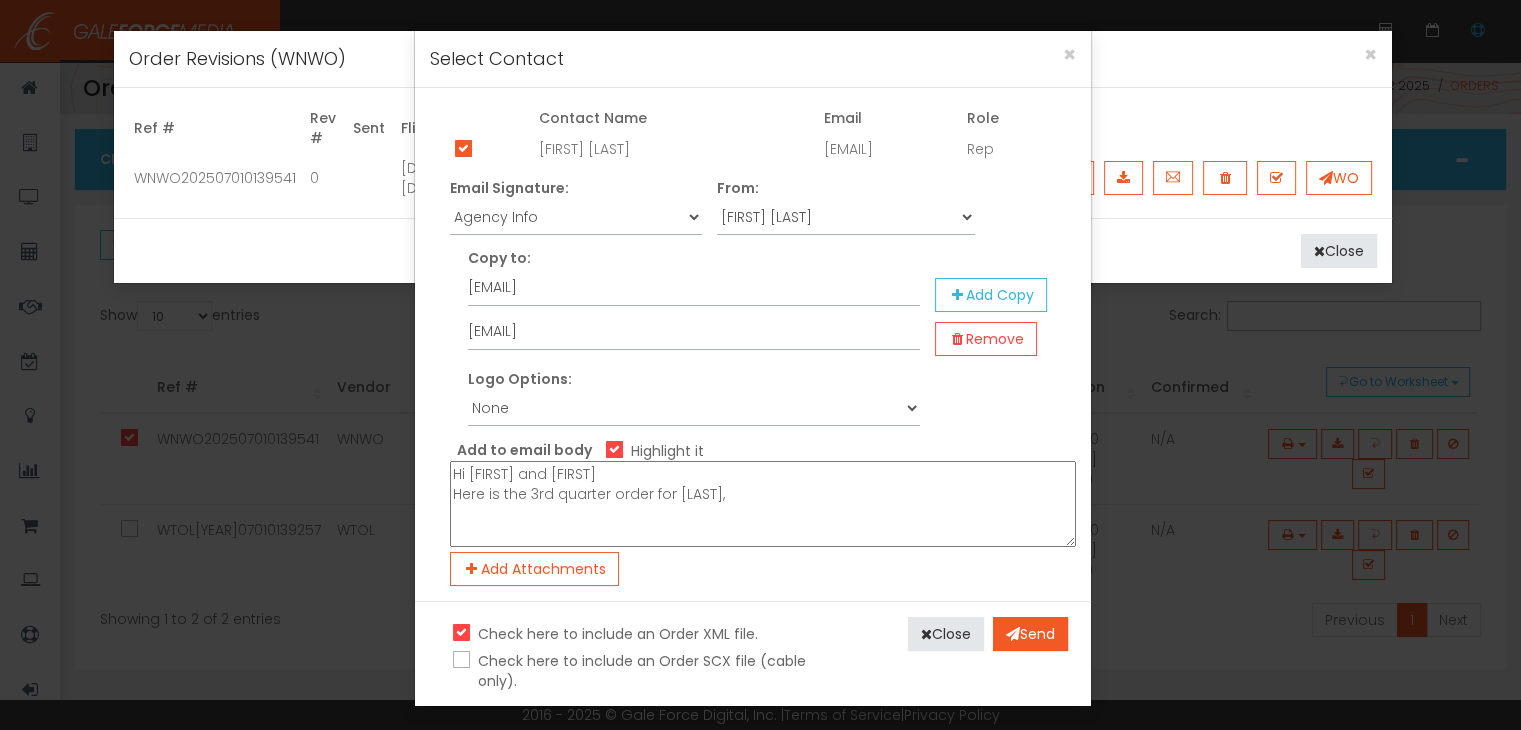 click on "Hi [FIRST] and [FIRST]
Here is the 3rd quarter order for [LAST]," at bounding box center (763, 504) 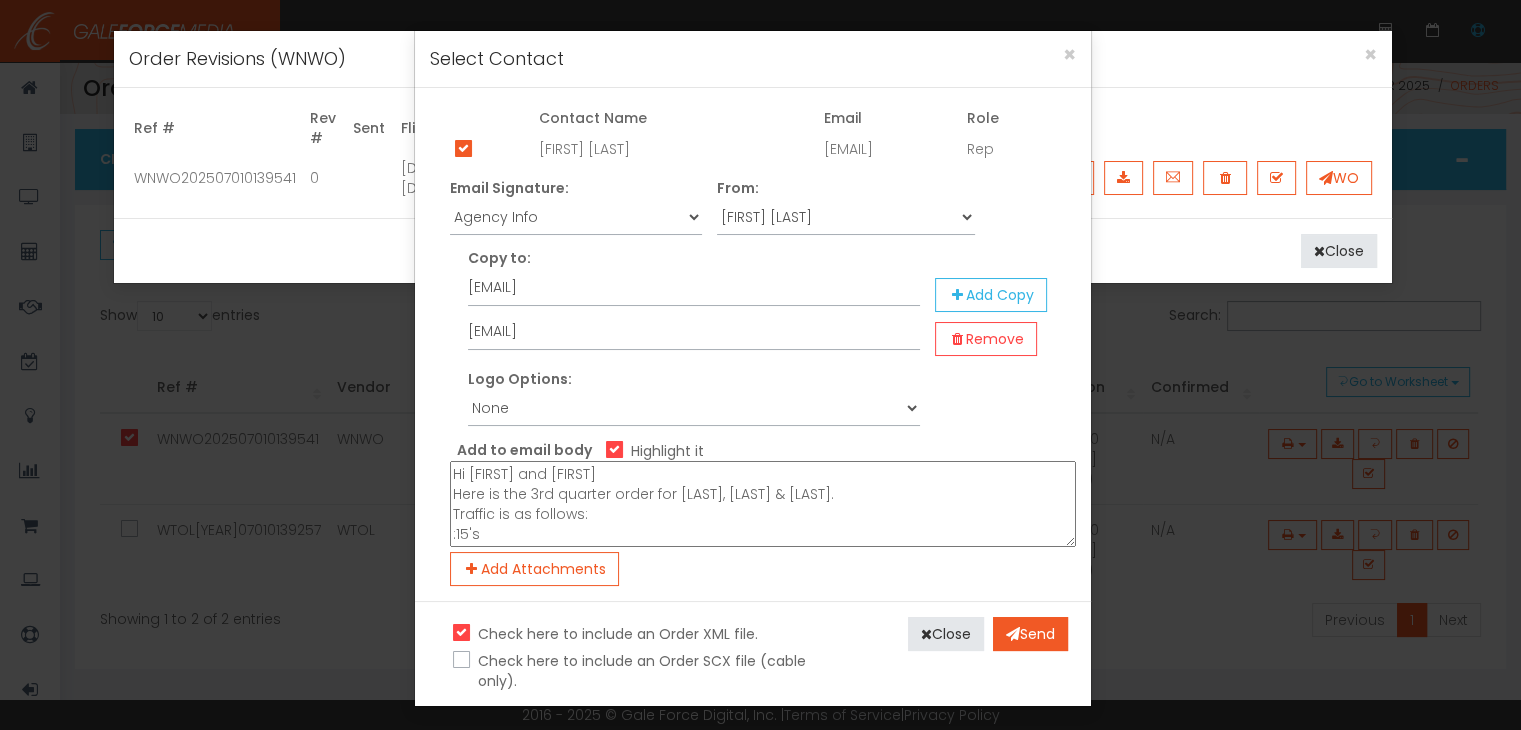 scroll, scrollTop: 17, scrollLeft: 0, axis: vertical 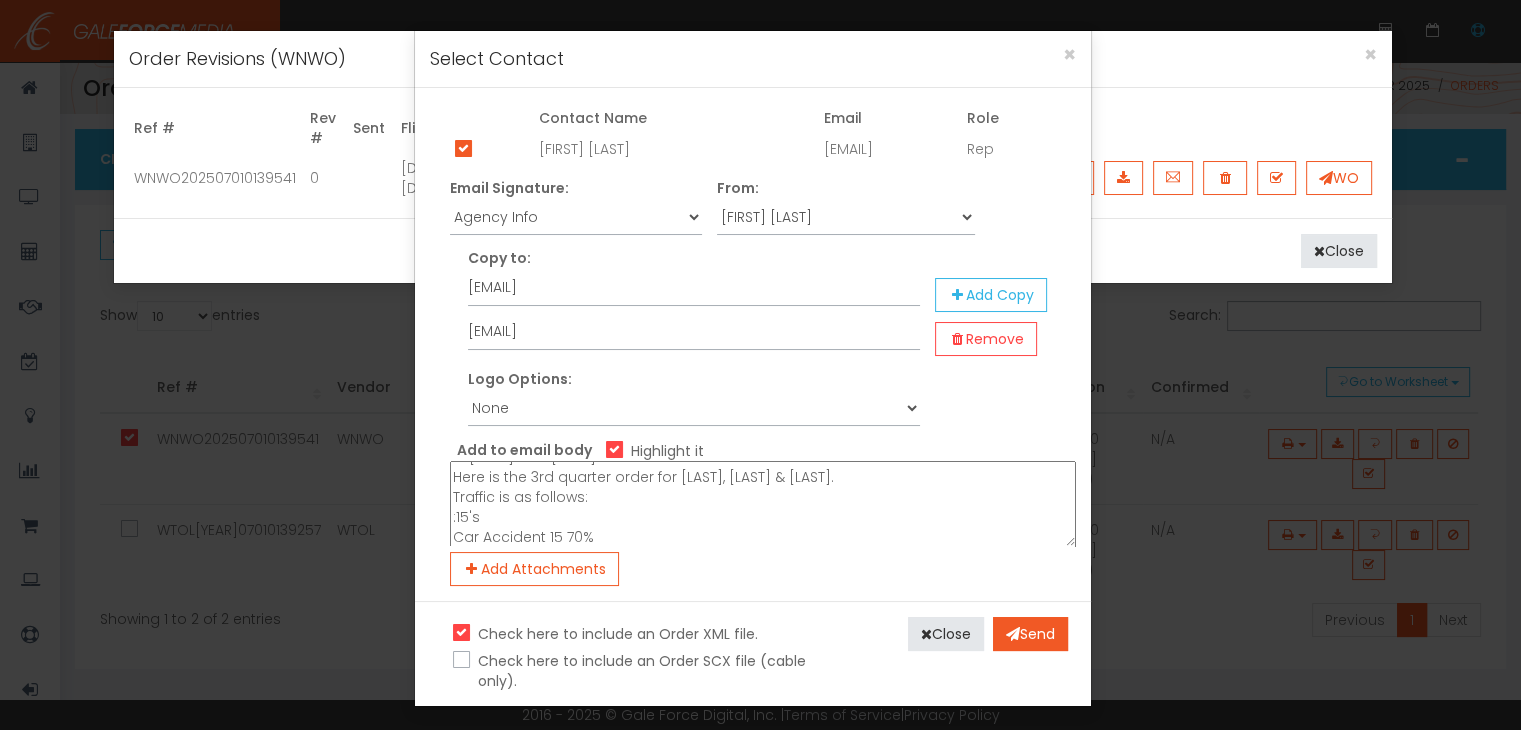 click on "Hi [FIRST] and [FIRST]
Here is the 3rd quarter order for [LAST], [LAST] & [LAST].
Traffic is as follows:
:15's
Car Accident 15 70%" at bounding box center [763, 504] 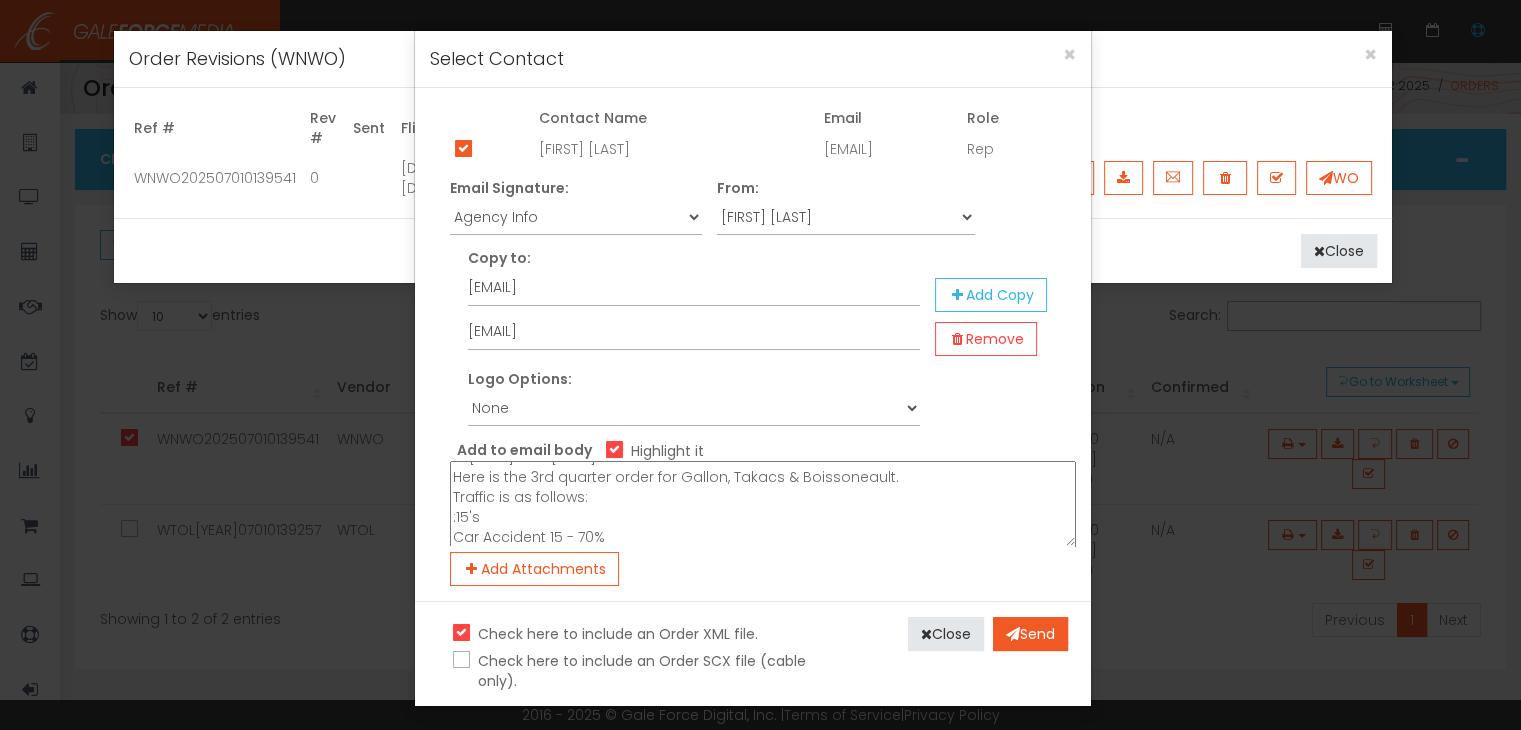 click on "Hi [FIRST] and [FIRST]
Here is the 3rd quarter order for Gallon, Takacs & Boissoneault.
Traffic is as follows:
:15's
Car Accident 15 - 70%" at bounding box center [763, 504] 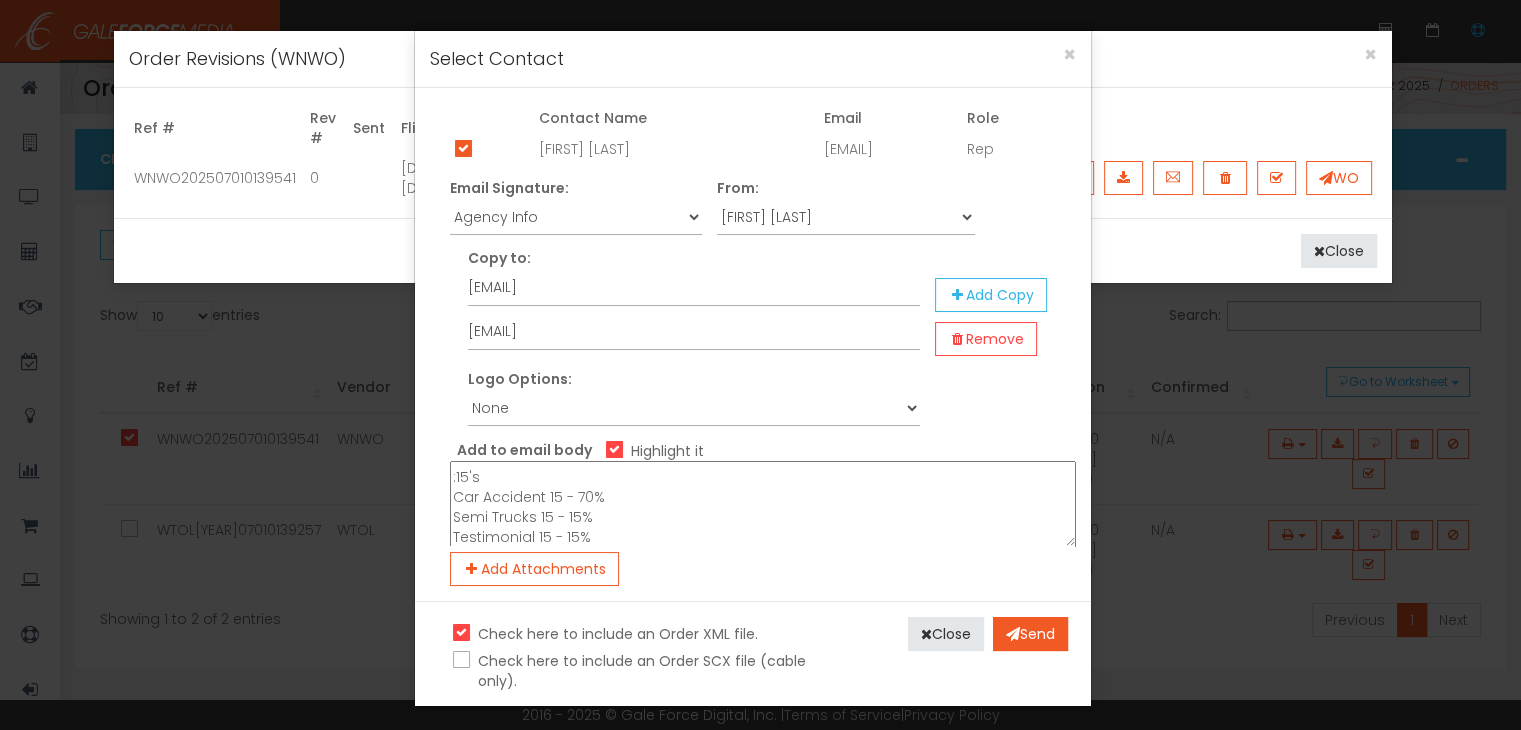 scroll, scrollTop: 77, scrollLeft: 0, axis: vertical 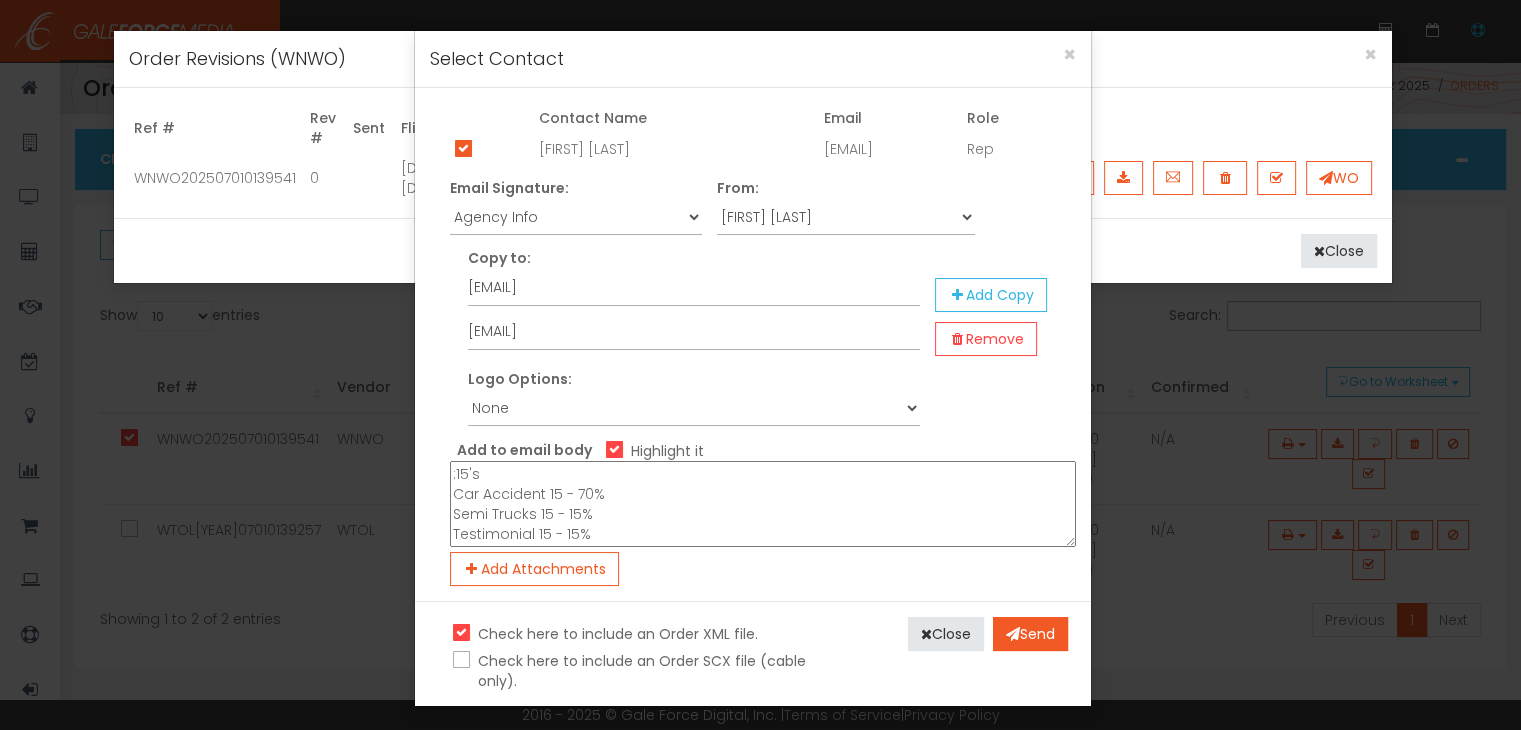click on "Hi [FIRST] and [FIRST]
Here is the 3rd quarter order for Gallon, Takacs & Boissoneault.
Traffic is as follows:
:15's
Car Accident 15 - 70%
Semi Trucks 15 - 15%
Testimonial 15 - 15%" at bounding box center [763, 504] 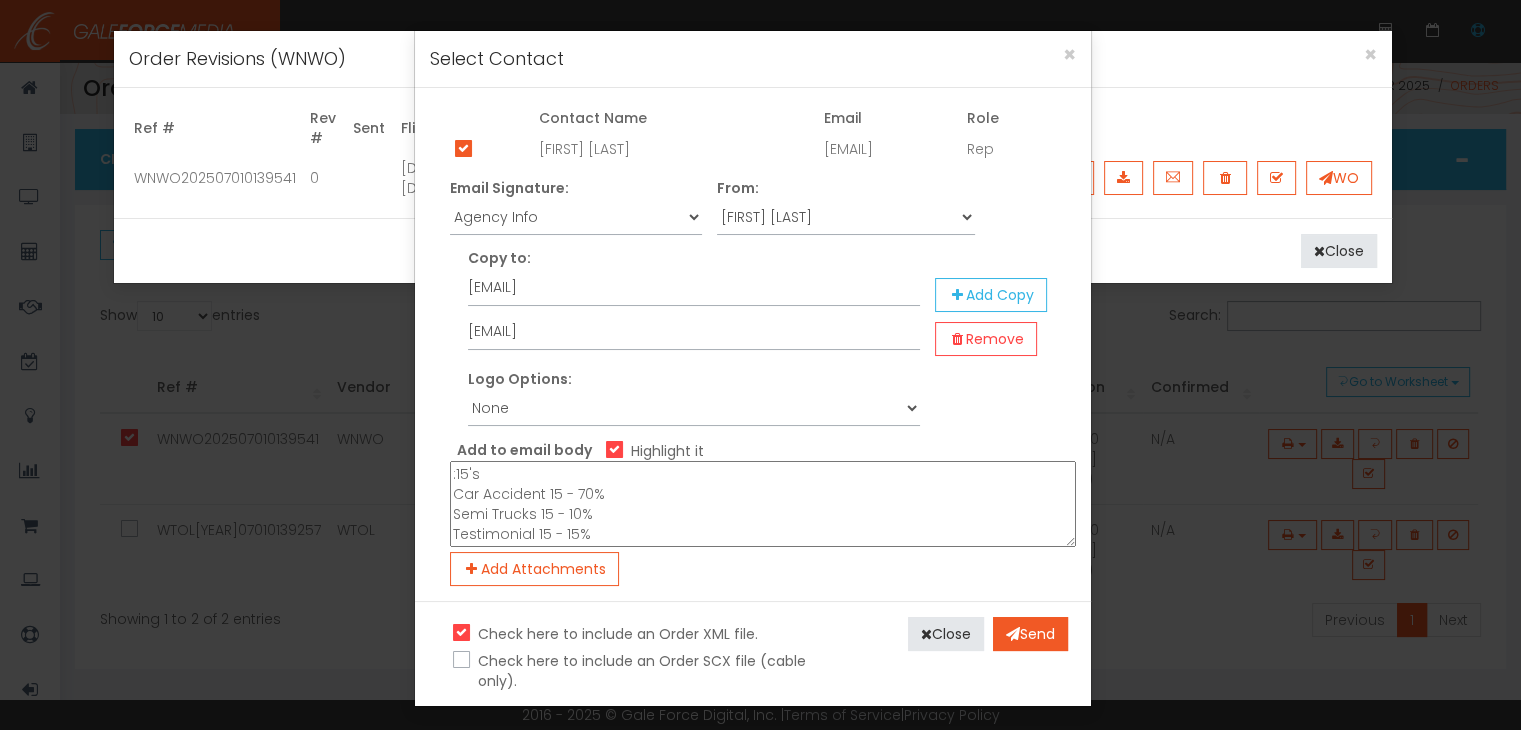 click on "Hi [FIRST] and [FIRST]
Here is the 3rd quarter order for [LAST], [LAST] & [LAST].
Traffic is as follows:
:15's
Car Accident 15 - 70%
Semi Trucks 15 - 10%
Testimonial 15 - 15%" at bounding box center [763, 504] 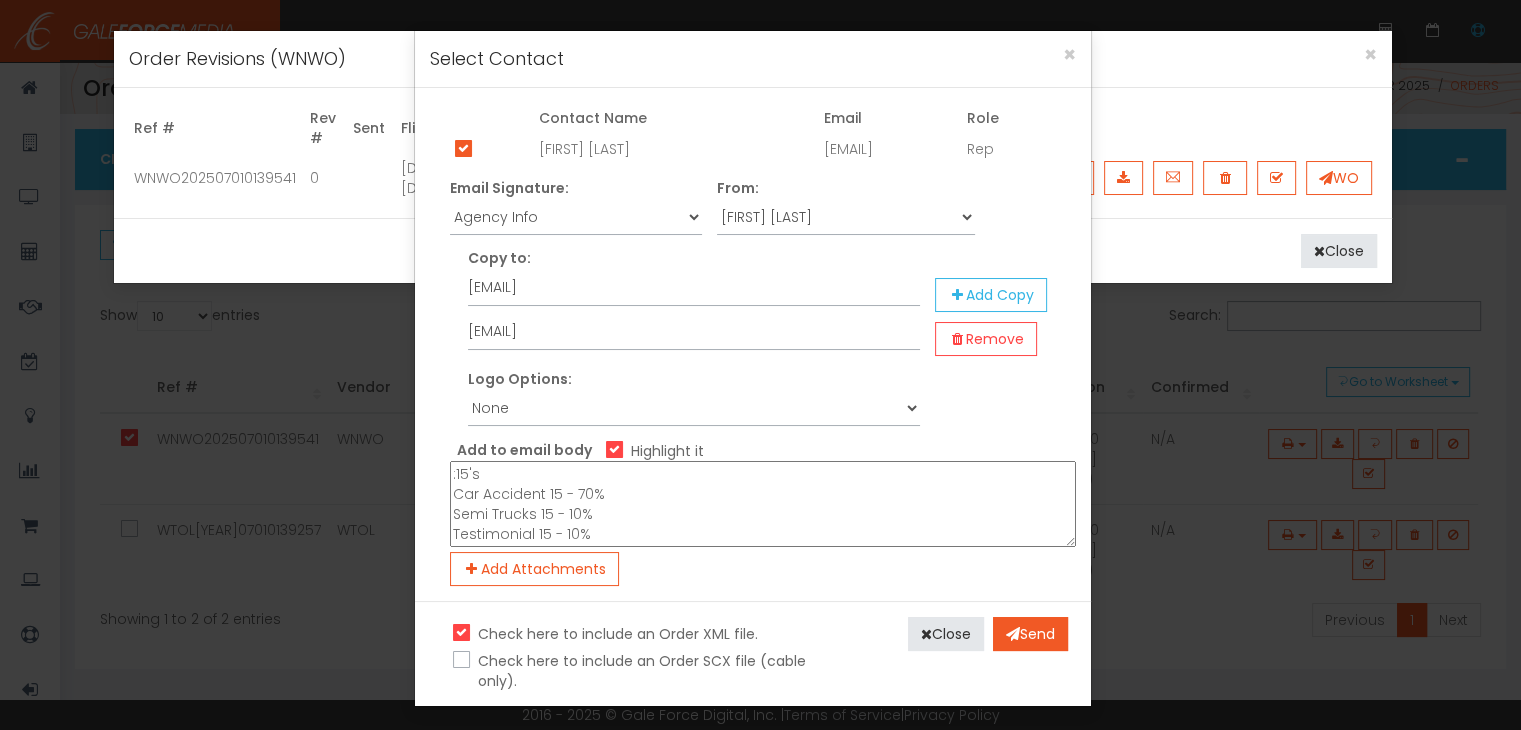 click on "Hi [FIRST] and [FIRST]
Here is the 3rd quarter order for Gallon, Takacs & Boissoneault.
Traffic is as follows:
:15's
Car Accident 15 - 70%
Semi Trucks 15 - 10%
Testimonial 15 - 10%" at bounding box center (763, 504) 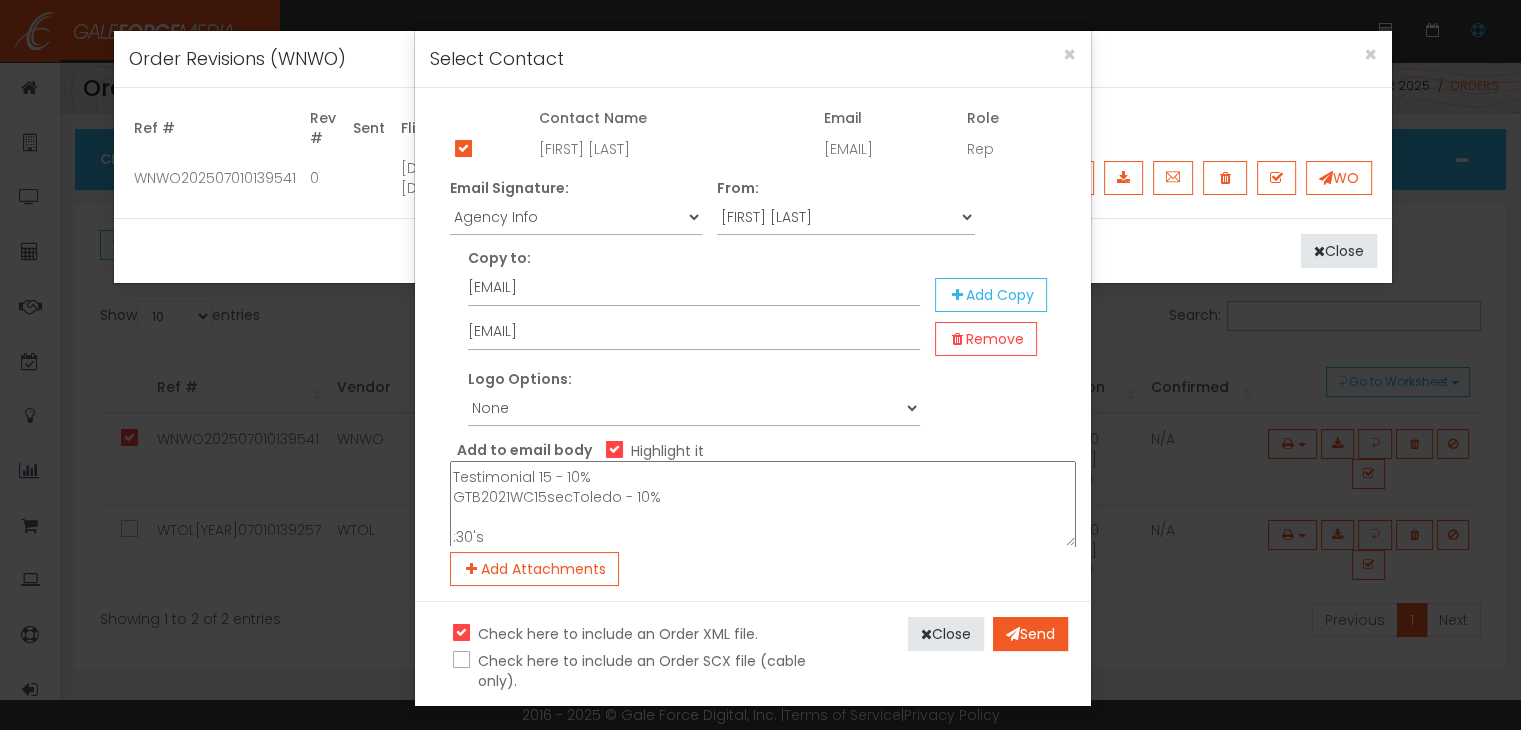 scroll, scrollTop: 137, scrollLeft: 0, axis: vertical 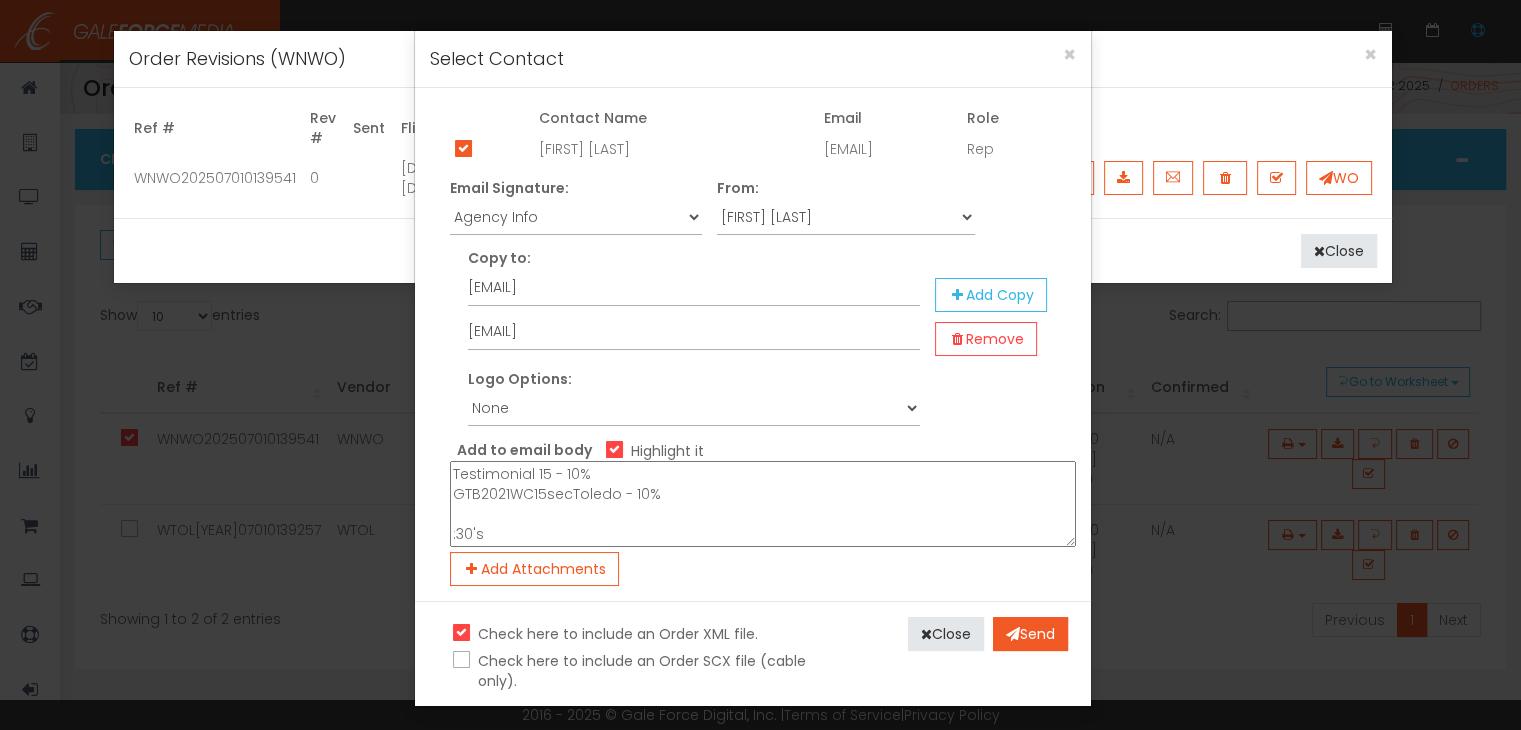 paste on "GTBCarAccident20" 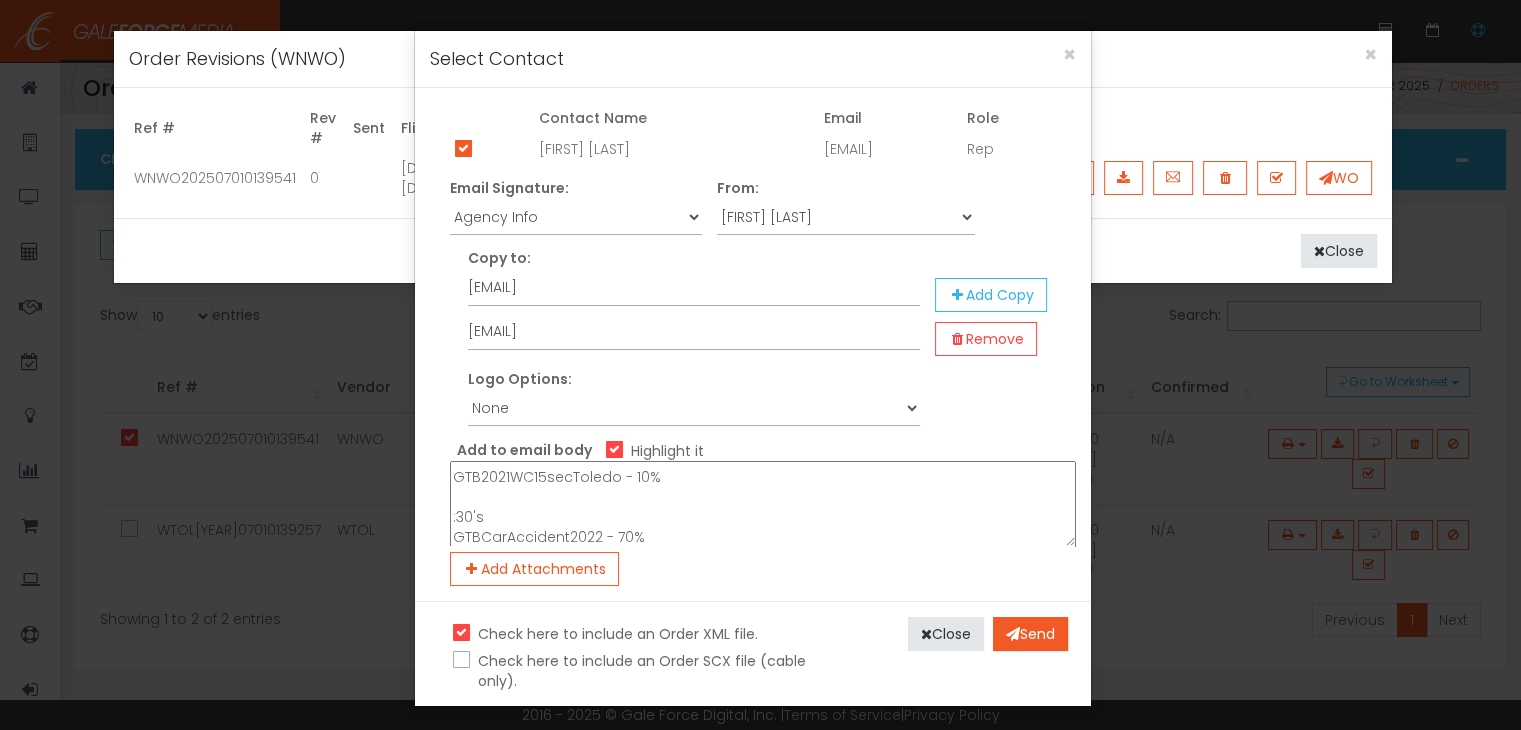 scroll, scrollTop: 157, scrollLeft: 0, axis: vertical 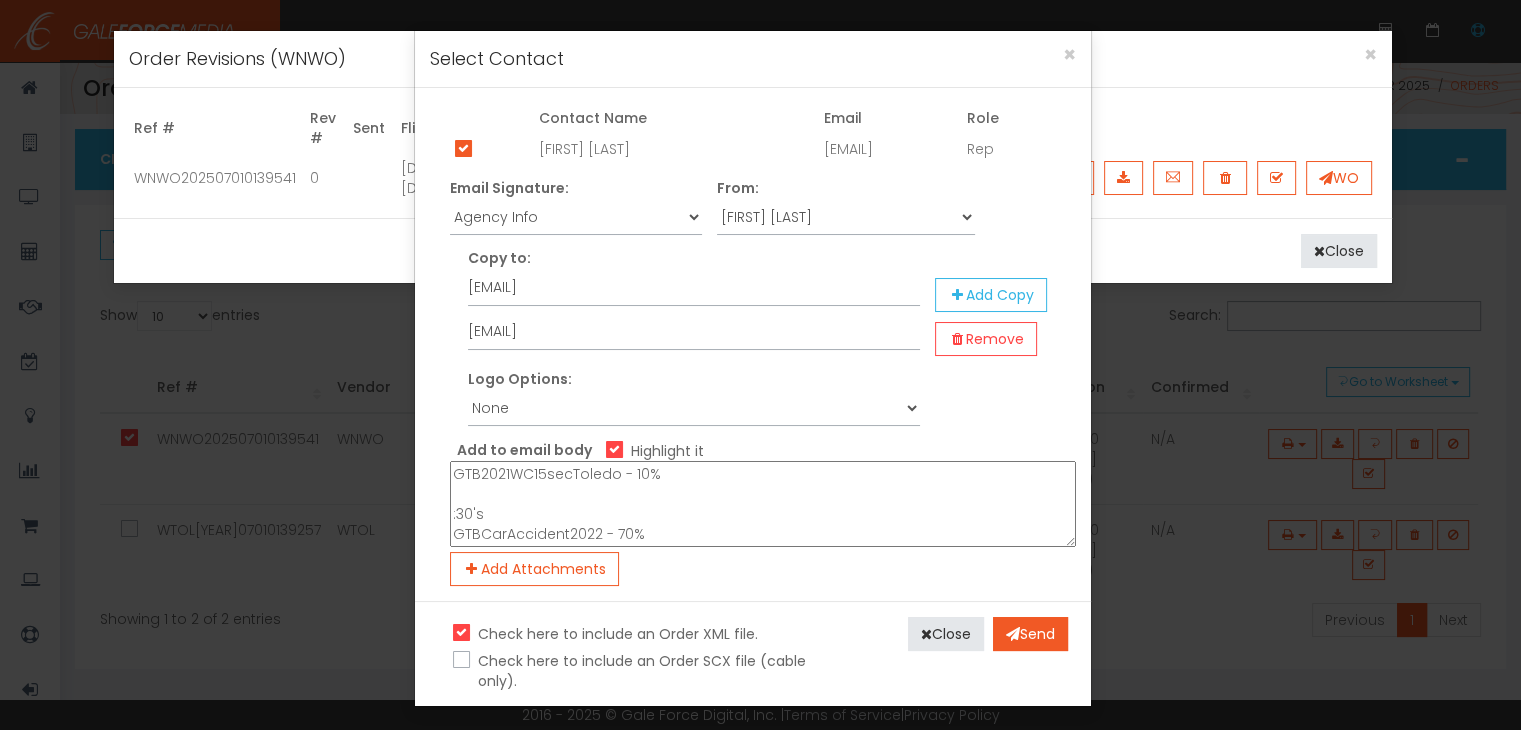 paste on "GTBTestimonial202" 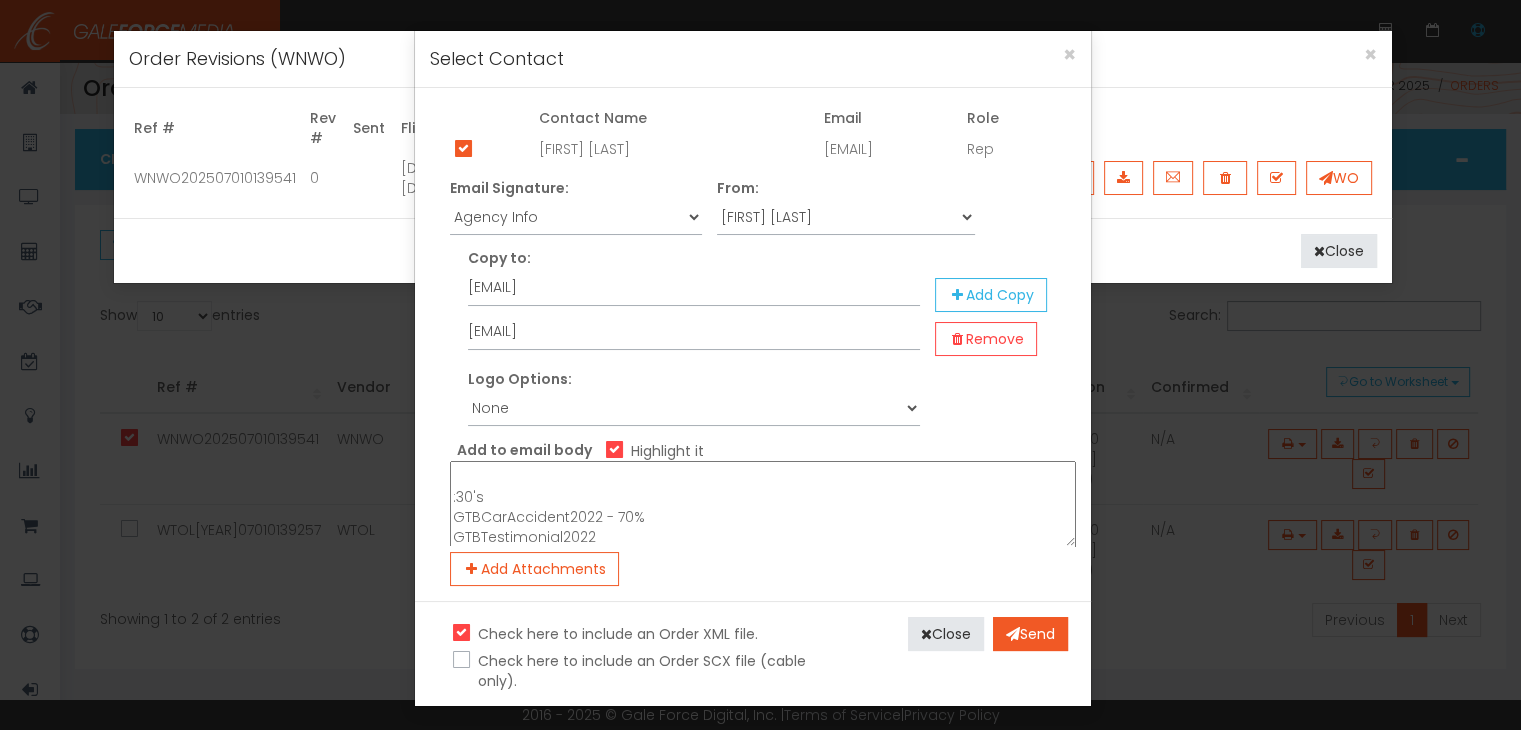 click on "Hi [FIRST] and [FIRST]
Here is the 3rd quarter order for Gallon, Takacs & Boissoneault.
Traffic is as follows:
:15's
Car Accident 15 - 70%
Semi Trucks 15 - 10%
Testimonial 15 - 10%
GTB2021WC15secToledo - 10%
:30's
GTBCarAccident2022 - 70%
GTBTestimonial2022" at bounding box center (763, 504) 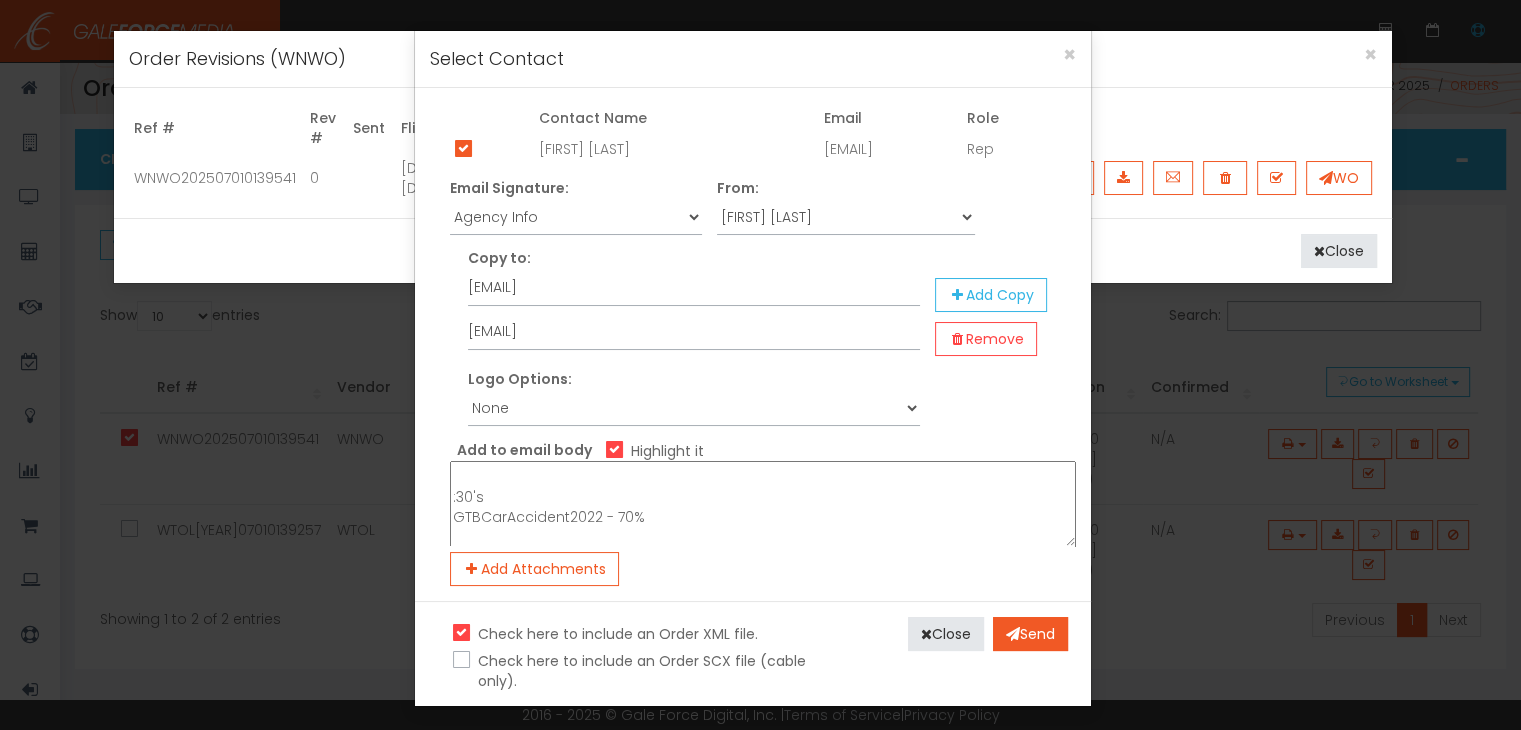 paste on "GTBTestimonial202" 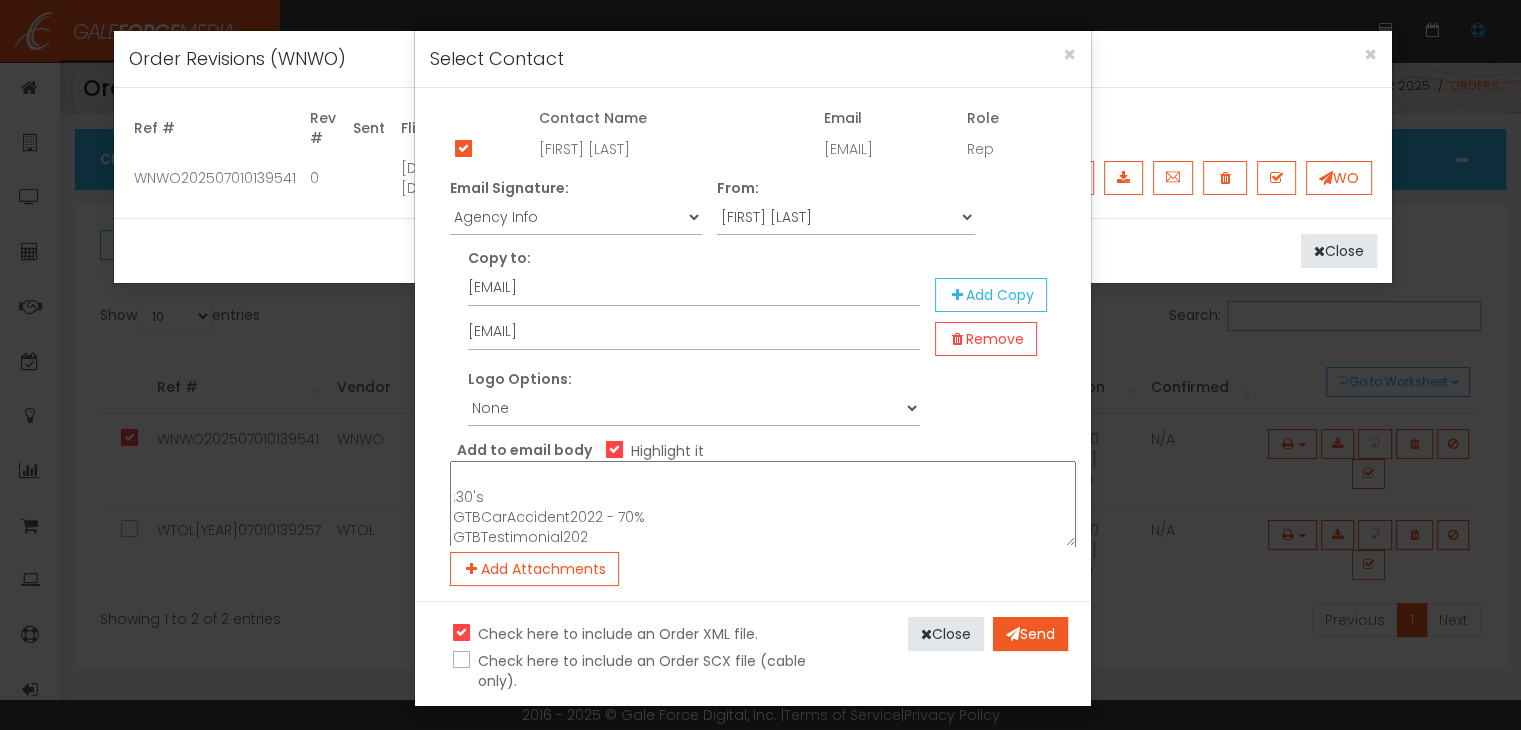 click on "Hi [FIRST] and [FIRST]
Here is the 3rd quarter order for [LAST], [LAST] & [LAST].
Traffic is as follows:
:15's
Car Accident 15 - 70%
Semi Trucks 15 - 10%
Testimonial 15 - 10%
GTB2021WC15secToledo - 10%
:30's
GTBCarAccident2022 - 70%
GTBTestimonial202
GTBTestimonial2022" at bounding box center [763, 504] 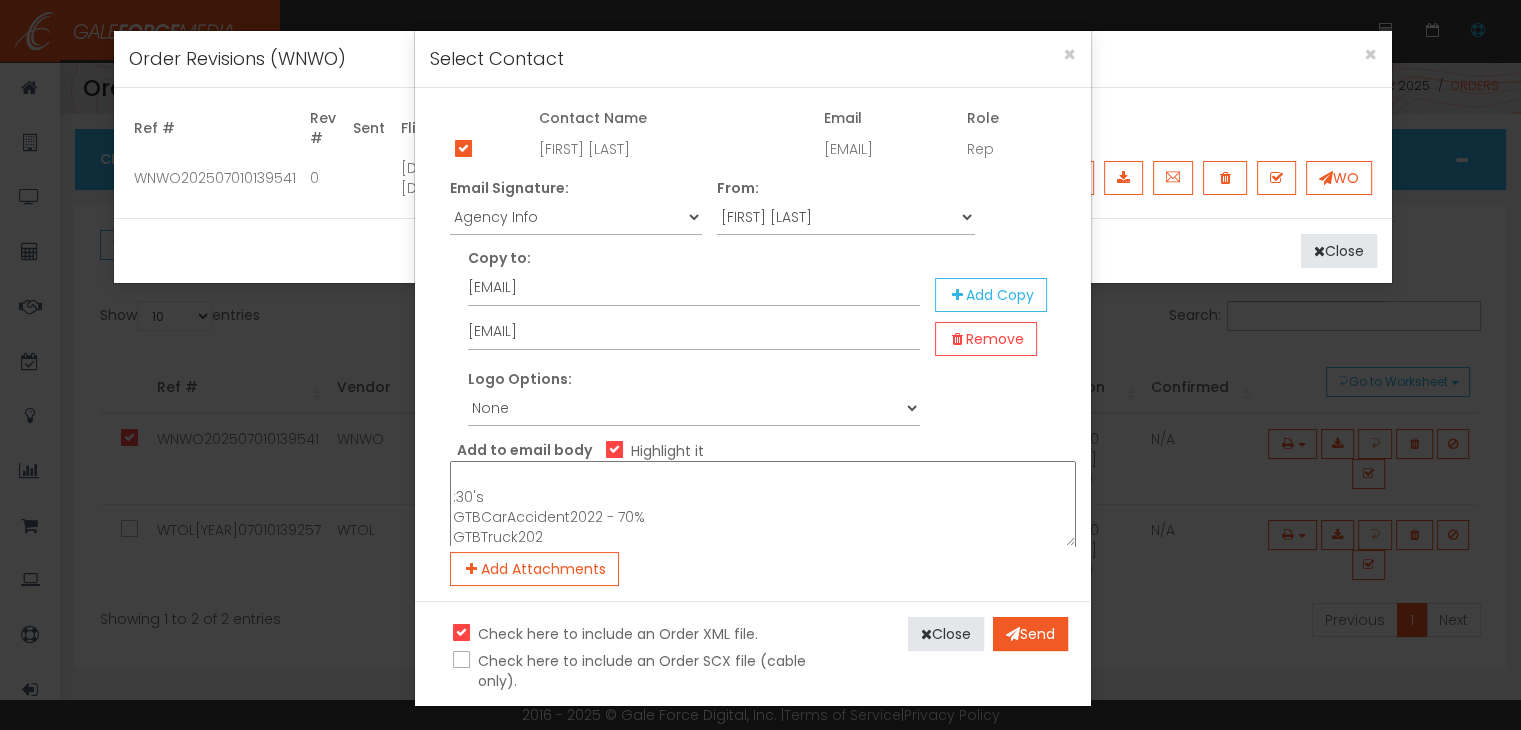 click on "Hi [FIRST] and [FIRST]
Here is the 3rd quarter order for [LAST], [LAST] & [LAST].
Traffic is as follows:
:15's
Car Accident 15 - 70%
Semi Trucks 15 - 10%
Testimonial 15 - 10%
GTB2021WC15secToledo - 10%
:30's
GTBCarAccident2022 - 70%
GTBTruck202
GTBTestimonial2022" at bounding box center [763, 504] 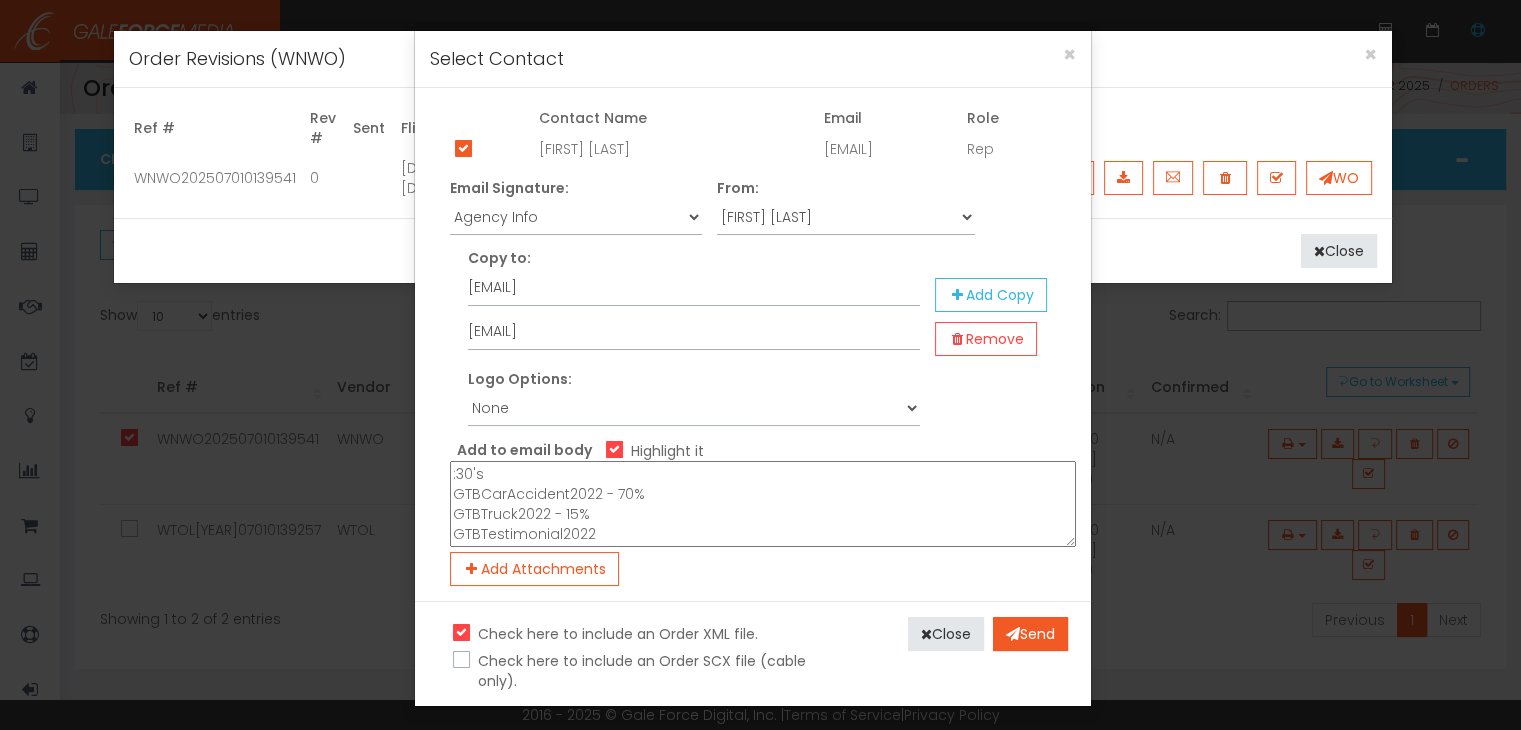 scroll, scrollTop: 200, scrollLeft: 0, axis: vertical 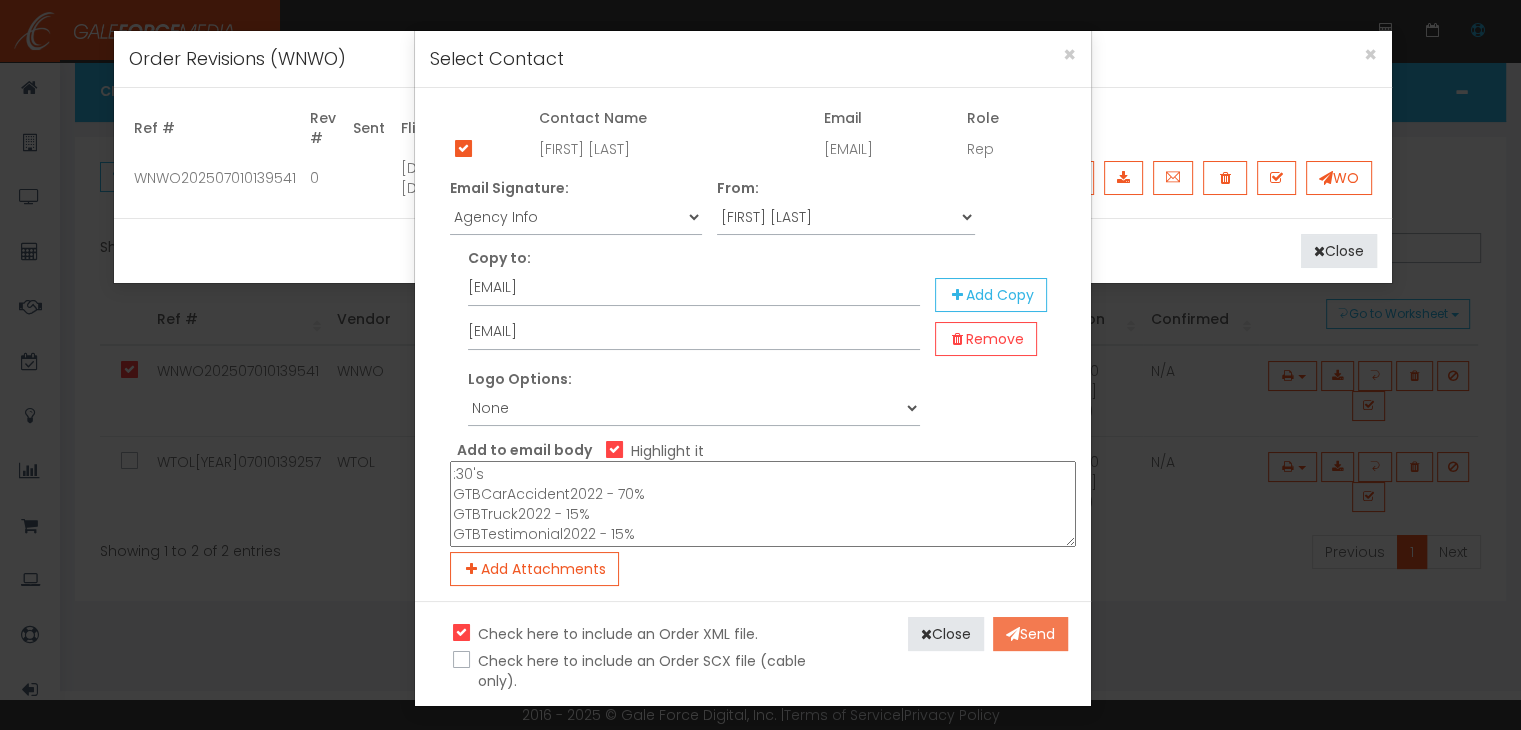 type on "Hi [FIRST] and [FIRST]
Here is the 3rd quarter order for Gallon, Takacs & Boissoneault.
Traffic is as follows:
:15's
Car Accident 15 - 70%
Semi Trucks 15 - 10%
Testimonial 15 - 10%
GTB2021WC15secToledo - 10%
:30's
GTBCarAccident2022 - 70%
GTBTruck2022 - 15%
GTBTestimonial2022 - 15%" 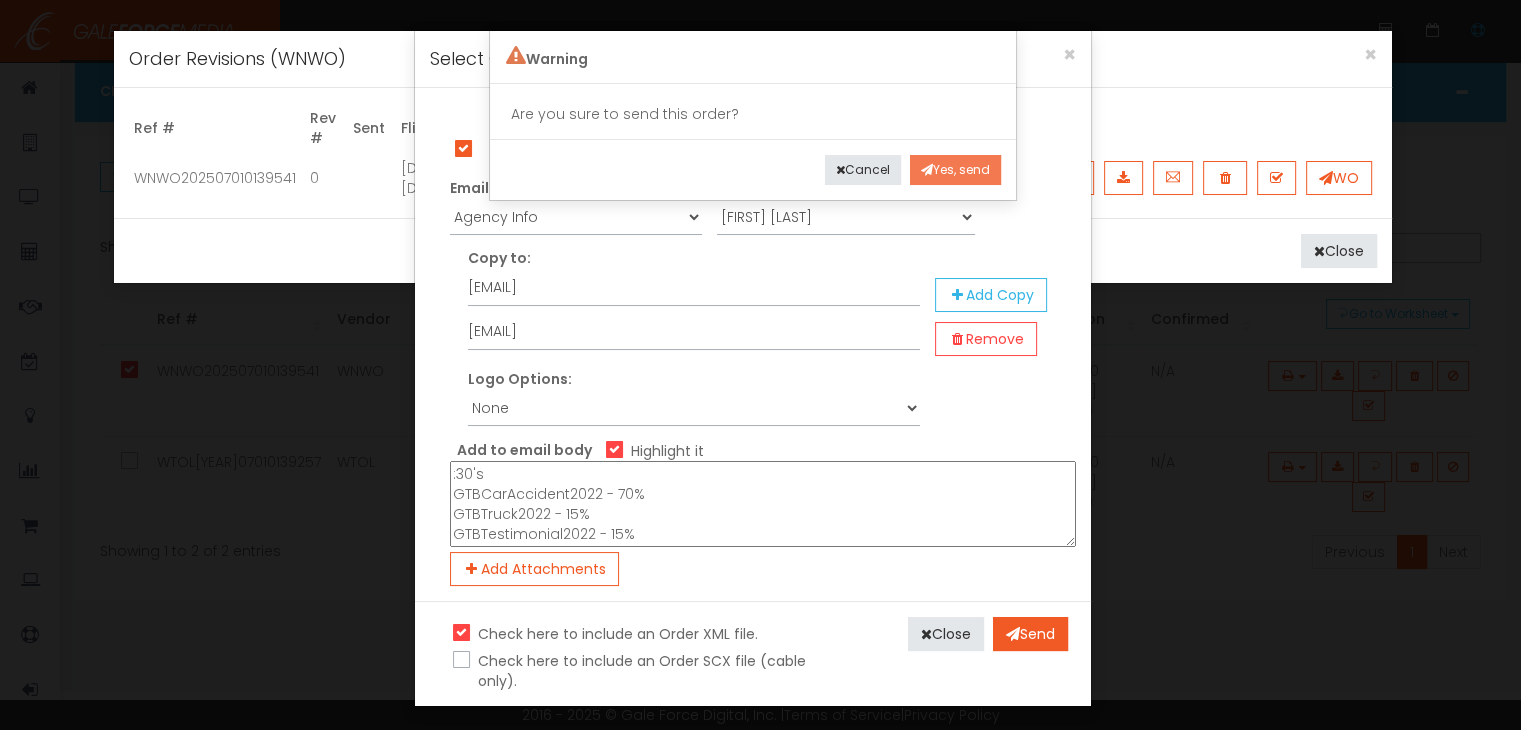 click on "Yes, send" at bounding box center [955, 170] 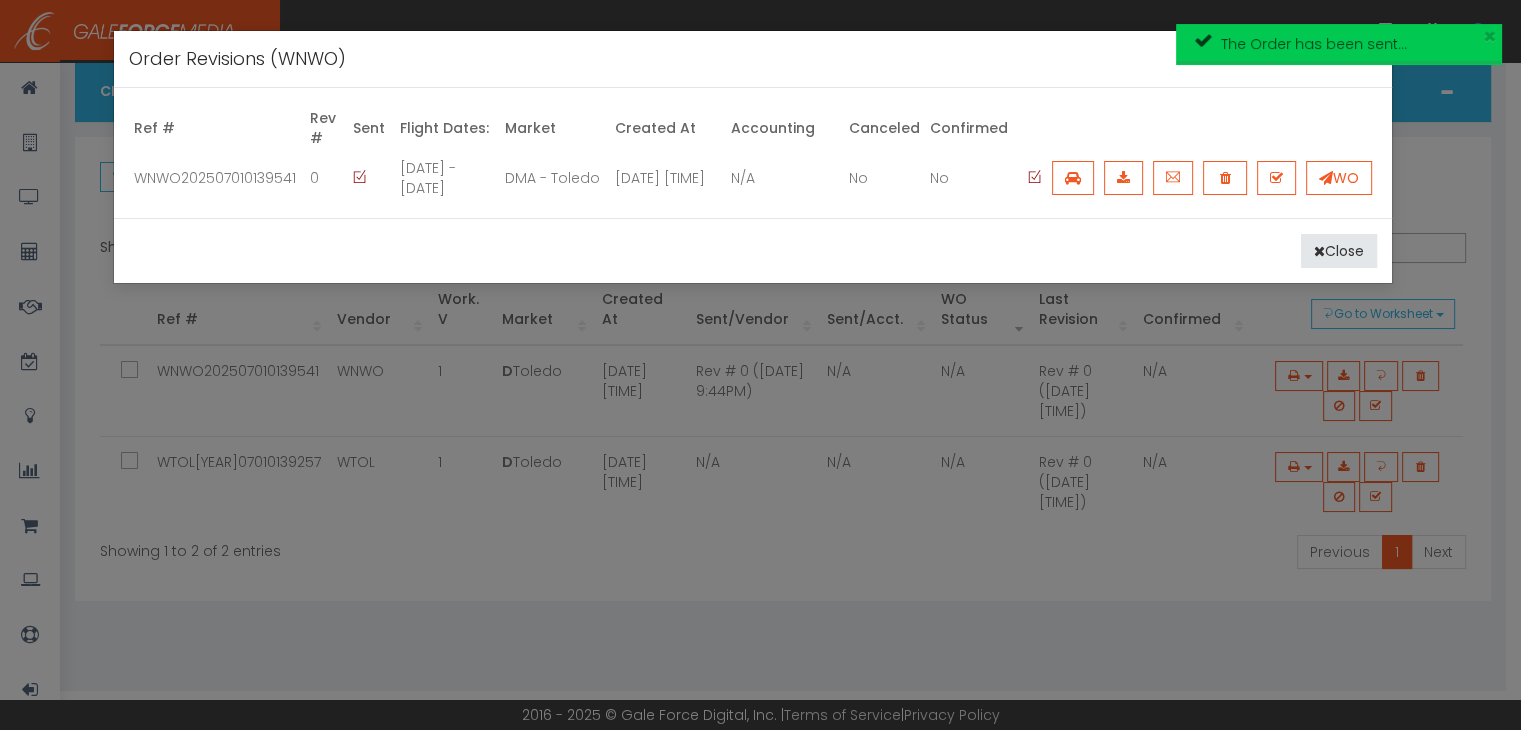 scroll, scrollTop: 68, scrollLeft: 0, axis: vertical 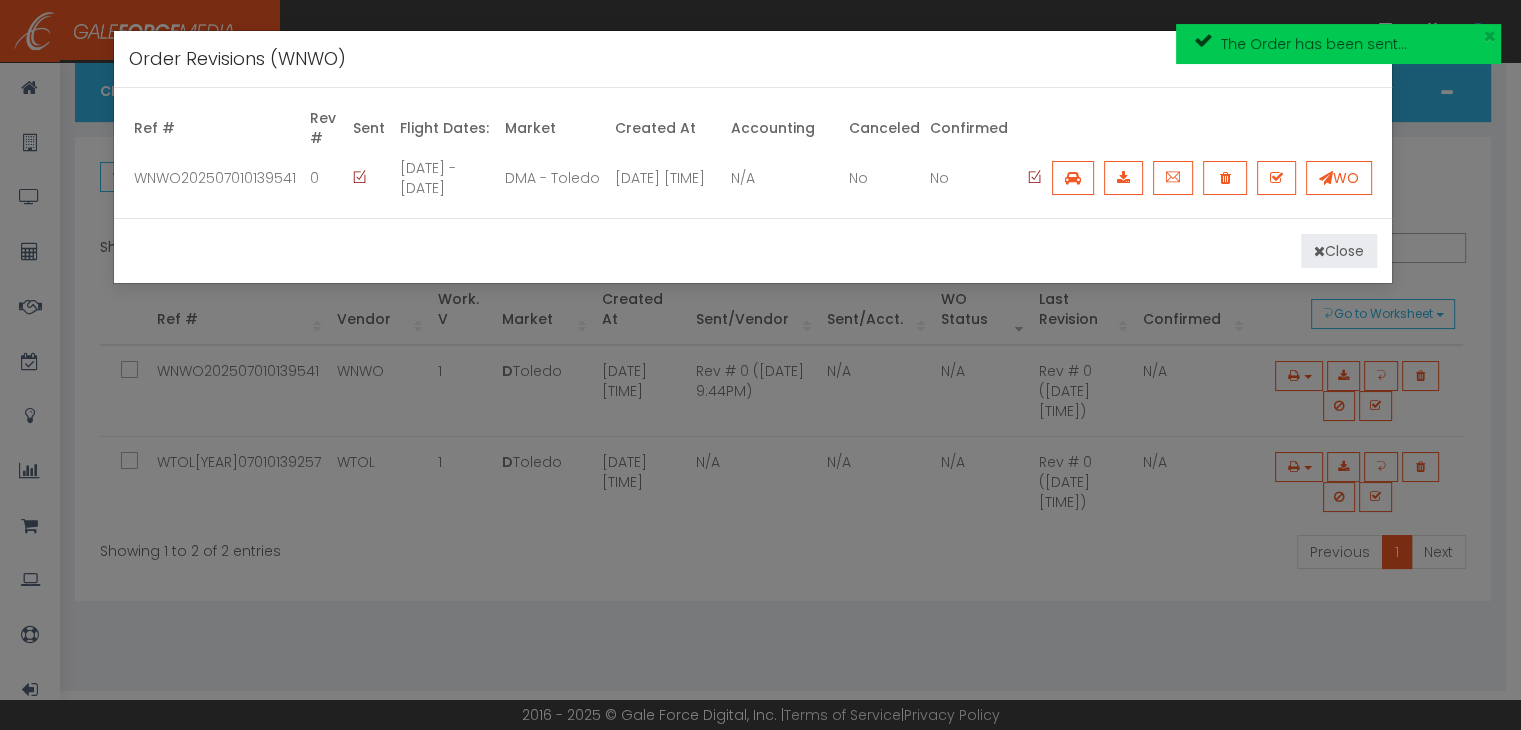 click on "Close" at bounding box center [1339, 251] 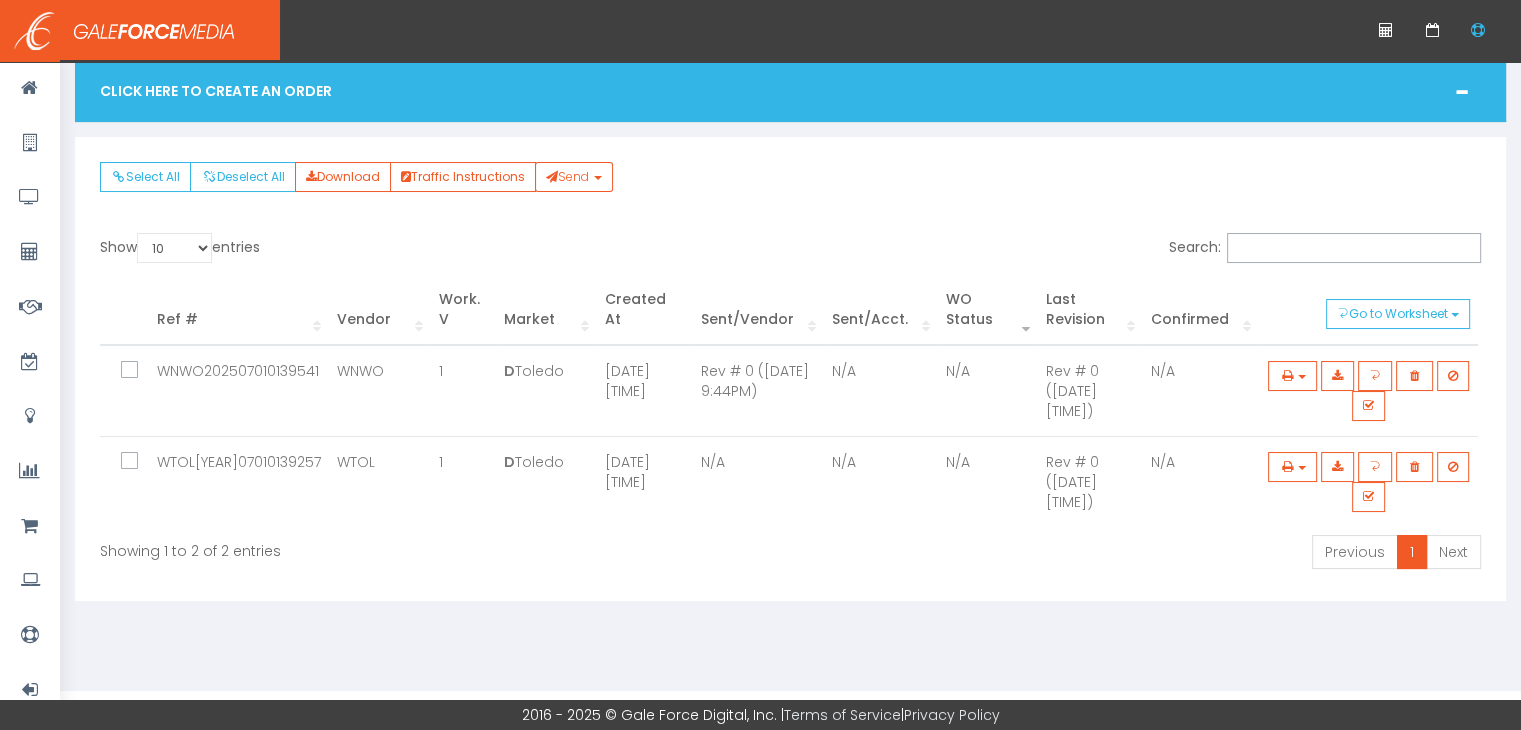 click at bounding box center [134, 468] 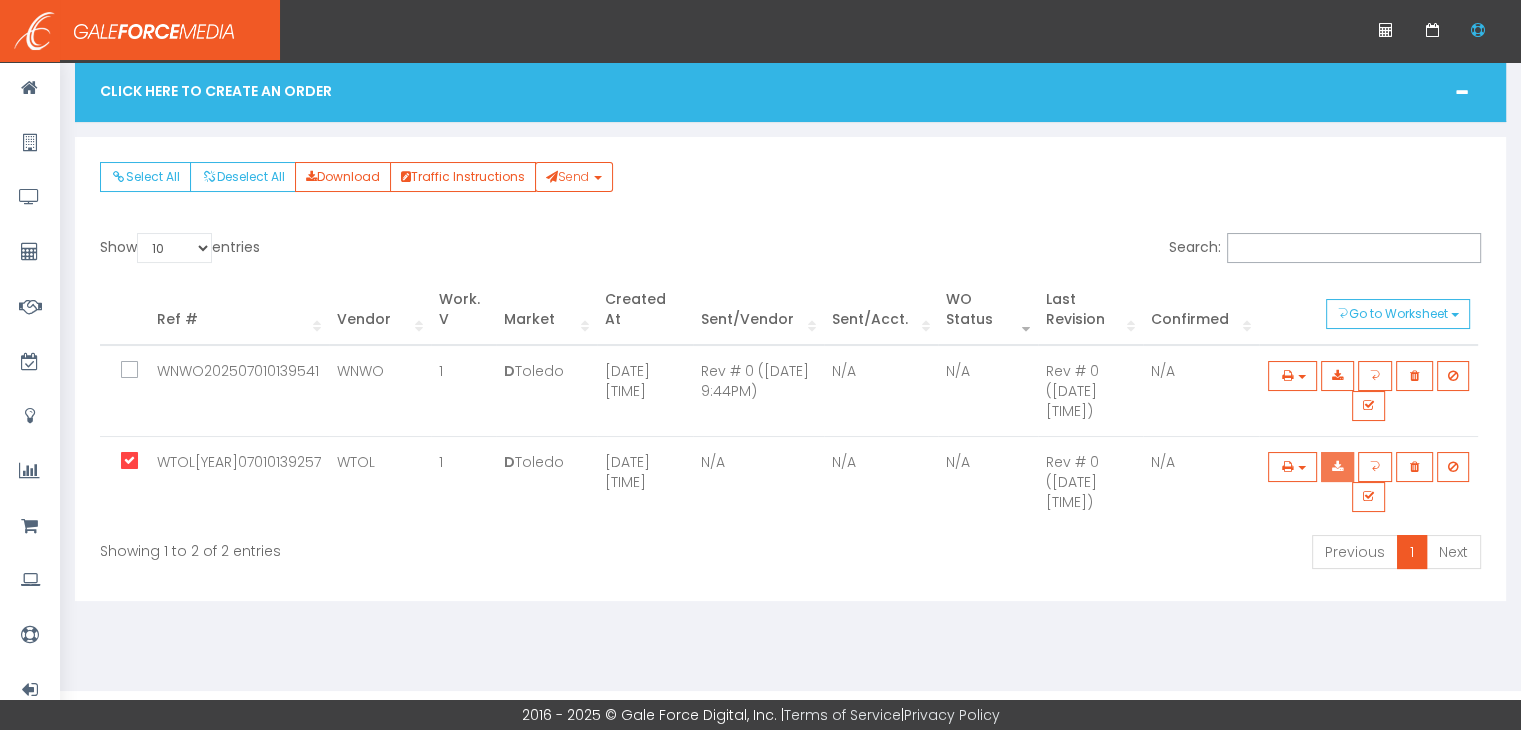 click at bounding box center (1337, 467) 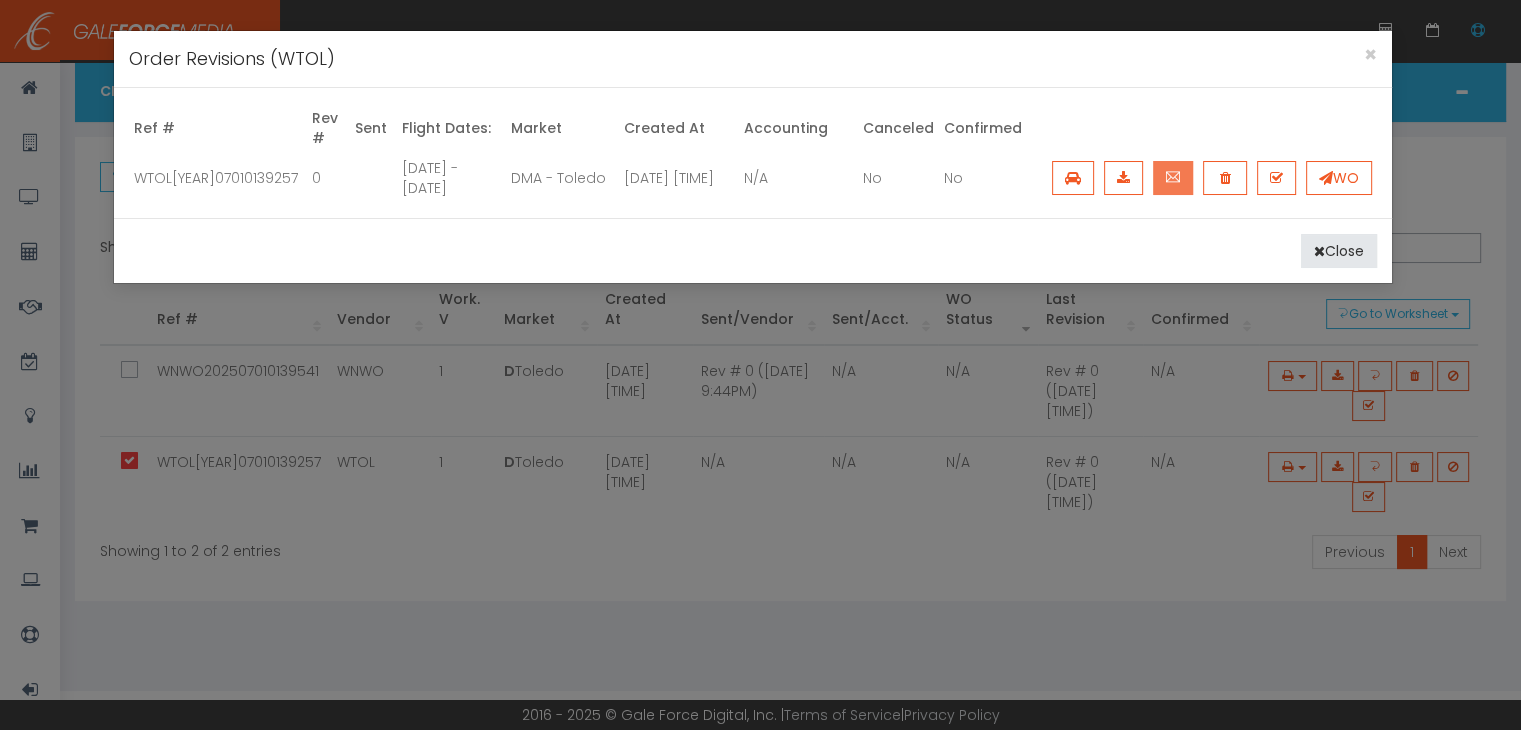 click at bounding box center (1173, 178) 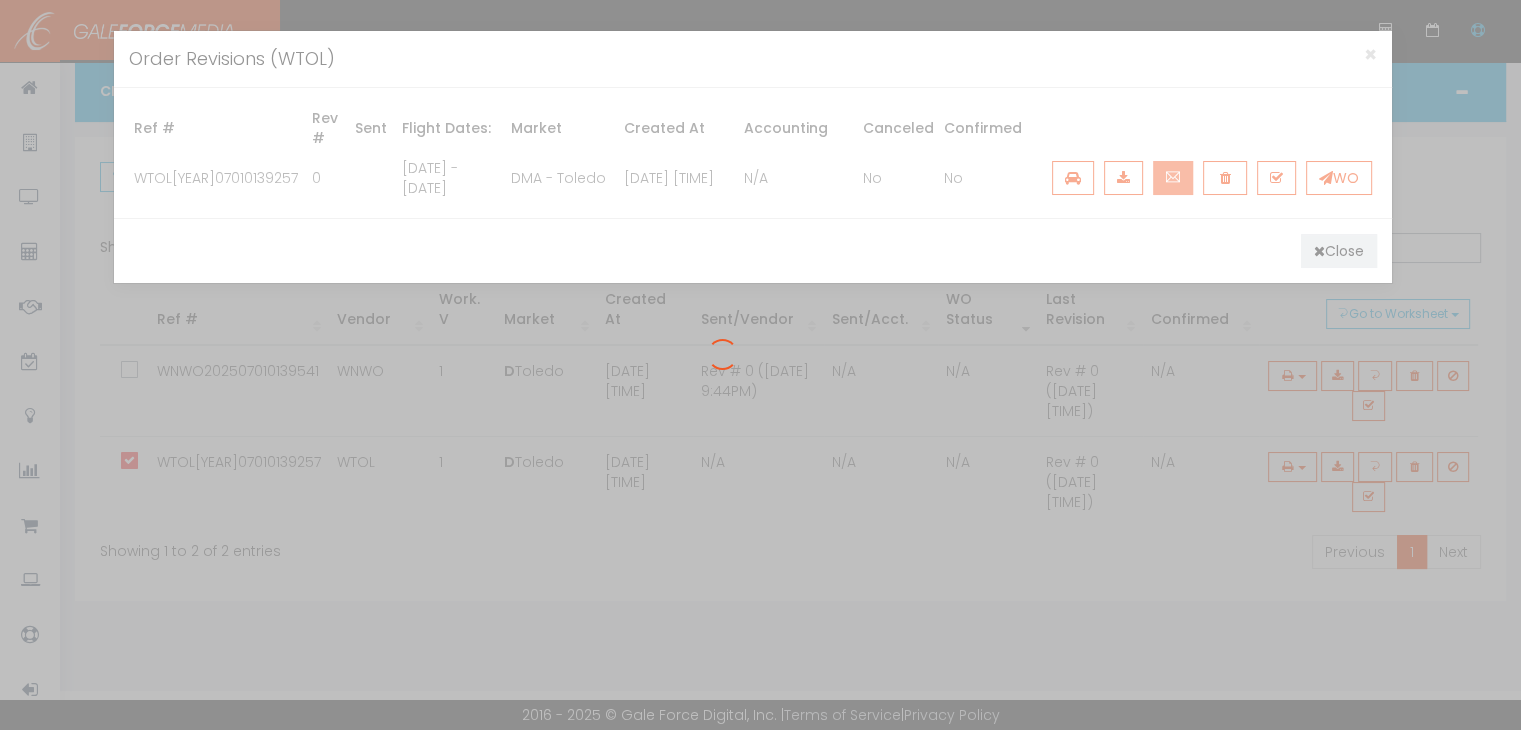 scroll, scrollTop: 0, scrollLeft: 0, axis: both 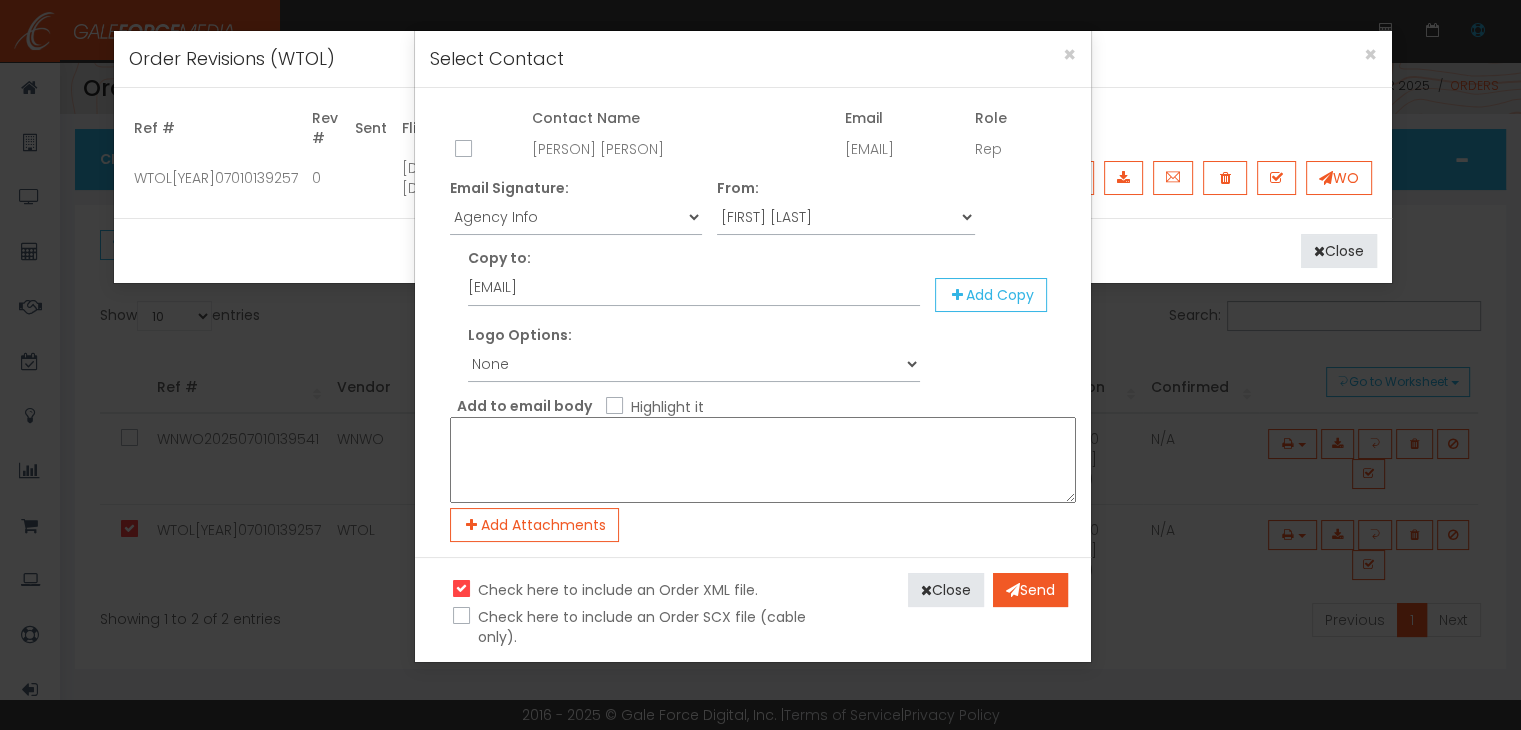 click at bounding box center (461, 150) 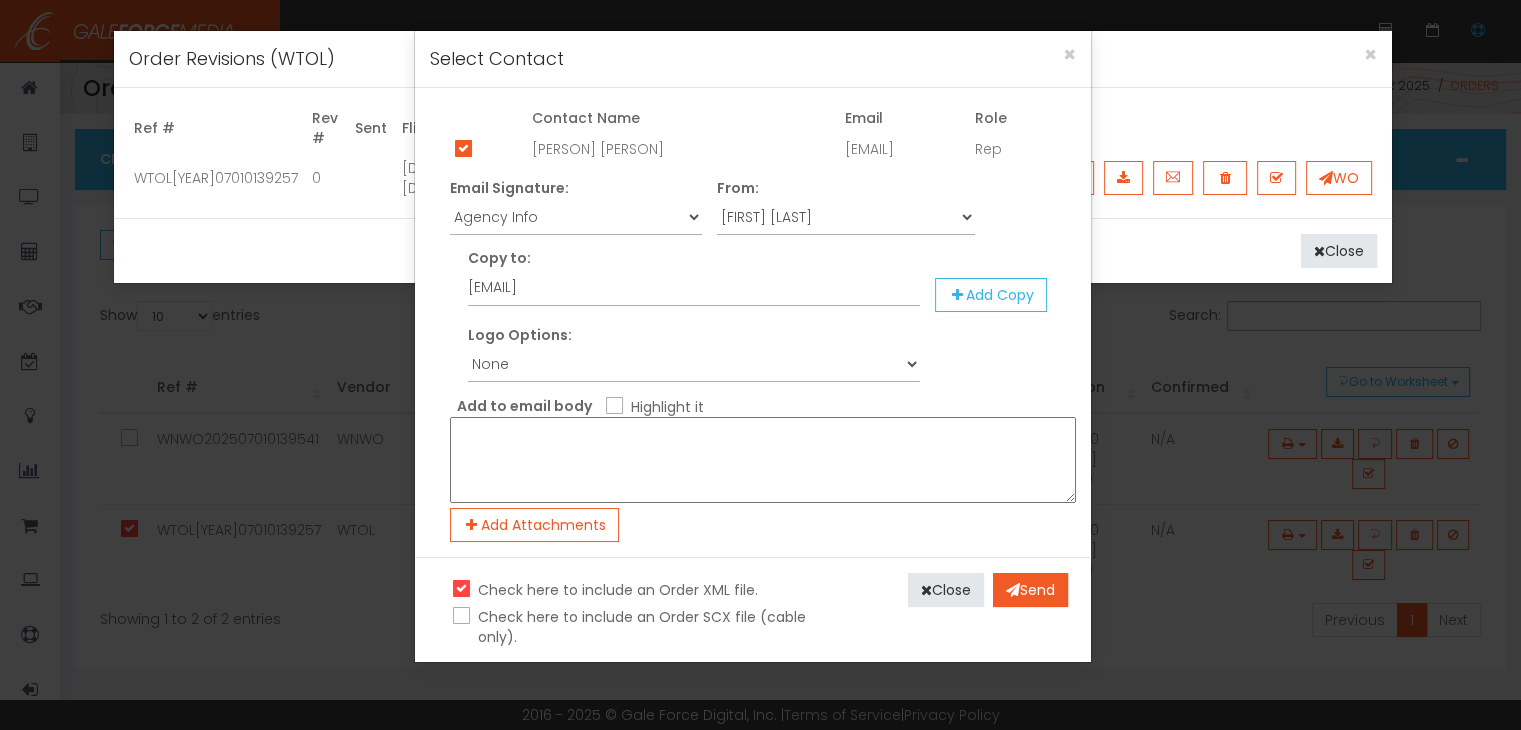click on "Highlight it" at bounding box center (612, 407) 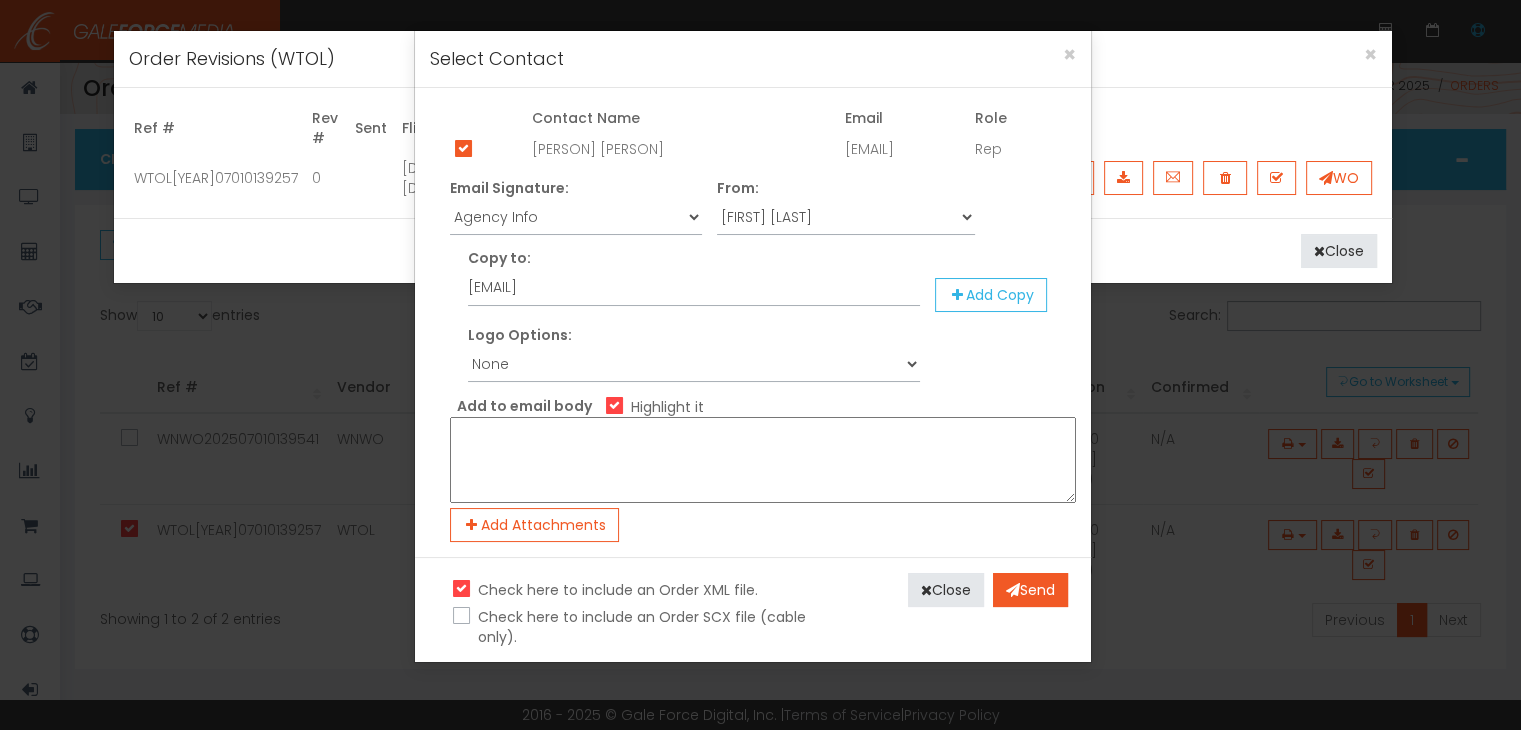 click at bounding box center [763, 460] 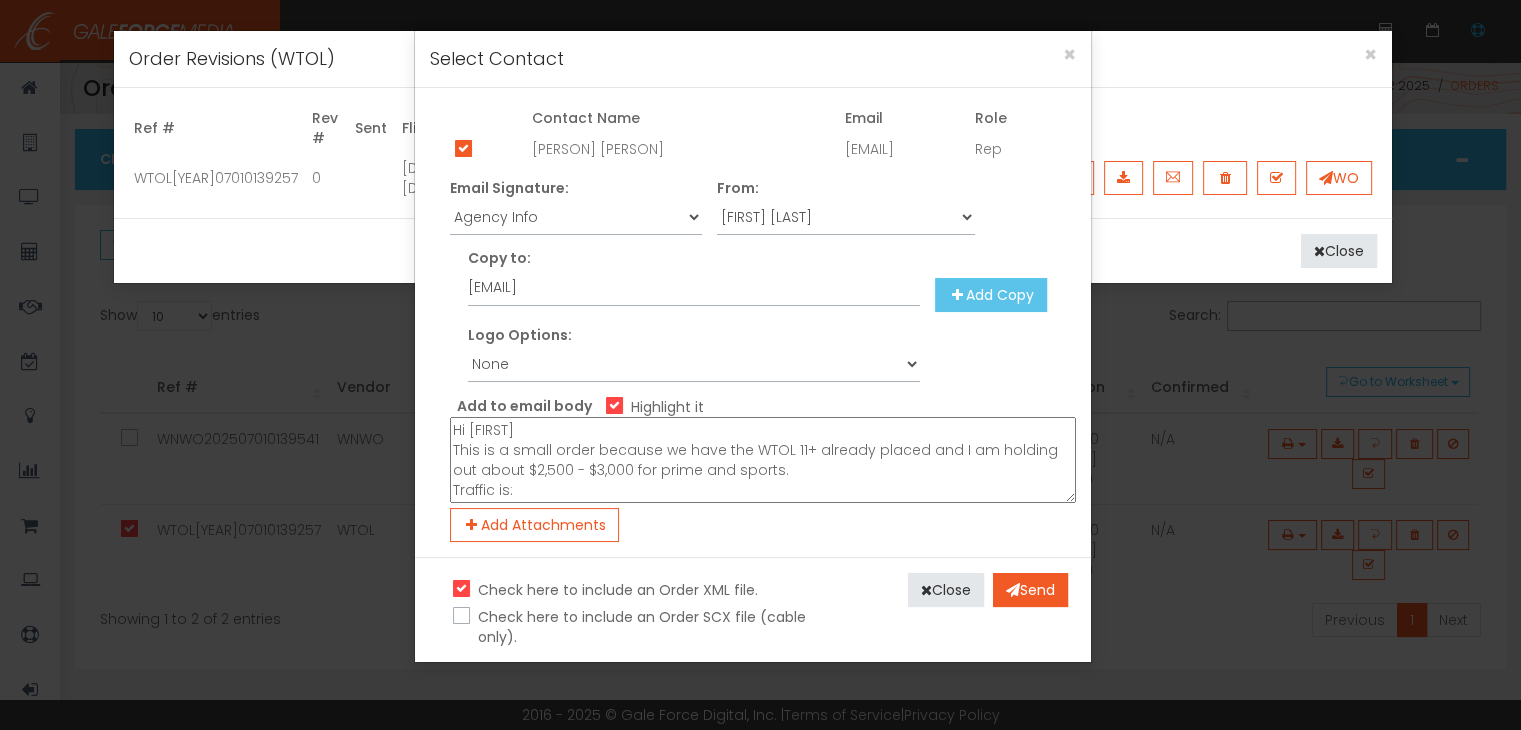 scroll, scrollTop: 17, scrollLeft: 0, axis: vertical 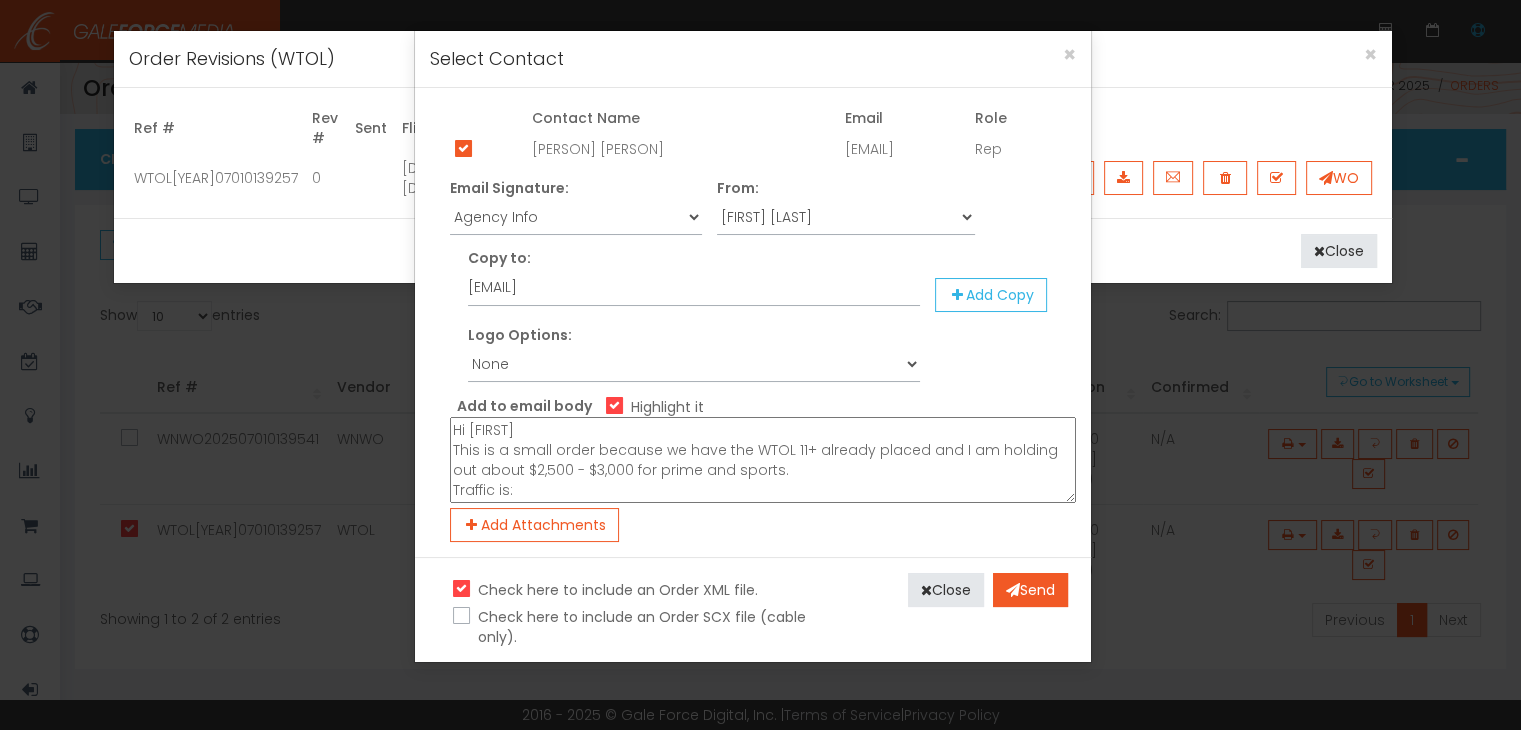 paste on ":15&#039;s Car Accident 15 - 70% Semi Trucks 15 - 10% Testimonial 15 - 10% GTB2021WC15secToledo - 10% :30&#039;s GTBCarAccident2022 - 70% GTBTruck2022 - 15% GTBTestimonial2022 - 15%" 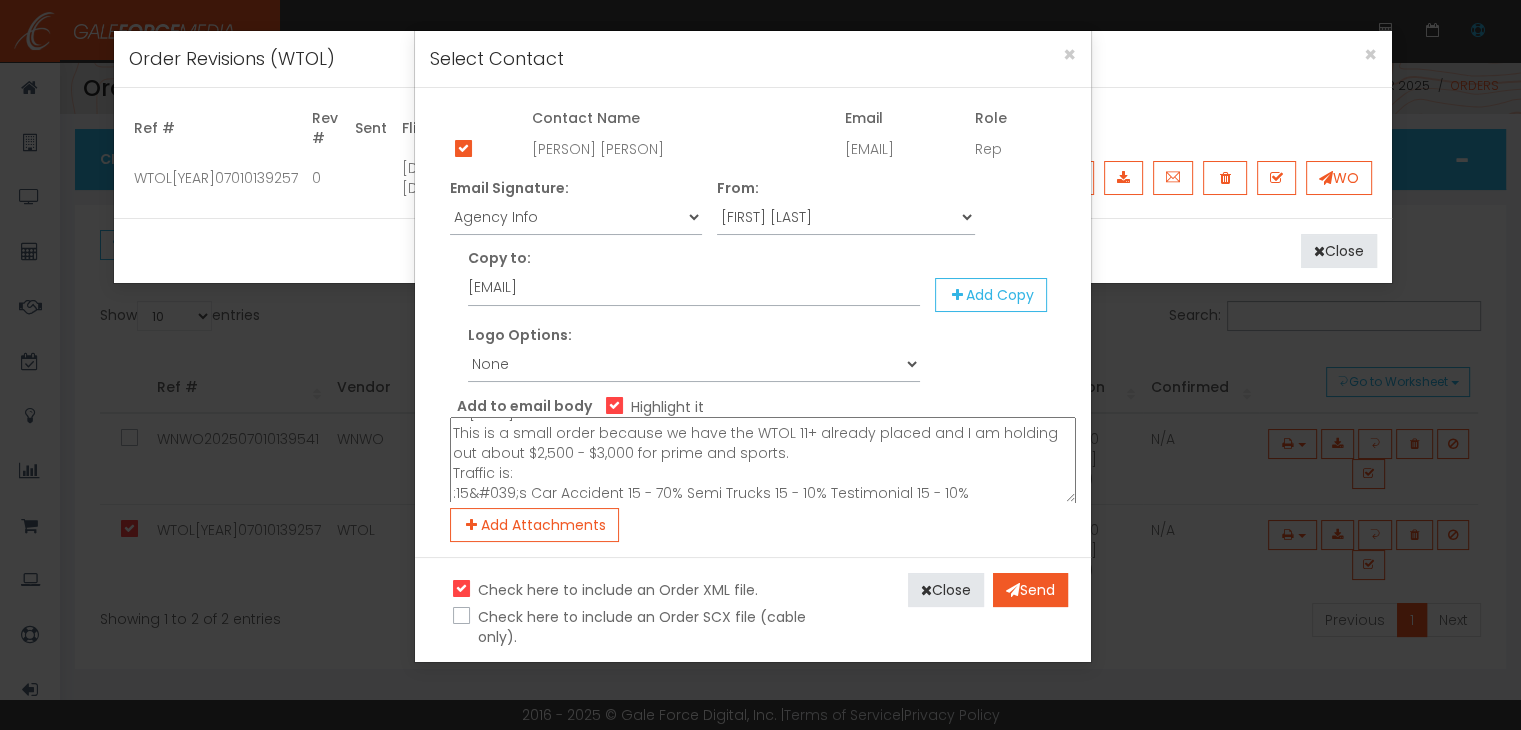 scroll, scrollTop: 57, scrollLeft: 0, axis: vertical 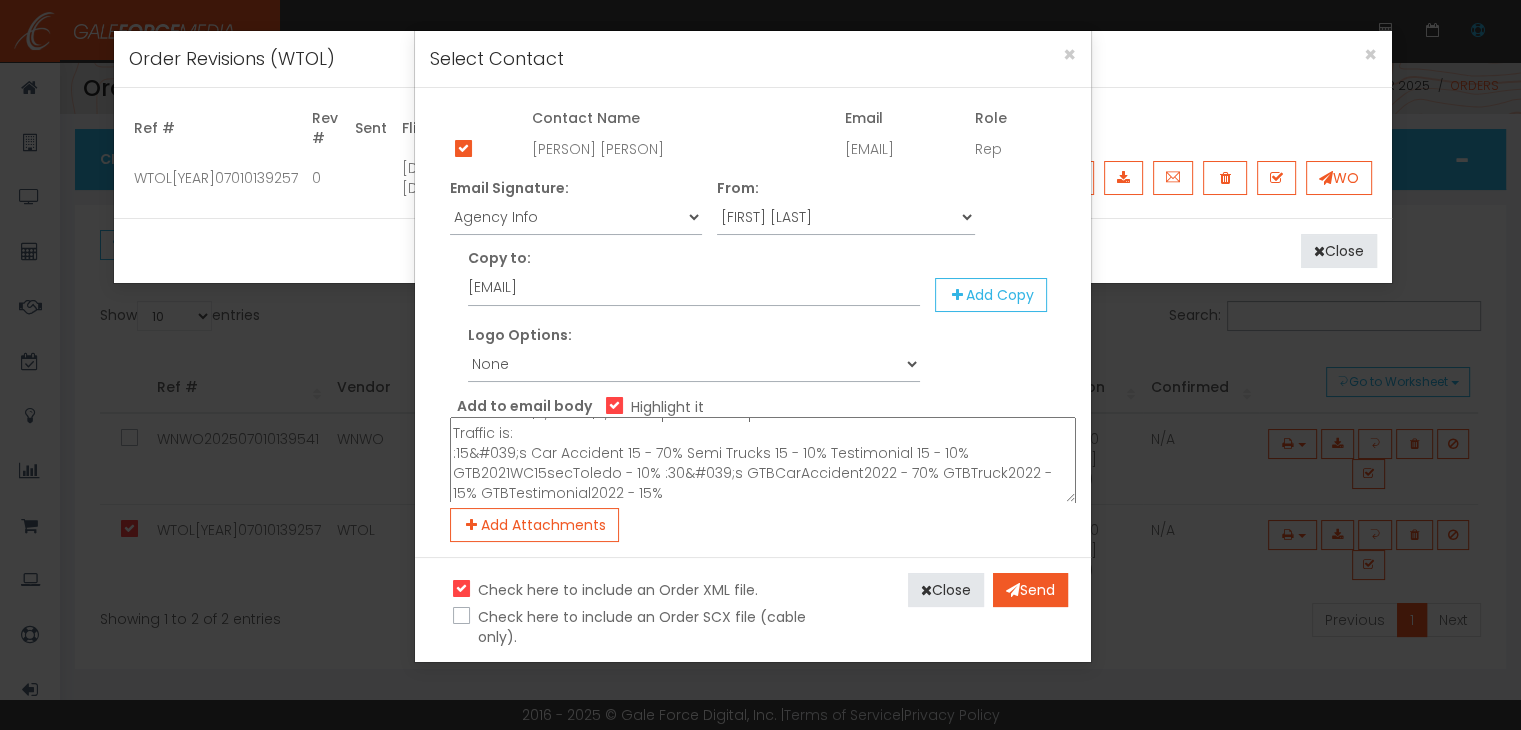 click on "Hi [FIRST]
This is a small order because we have the WTOL 11+ already placed and I am holding out about $2,500 - $3,000 for prime and sports.
Traffic is:
:15&#039;s Car Accident 15 - 70% Semi Trucks 15 - 10% Testimonial 15 - 10% GTB2021WC15secToledo - 10% :30&#039;s GTBCarAccident2022 - 70% GTBTruck2022 - 15% GTBTestimonial2022 - 15%" at bounding box center (763, 460) 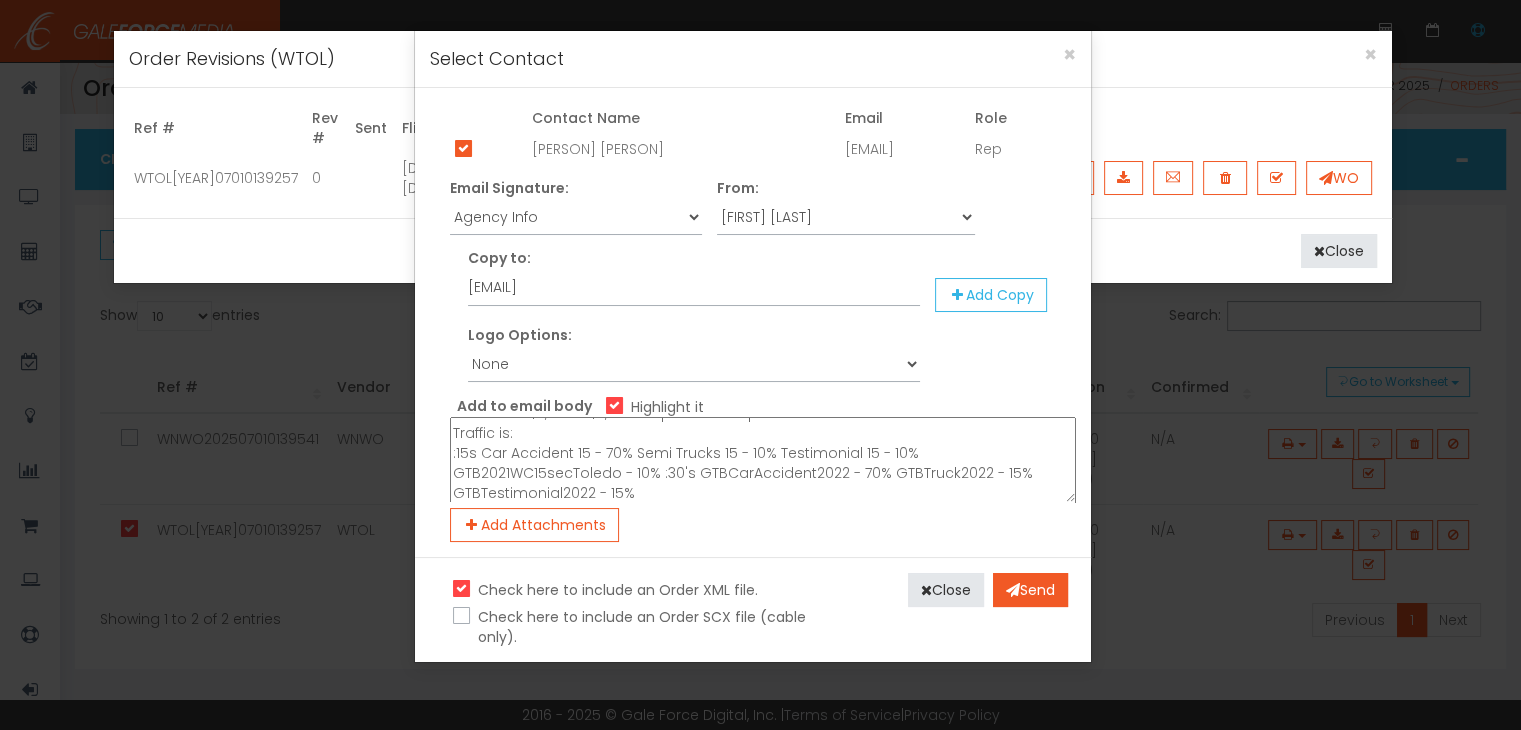 click on "Hi [FIRST]
This is a small order because we have the WTOL 11+ already placed and I am holding out about $2,500 - $3,000 for prime and sports.
Traffic is:
:15s Car Accident 15 - 70% Semi Trucks 15 - 10% Testimonial 15 - 10% GTB2021WC15secToledo - 10% :30's GTBCarAccident2022 - 70% GTBTruck2022 - 15% GTBTestimonial2022 - 15%" at bounding box center (763, 460) 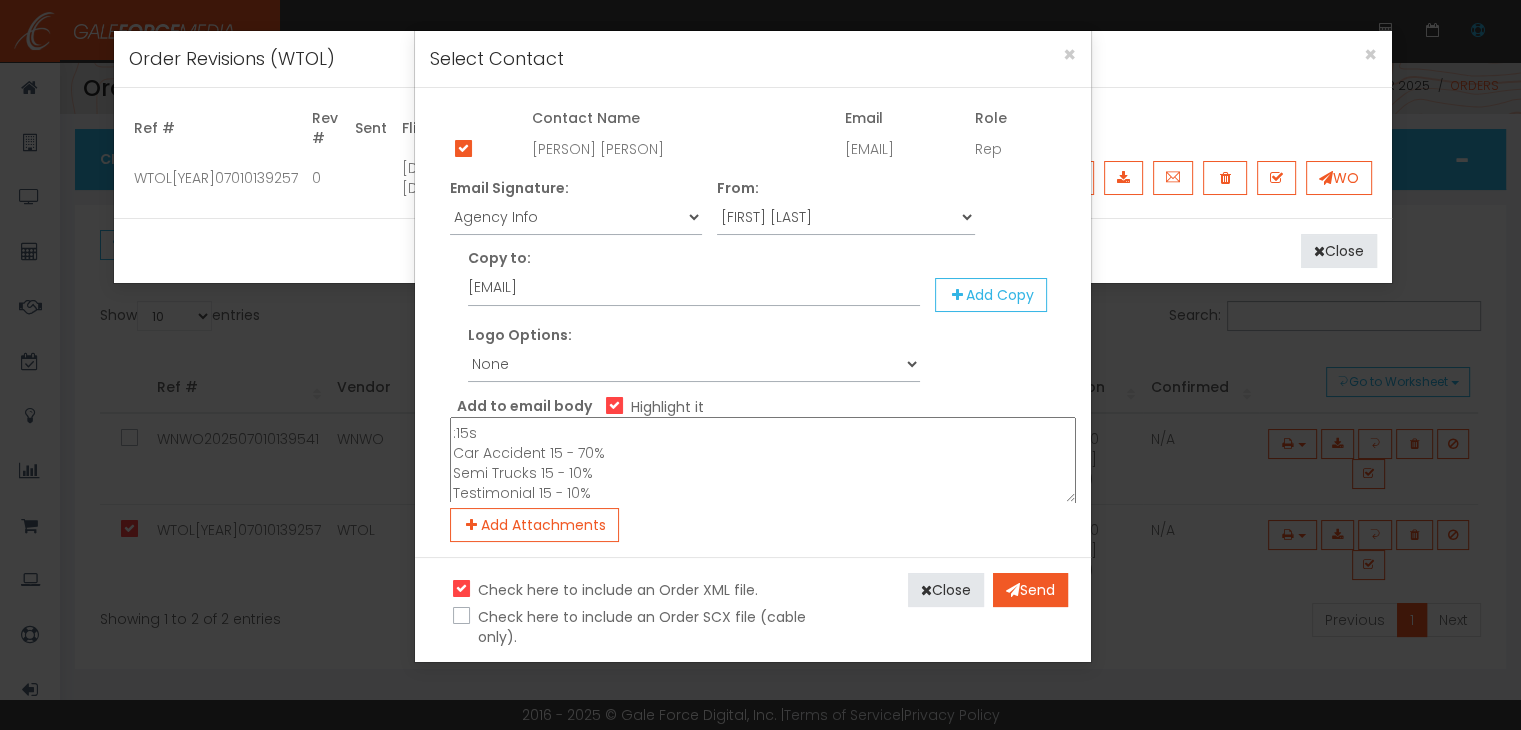 scroll, scrollTop: 97, scrollLeft: 0, axis: vertical 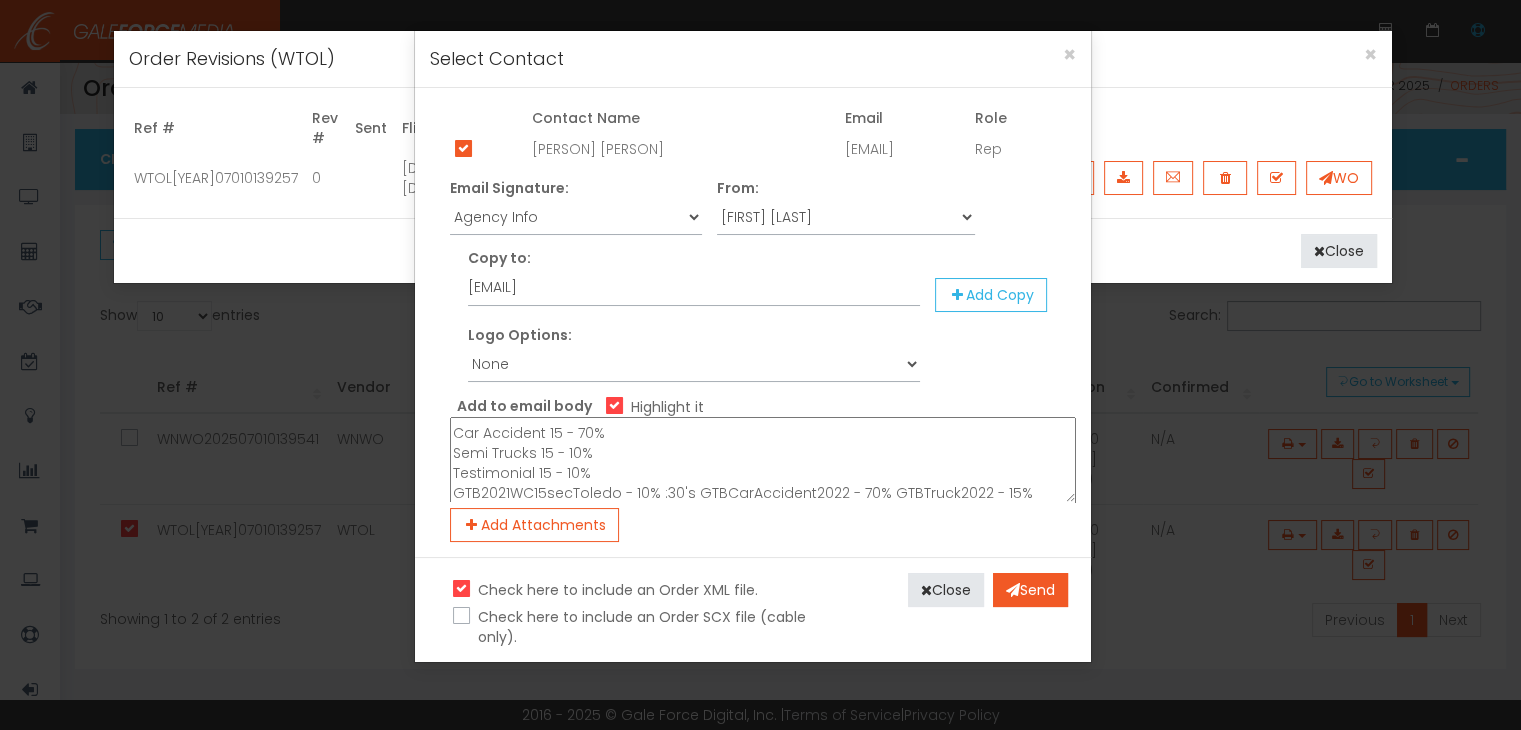 click on "Hi [PERSON]
This is a small order because we have the WTOL 11+ already placed and I am holding out about $2,500 - $3,000 for prime and sports.
Traffic is:
:15s
Car Accident 15 - 70%
Semi Trucks 15 - 10%
Testimonial 15 - 10%
GTB2021WC15secToledo - 10% :30's GTBCarAccident2022 - 70% GTBTruck2022 - 15% GTBTestimonial2022 - 15%" at bounding box center (763, 460) 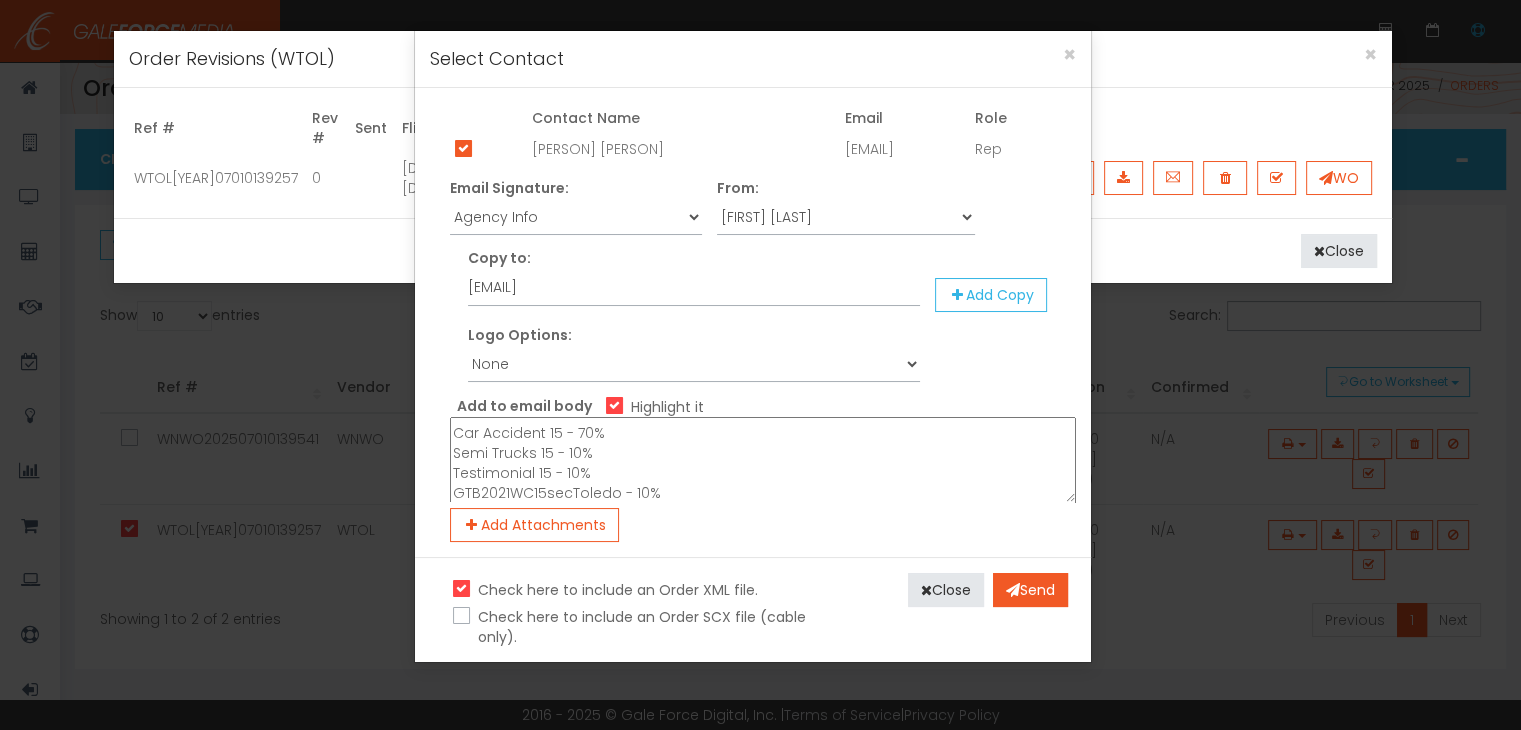 scroll, scrollTop: 117, scrollLeft: 0, axis: vertical 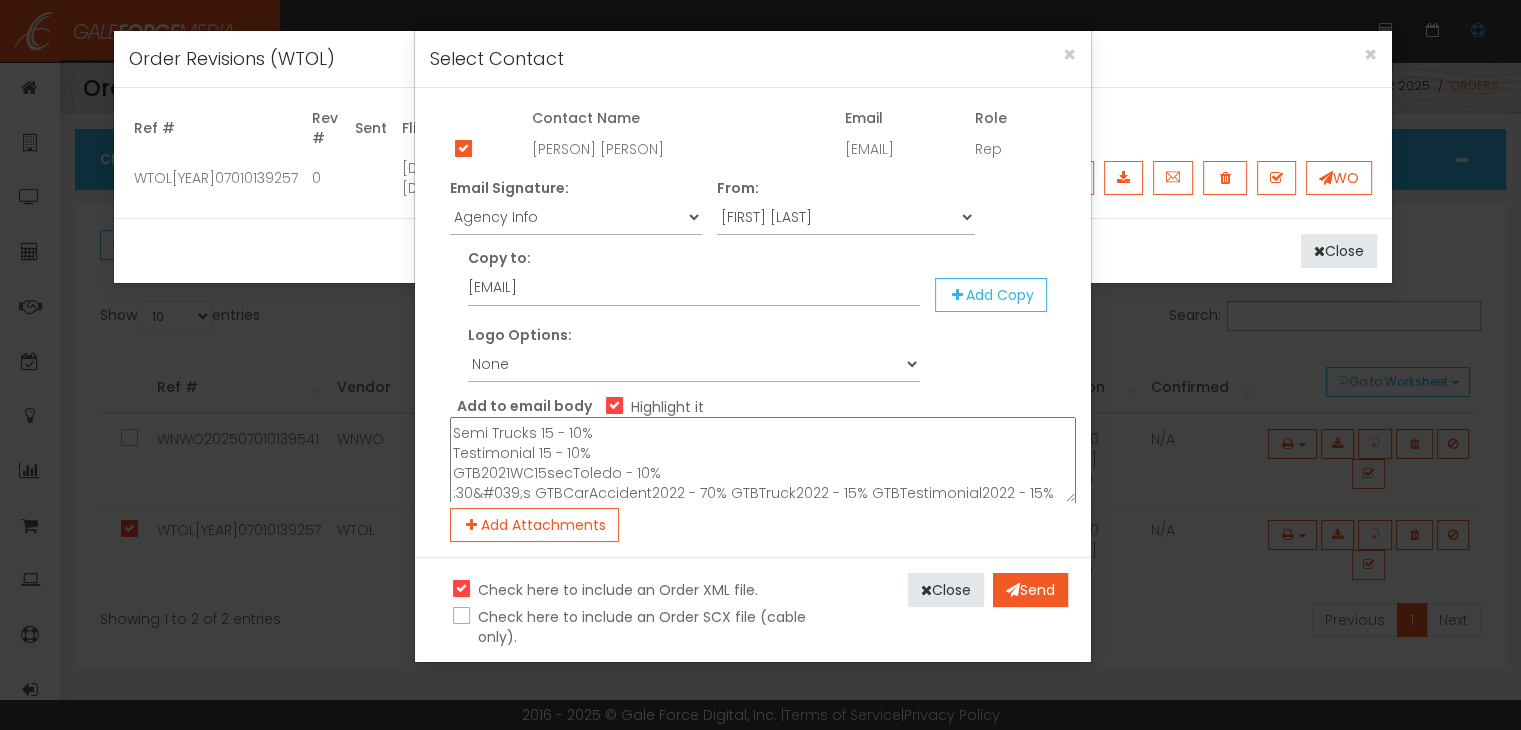 click on "Hi [FIRST]
This is a small order because we have the WTOL 11+ already placed and I am holding out about $2,500 - $3,000 for prime and sports.
Traffic is:
:15s
Car Accident 15 - 70%
Semi Trucks 15 - 10%
Testimonial 15 - 10%
GTB2021WC15secToledo - 10%
:30&#039;s GTBCarAccident2022 - 70% GTBTruck2022 - 15% GTBTestimonial2022 - 15%" at bounding box center (763, 460) 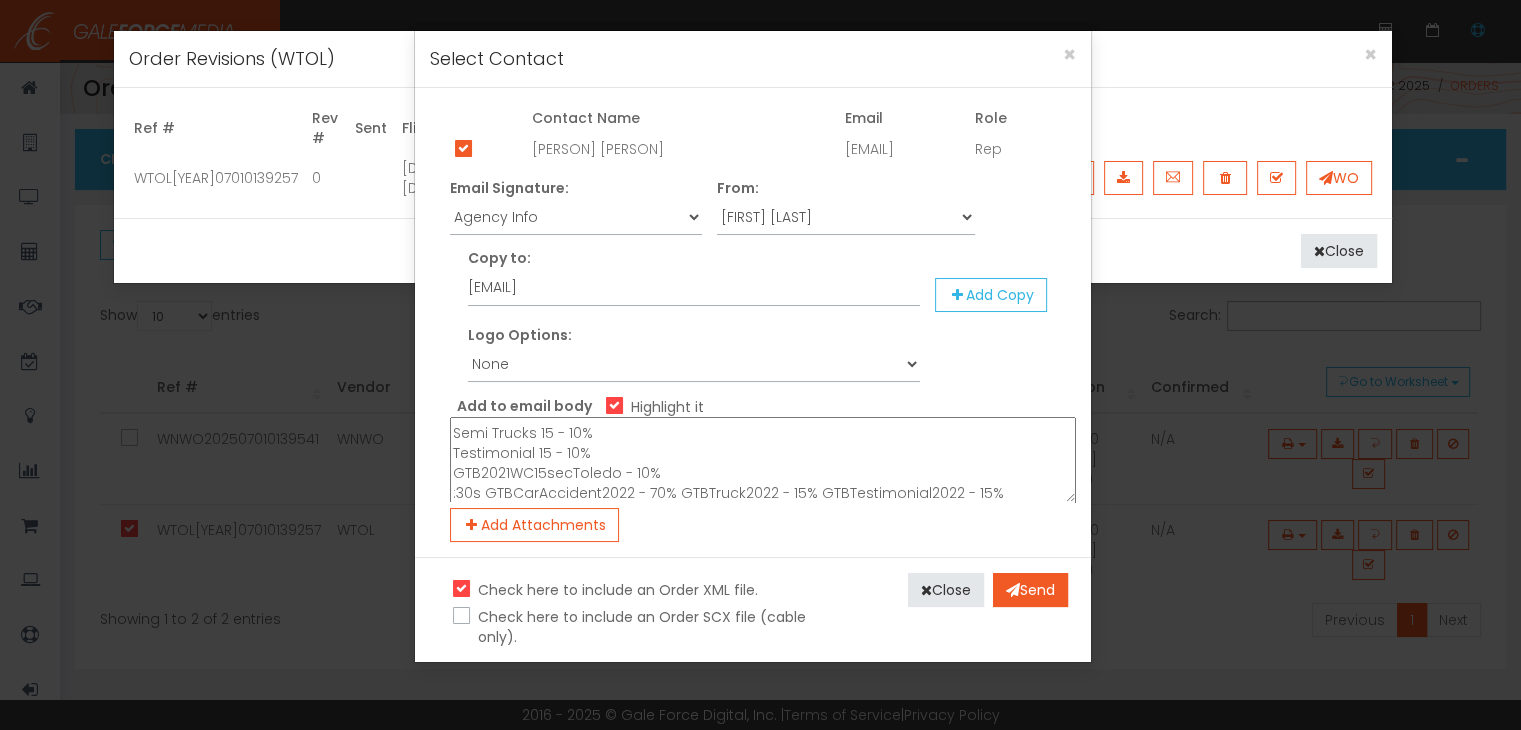click on "Hi [FIRST]
This is a small order because we have the WTOL 11+ already placed and I am holding out about $2,500 - $3,000 for prime and sports.
Traffic is:
:15s
Car Accident 15 - 70%
Semi Trucks 15 - 10%
Testimonial 15 - 10%
GTB2021WC15secToledo - 10%
:30s GTBCarAccident2022 - 70% GTBTruck2022 - 15% GTBTestimonial2022 - 15%" at bounding box center [763, 460] 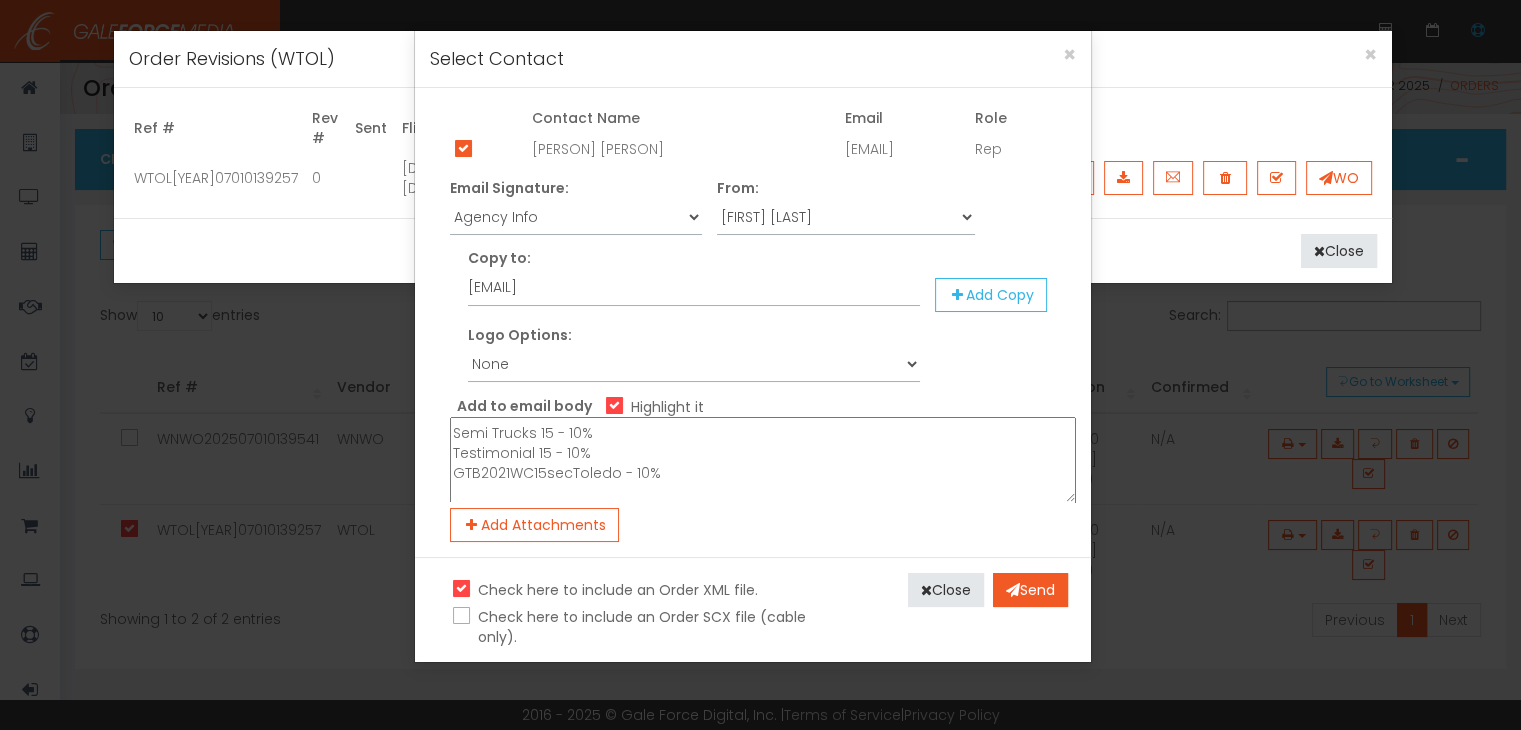scroll, scrollTop: 140, scrollLeft: 0, axis: vertical 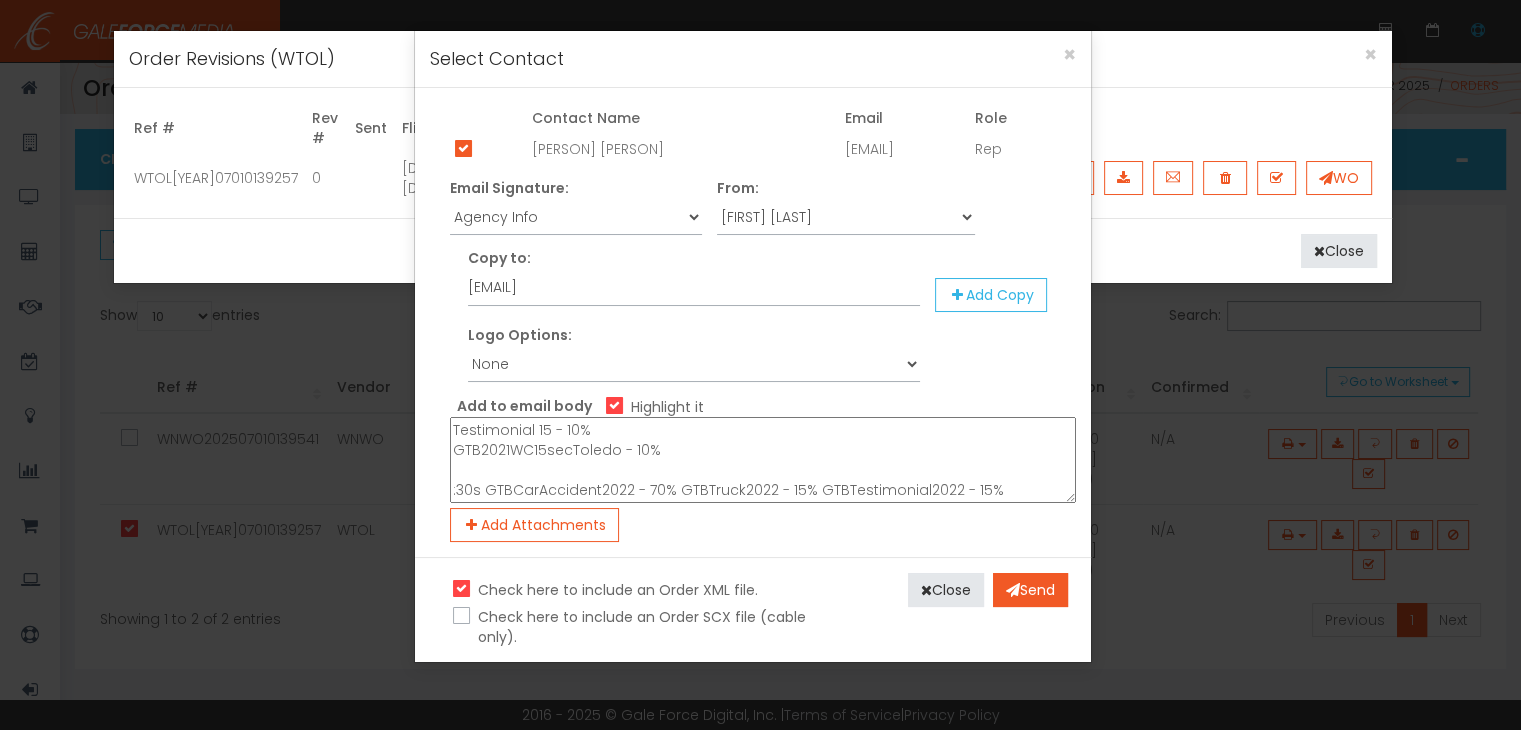 click on "Hi [FIRST]
This is a small order because we have the WTOL 11+ already placed and I am holding out about $2,500 - $3,000 for prime and sports.
Traffic is:
:15s
Car Accident 15 - 70%
Semi Trucks 15 - 10%
Testimonial 15 - 10%
GTB2021WC15secToledo - 10%
:30s GTBCarAccident2022 - 70% GTBTruck2022 - 15% GTBTestimonial2022 - 15%" at bounding box center (763, 460) 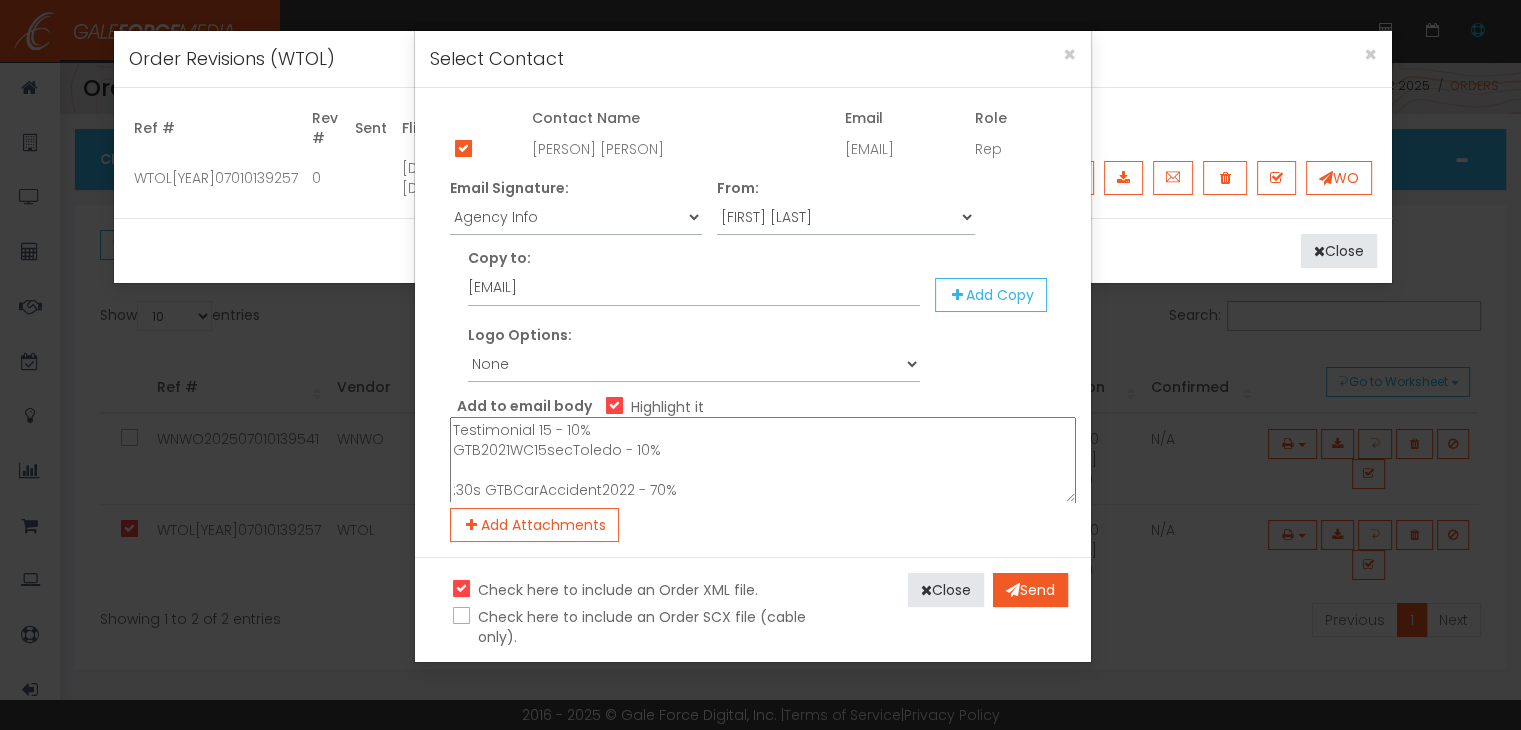 scroll, scrollTop: 157, scrollLeft: 0, axis: vertical 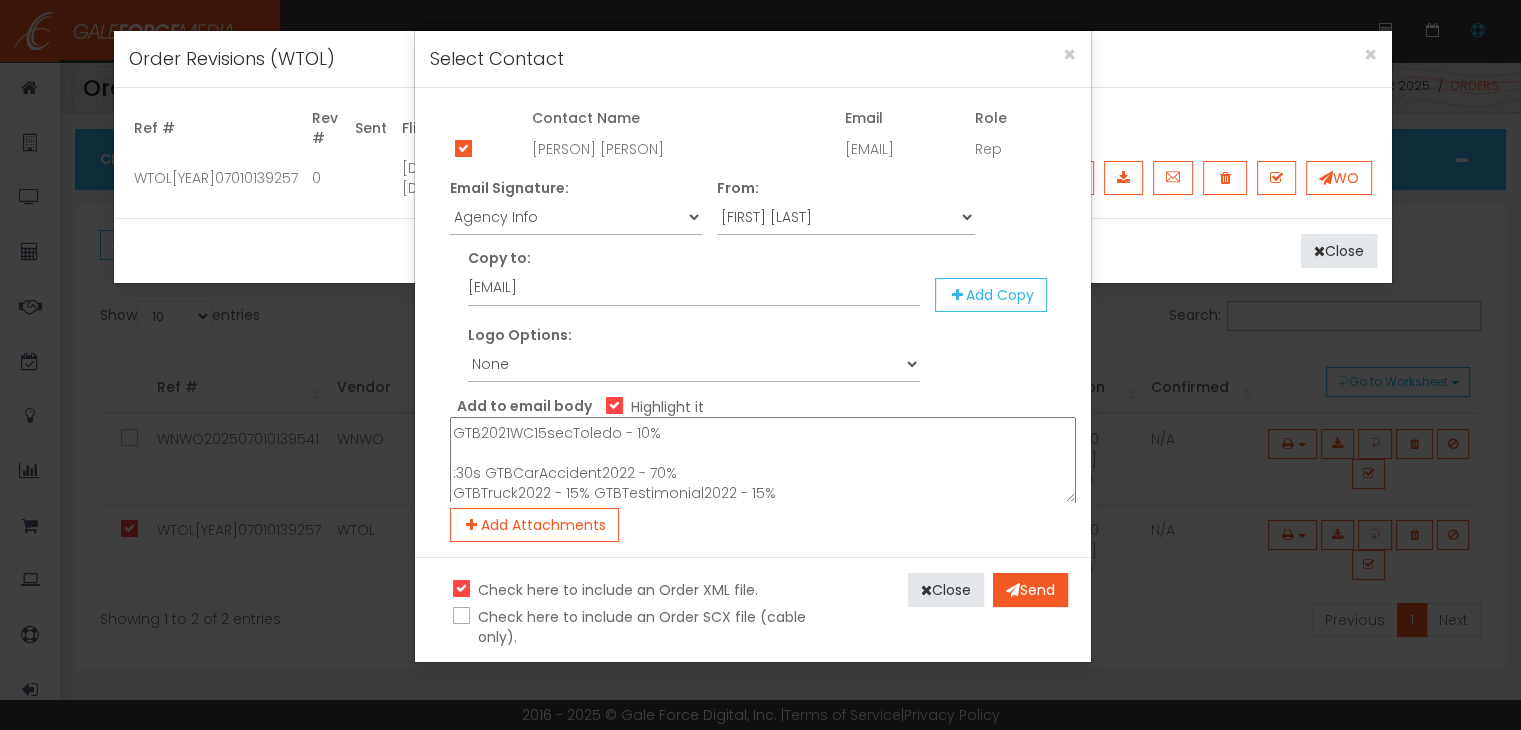 click on "Hi [FIRST]
This is a small order because we have the WTOL 11+ already placed and I am holding out about $2,500 - $3,000 for prime and sports.
Traffic is:
:15s
Car Accident 15 - 70%
Semi Trucks 15 - 10%
Testimonial 15 - 10%
GTB2021WC15secToledo - 10%
:30s GTBCarAccident2022 - 70%
GTBTruck2022 - 15% GTBTestimonial2022 - 15%" at bounding box center (763, 460) 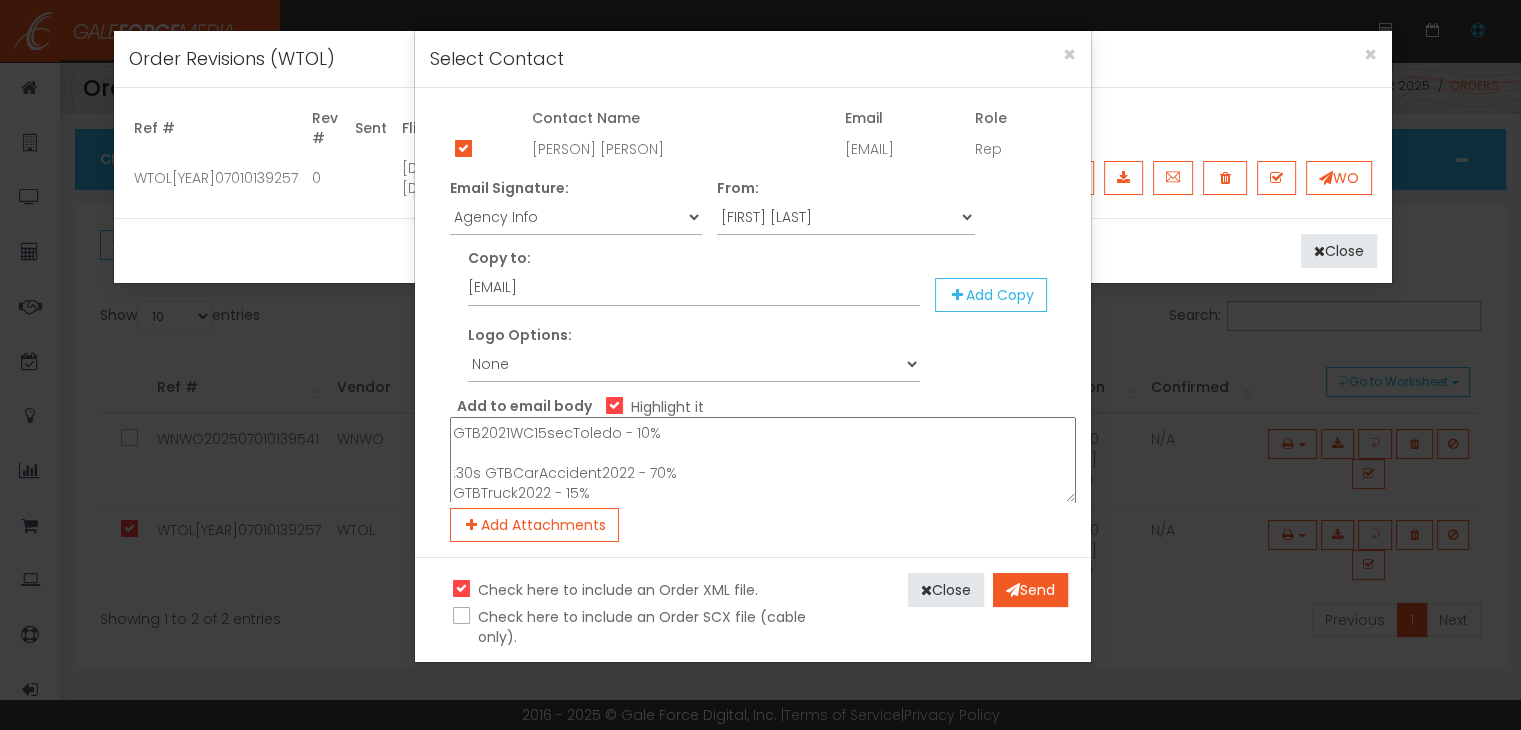 scroll, scrollTop: 177, scrollLeft: 0, axis: vertical 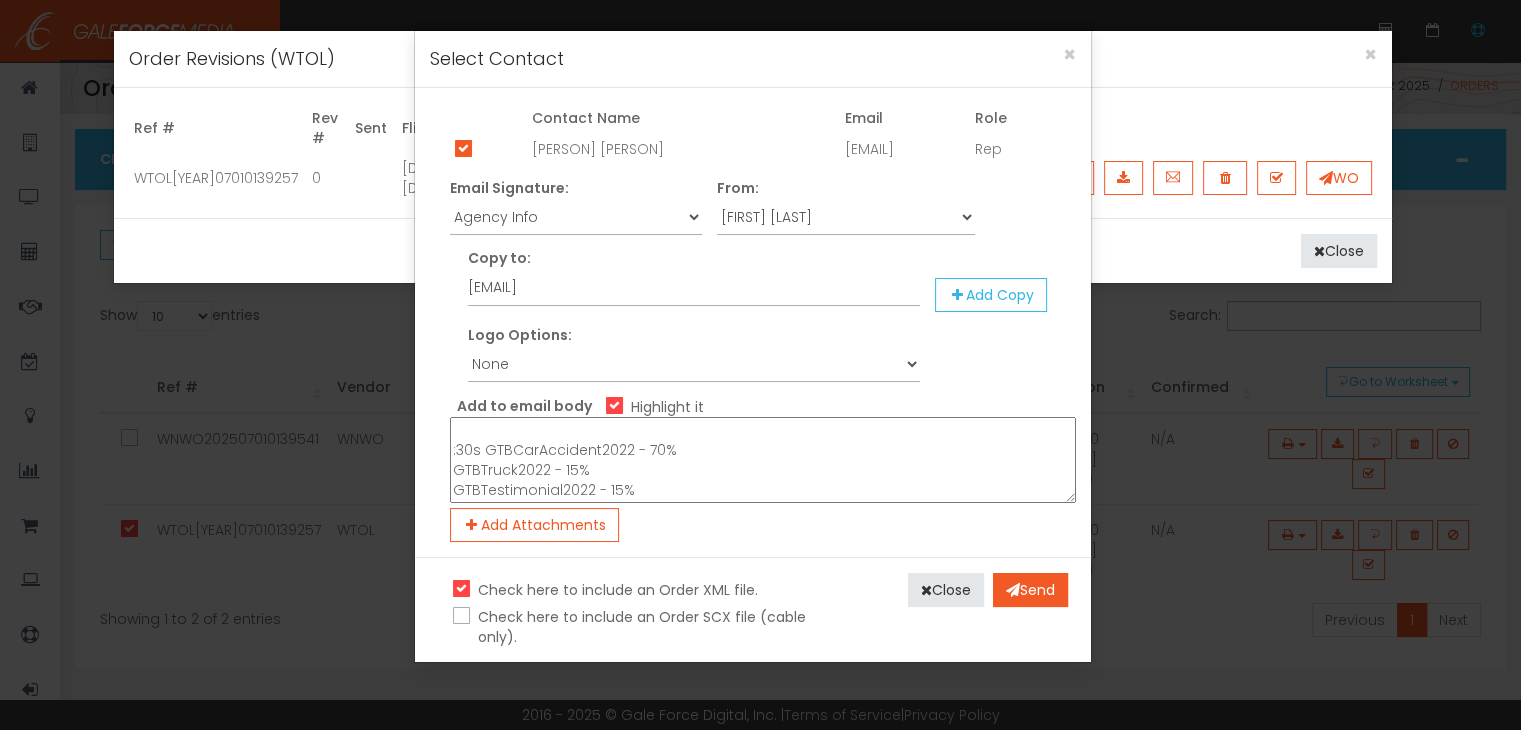 click on "Hi [FIRST]
This is a small order because we have the WTOL 11+ already placed and I am holding out about $2,500 - $3,000 for prime and sports.
Traffic is:
:15s
Car Accident 15 - 70%
Semi Trucks 15 - 10%
Testimonial 15 - 10%
GTB2021WC15secToledo - 10%
:30s GTBCarAccident2022 - 70%
GTBTruck2022 - 15%
GTBTestimonial2022 - 15%" at bounding box center [763, 460] 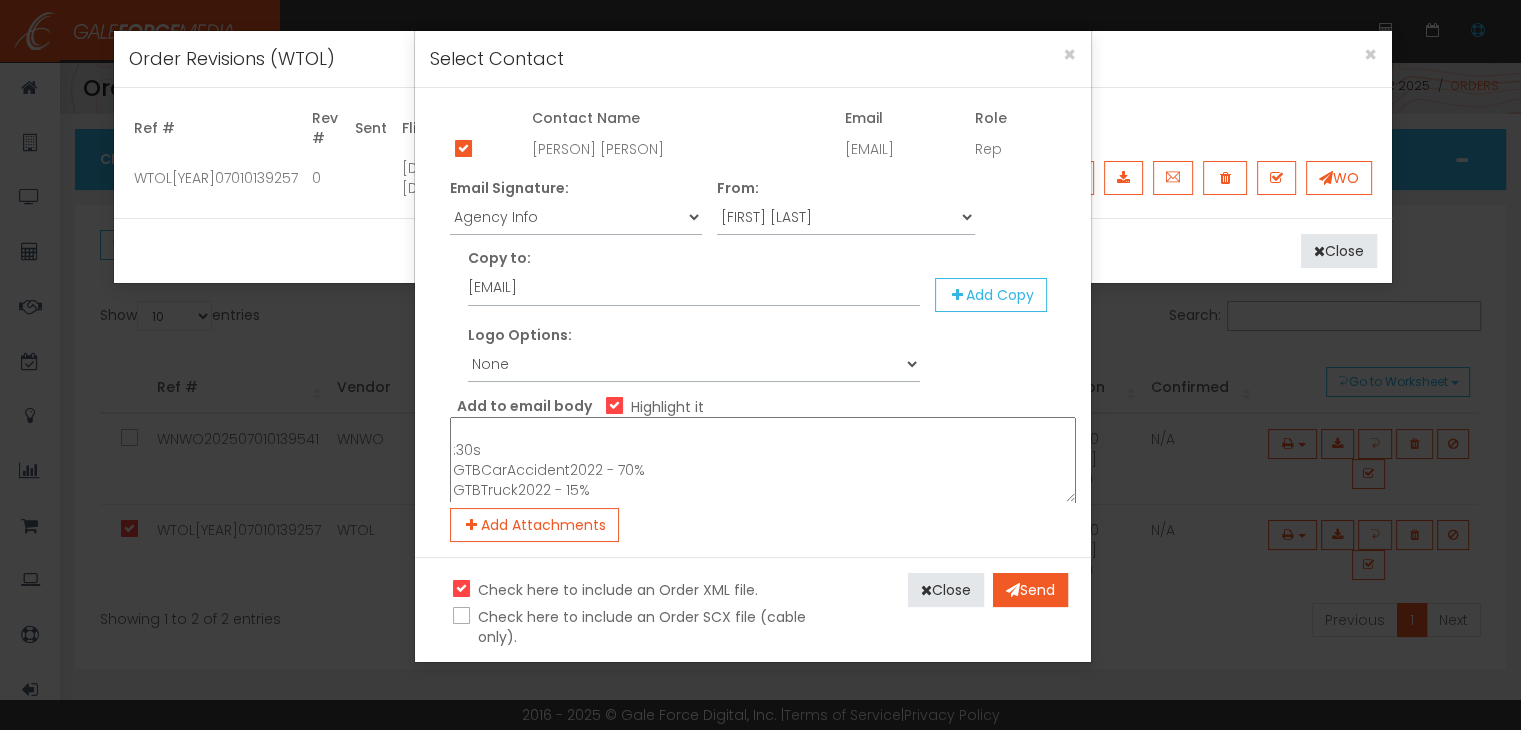 scroll, scrollTop: 200, scrollLeft: 0, axis: vertical 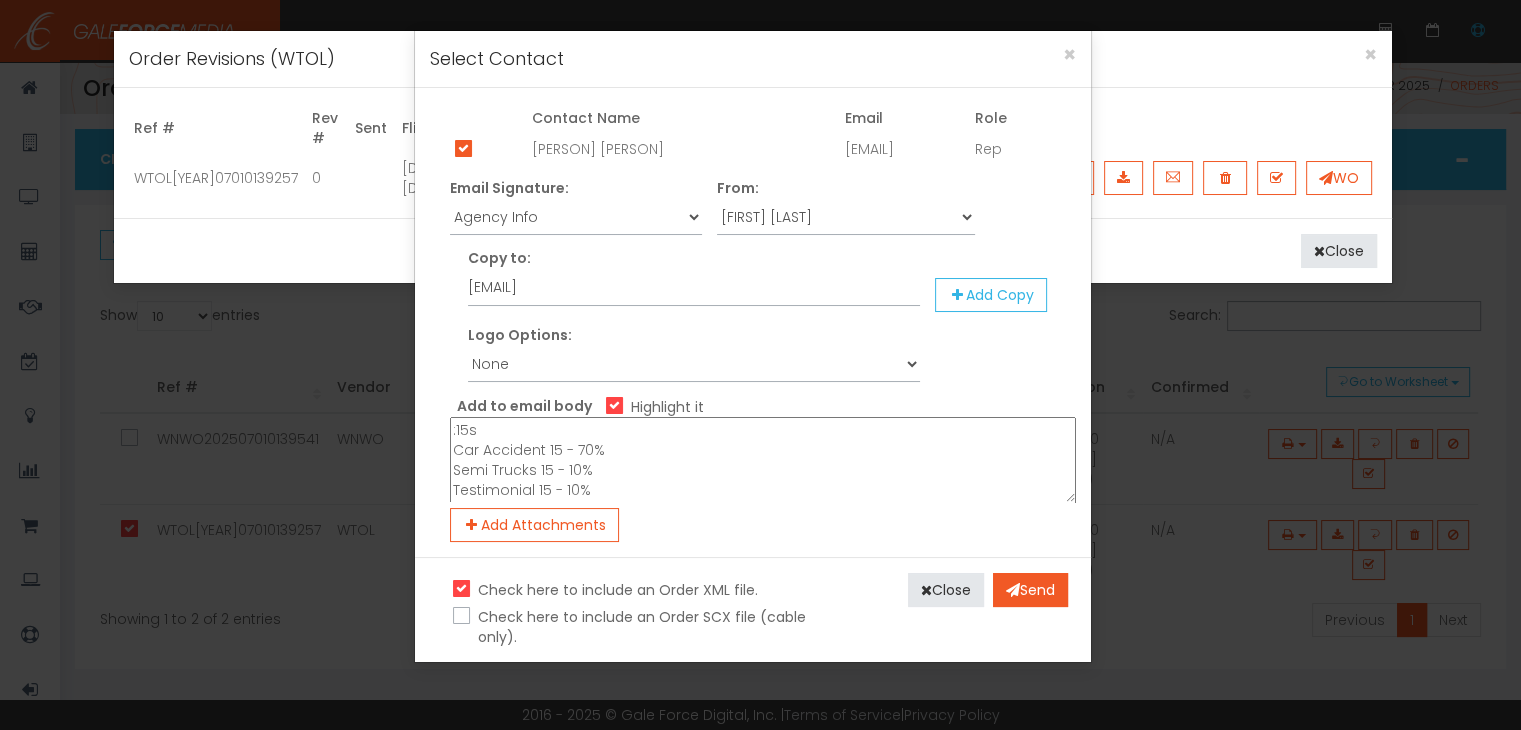 drag, startPoint x: 559, startPoint y: 448, endPoint x: 416, endPoint y: 443, distance: 143.08739 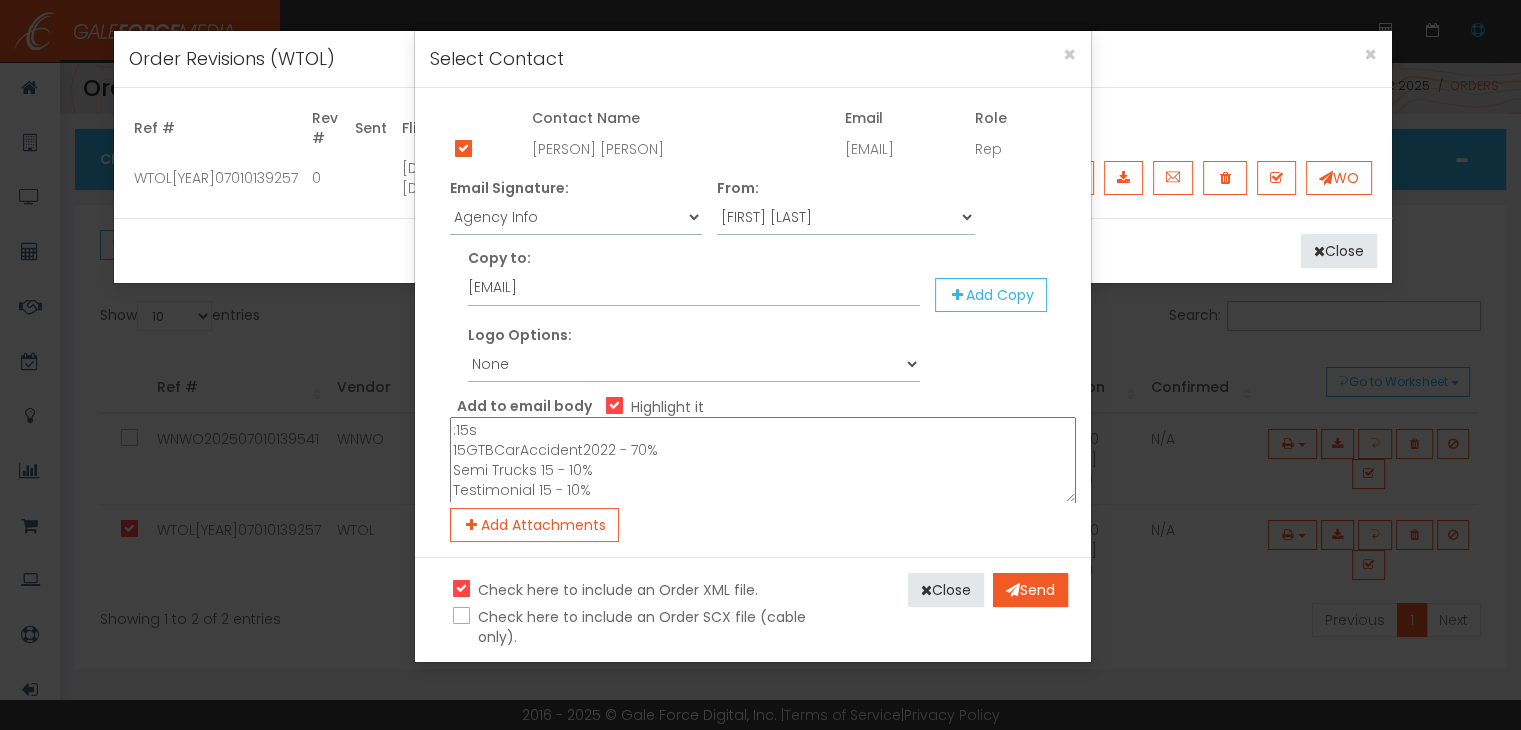 drag, startPoint x: 548, startPoint y: 472, endPoint x: 443, endPoint y: 472, distance: 105 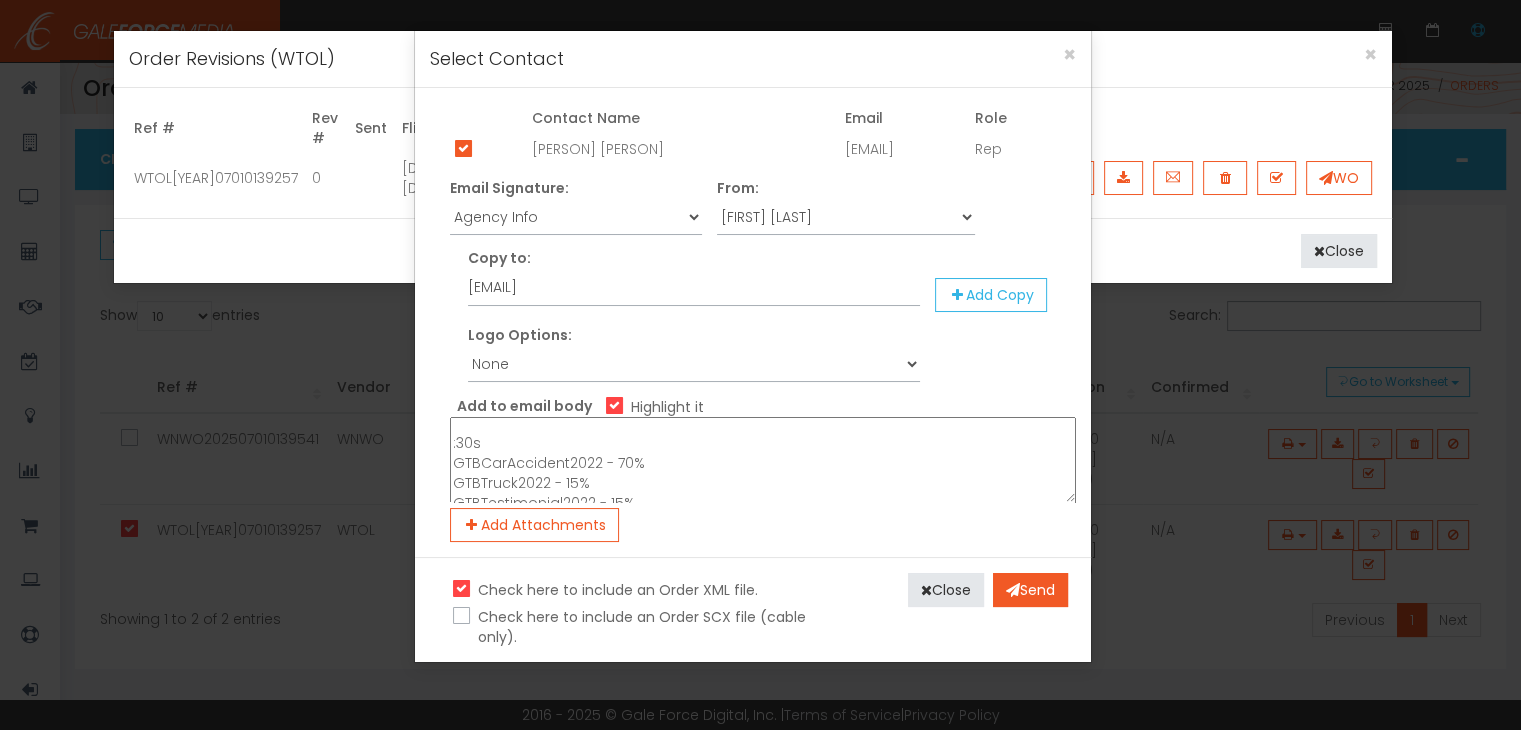 scroll, scrollTop: 200, scrollLeft: 0, axis: vertical 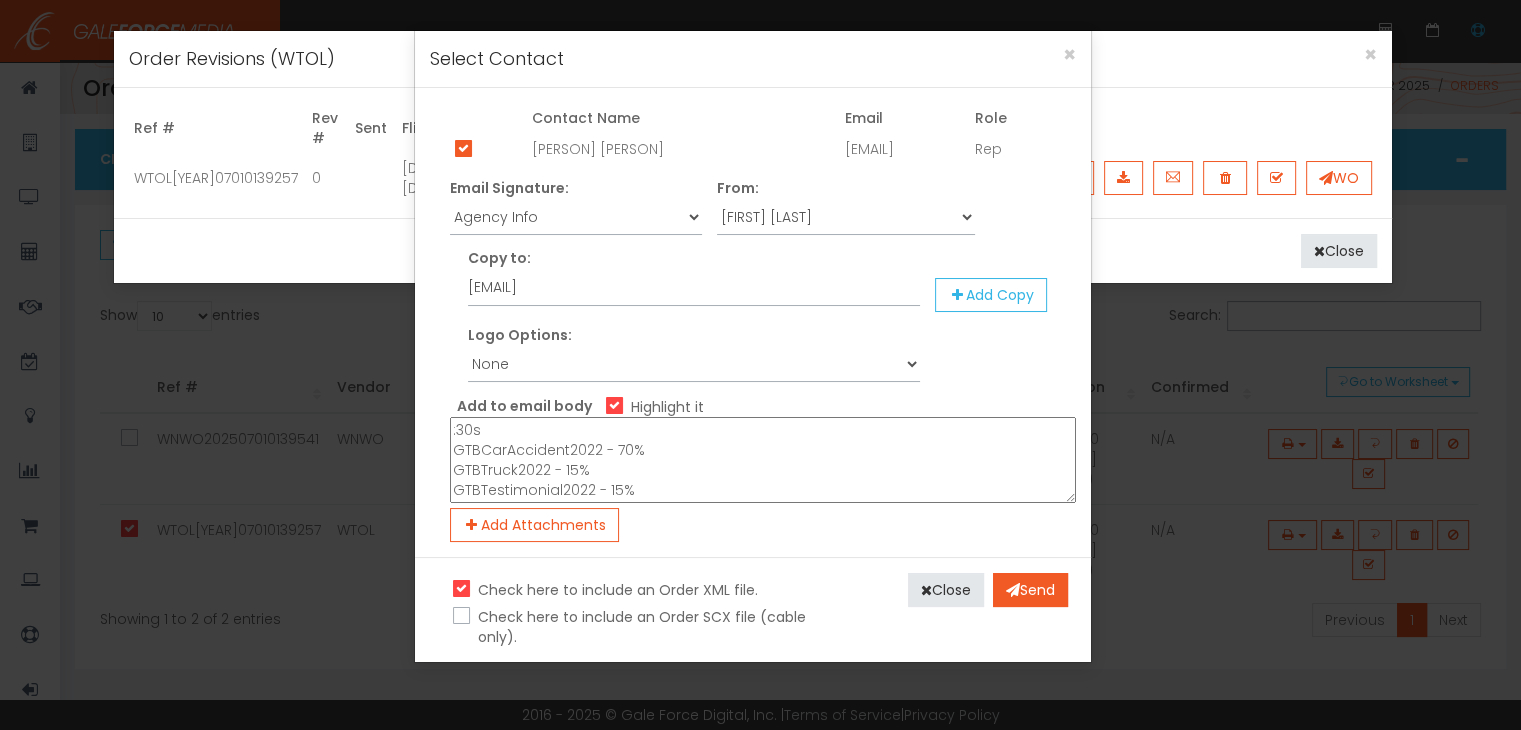 drag, startPoint x: 544, startPoint y: 487, endPoint x: 446, endPoint y: 433, distance: 111.89281 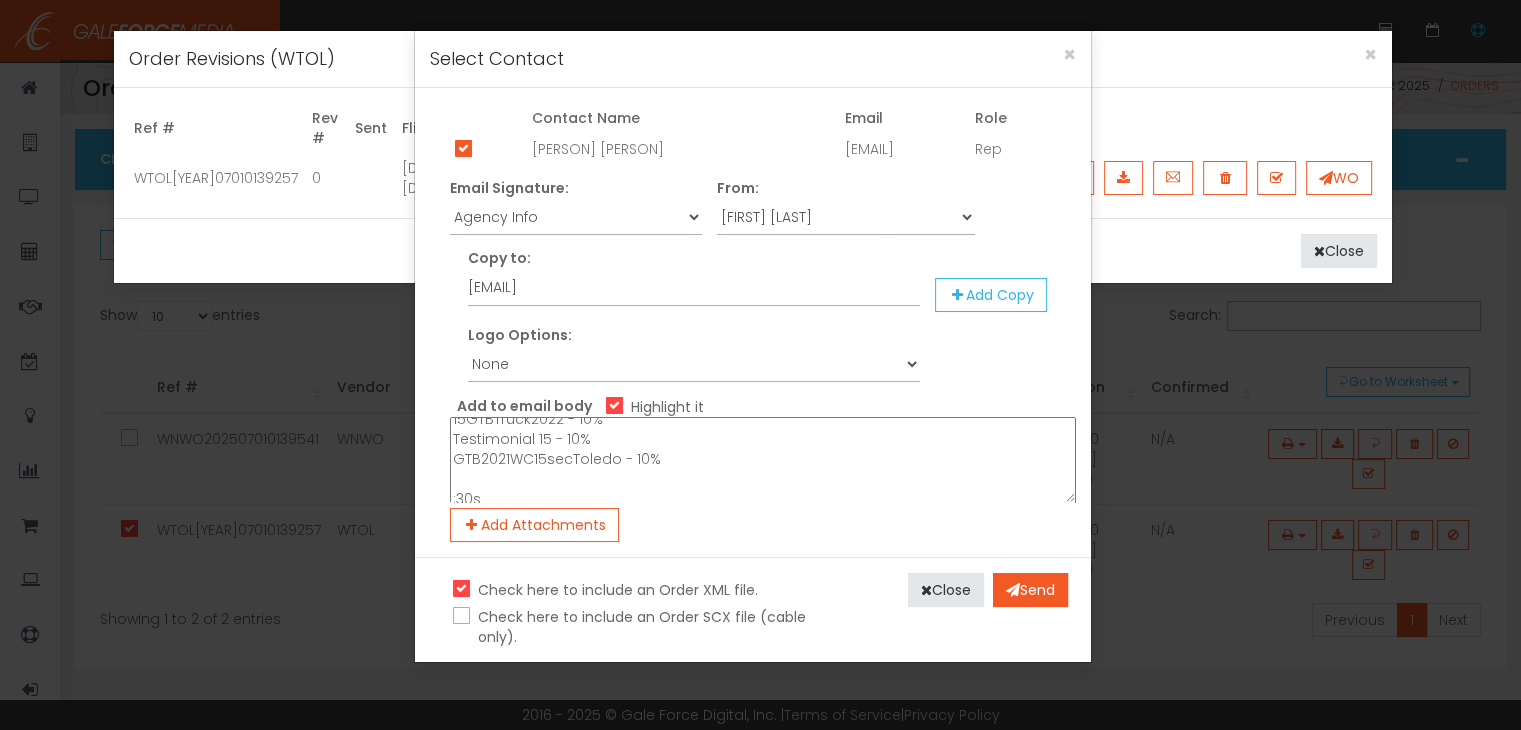 scroll, scrollTop: 100, scrollLeft: 0, axis: vertical 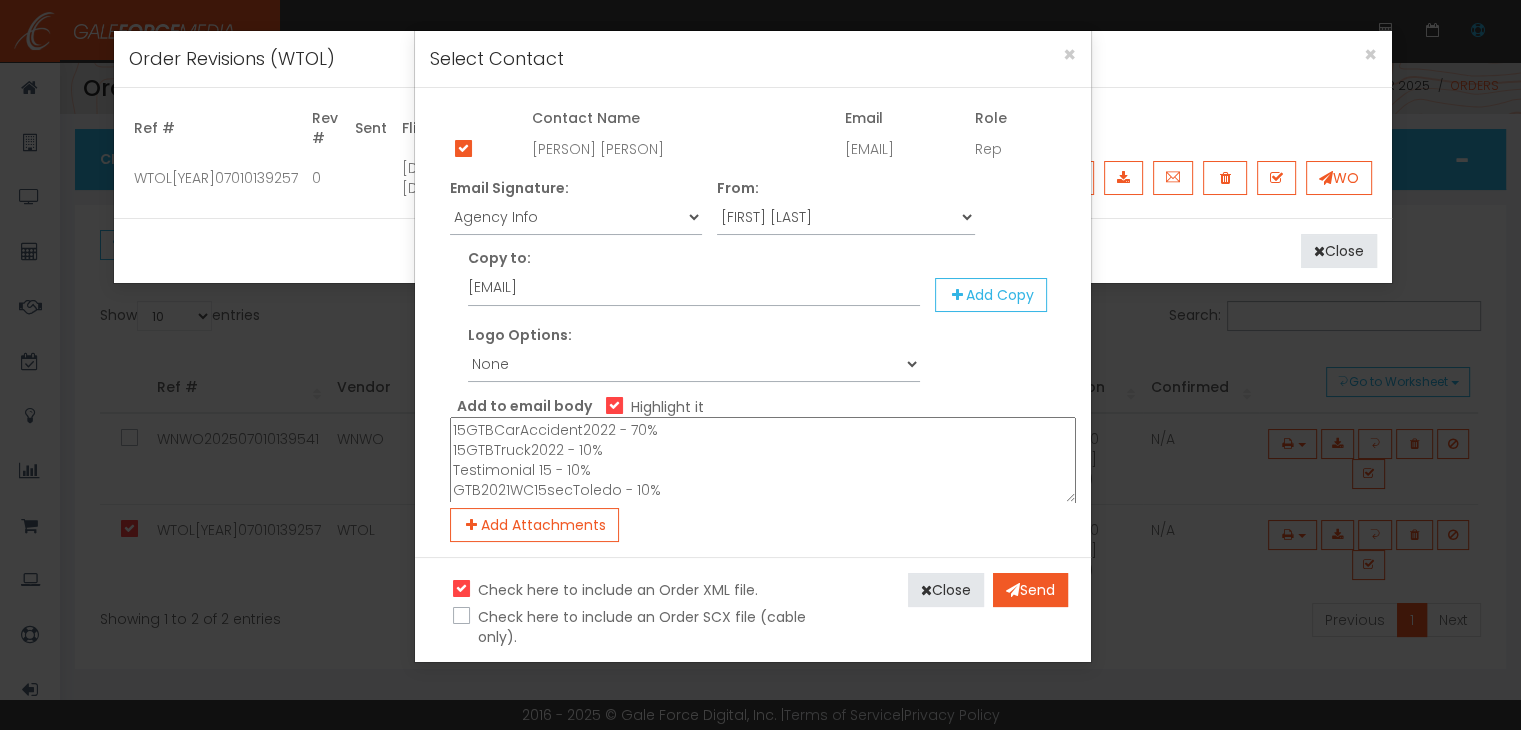 click on "Hi [FIRST]
This is a small order because we have the WTOL 11+ already placed and I am holding out about $2,500 - $3,000 for prime and sports.
Traffic is:
:15s
15GTBCarAccident2022 - 70%
15GTBTruck2022 - 10%
Testimonial 15 - 10%
GTB2021WC15secToledo - 10%
:30s
GTBCarAccident2022 - 70%
GTBTruck2022 - 15%
GTBTestimonial2022 - 15%" at bounding box center (763, 460) 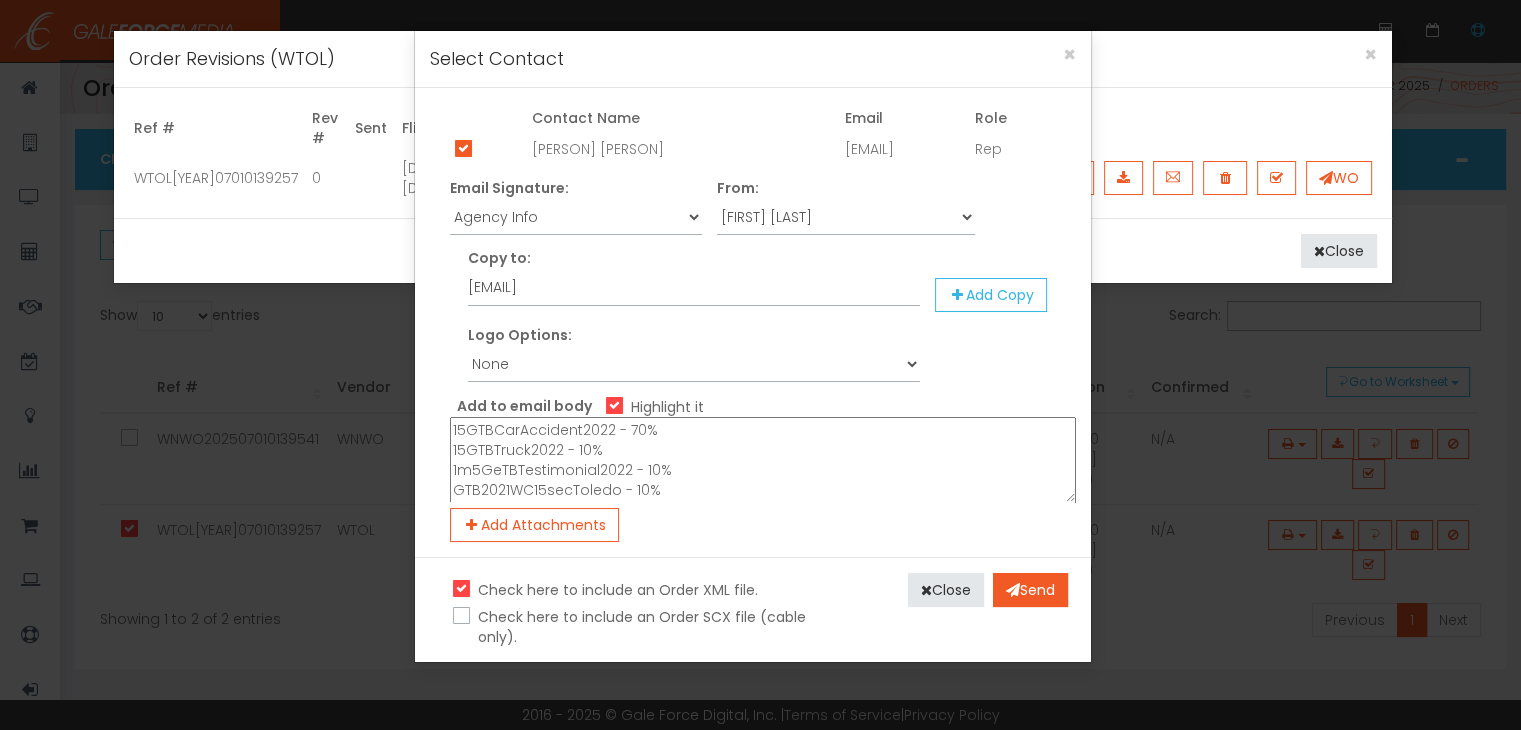 click on "Hi [PERSON]
This is a small order because we have the WTOL 11+ already placed and I am holding out about $2,500 - $3,000 for prime and sports.
Traffic is:
:15s
15GTBCarAccident2022 - 70%
15GTBTruck2022 - 10%
1m5GeTBTestimonial2022 - 10%
GTB2021WC15secToledo - 10%
:30s
GTBCarAccident2022 - 70%
GTBTruck2022 - 15%
GTBTestimonial2022 - 15%" at bounding box center [763, 460] 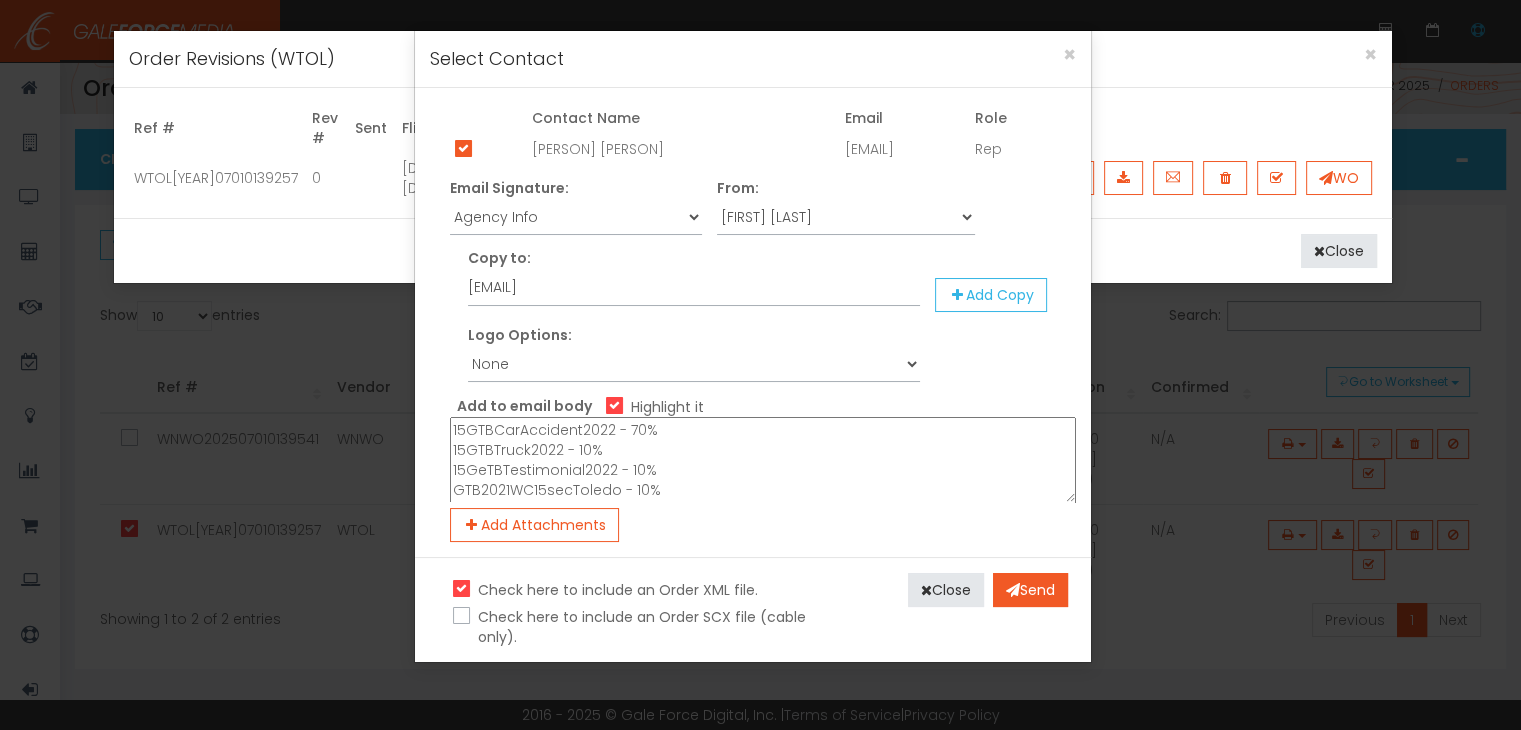 click on "Hi [PERSON]
This is a small order because we have the WTOL 11+ already placed and I am holding out about $2,500 - $3,000 for prime and sports.
Traffic is:
:15s
15GTBCarAccident2022 - 70%
15GTBTruck2022 - 10%
15GeTBTestimonial2022 - 10%
GTB2021WC15secToledo - 10%
:30s
GTBCarAccident2022 - 70%
GTBTruck2022 - 15%
GTBTestimonial2022 - 15%" at bounding box center [763, 460] 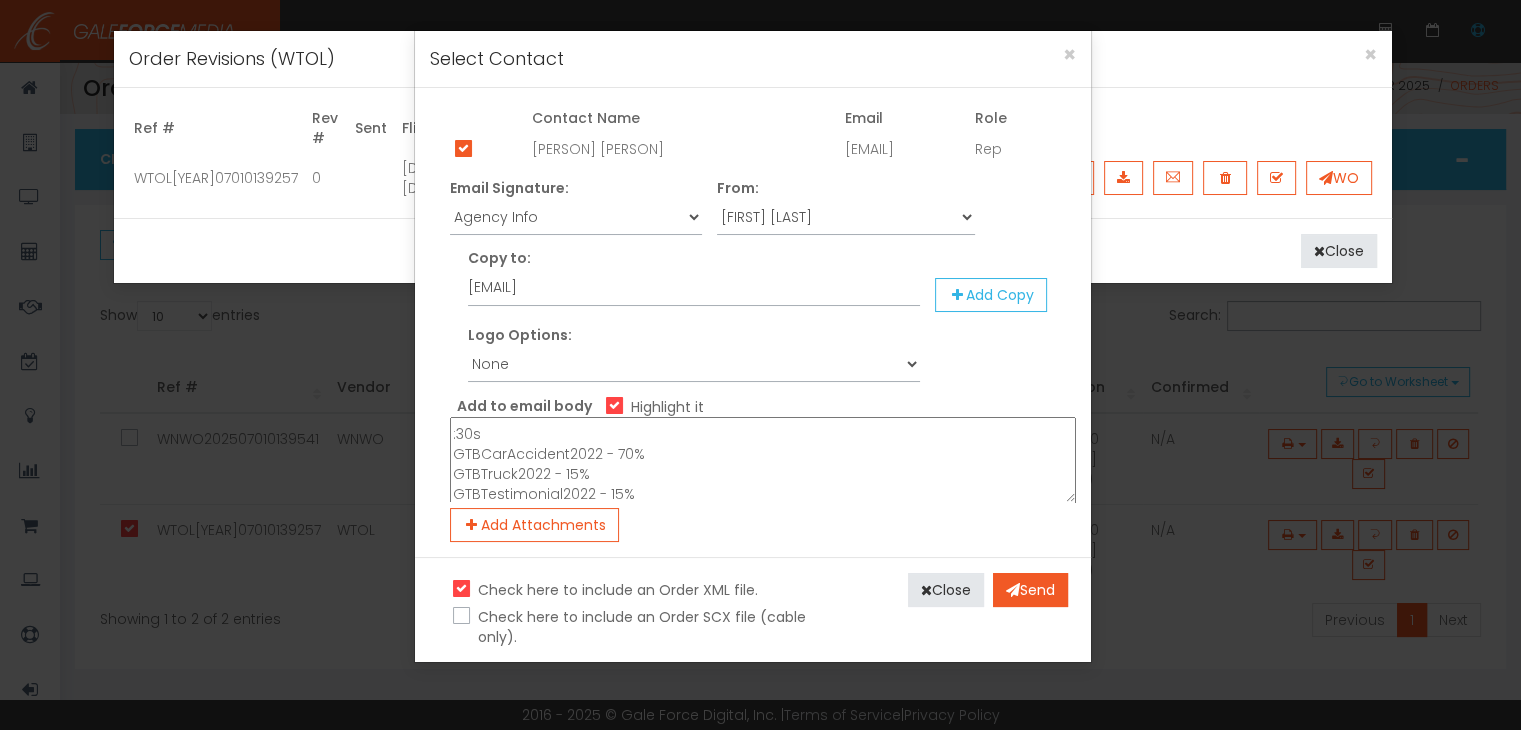 scroll, scrollTop: 200, scrollLeft: 0, axis: vertical 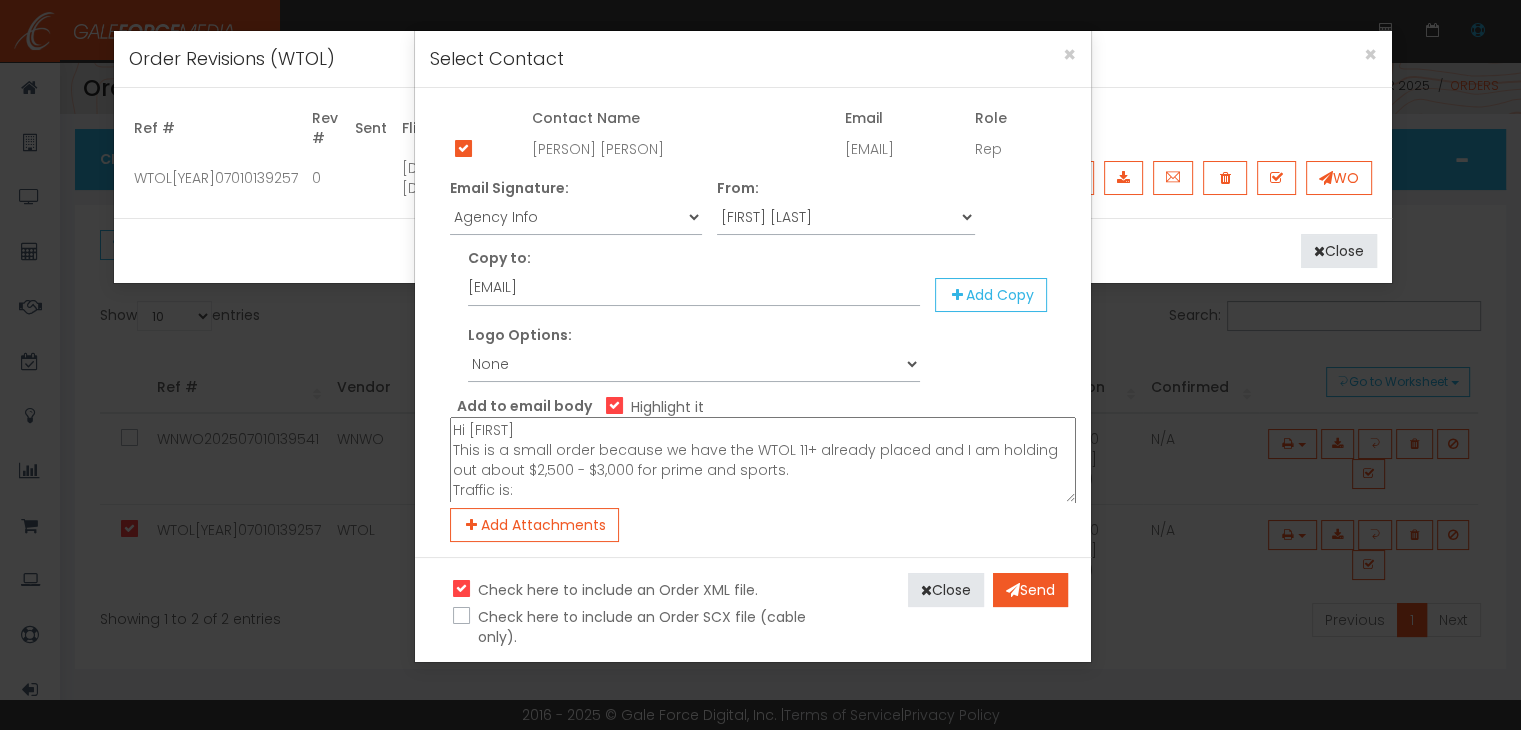 drag, startPoint x: 653, startPoint y: 468, endPoint x: 632, endPoint y: 467, distance: 21.023796 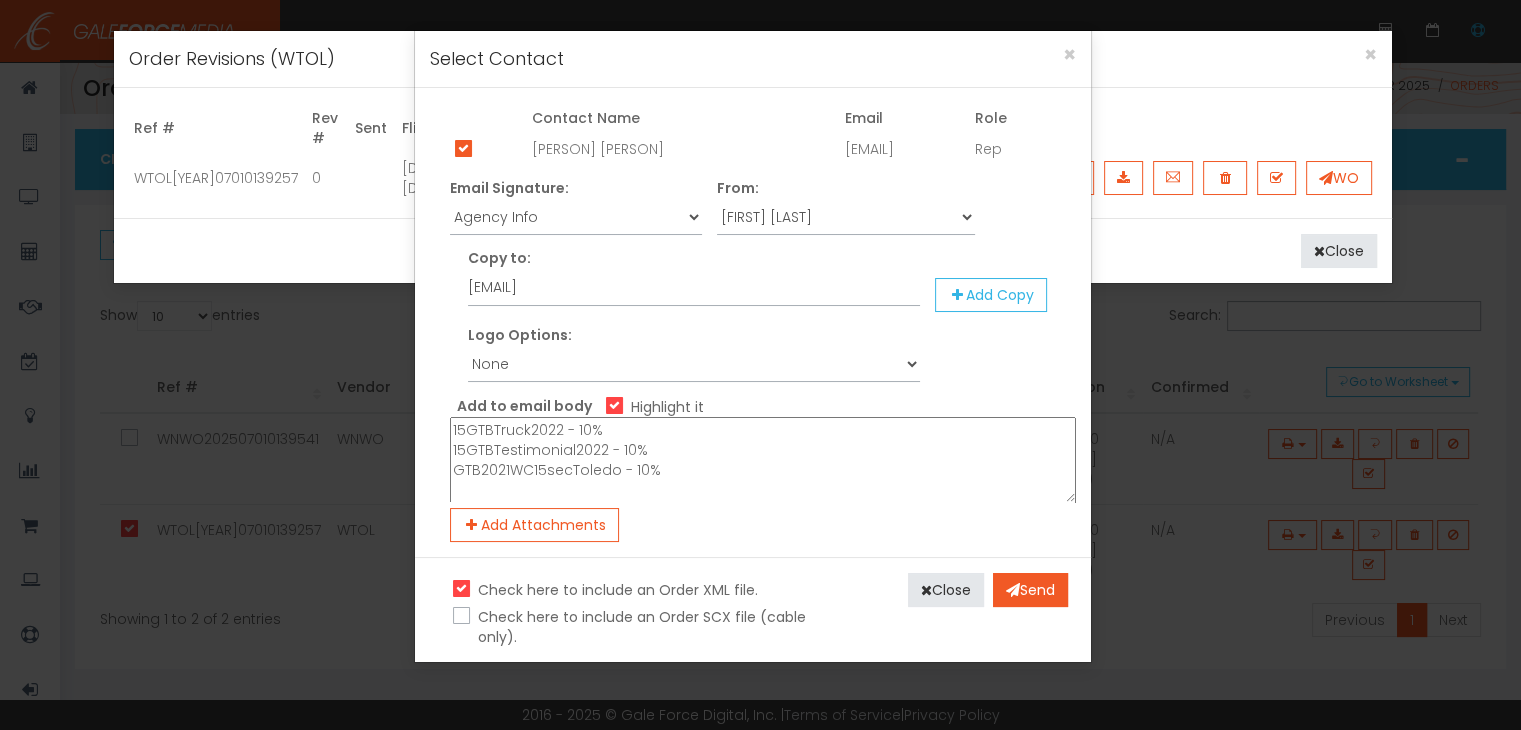 scroll, scrollTop: 160, scrollLeft: 0, axis: vertical 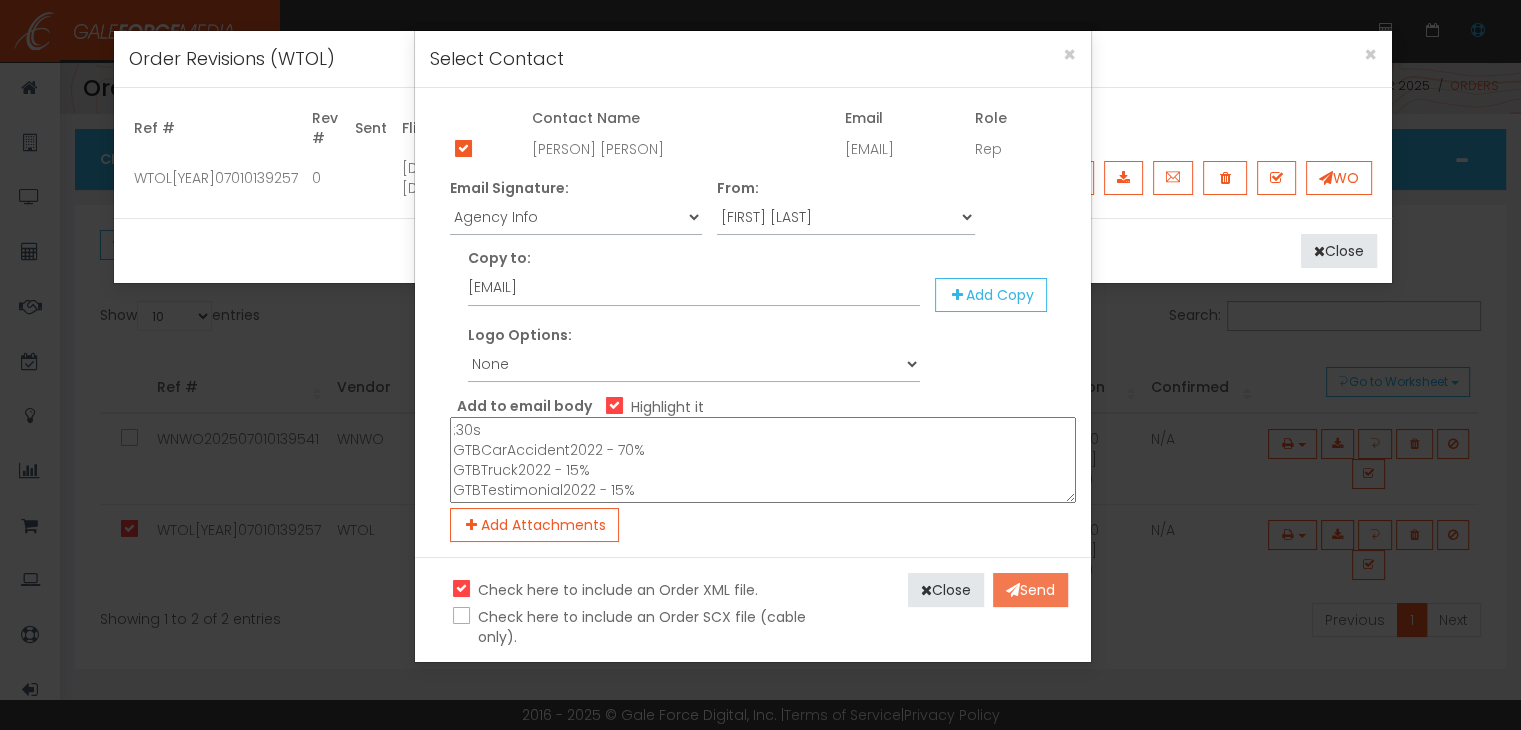 type on "Hi [FIRST]
This is a small order because we have the WTOL 11+ already placed and I am holding out about $2,500 - $3,000 to place in prime and sports.
Traffic is:
:15s
15GTBCarAccident2022 - 70%
15GTBTruck2022 - 10%
15GTBTestimonial2022 - 10%
GTB2021WC15secToledo - 10%
:30s
GTBCarAccident2022 - 70%
GTBTruck2022 - 15%
GTBTestimonial2022 - 15%" 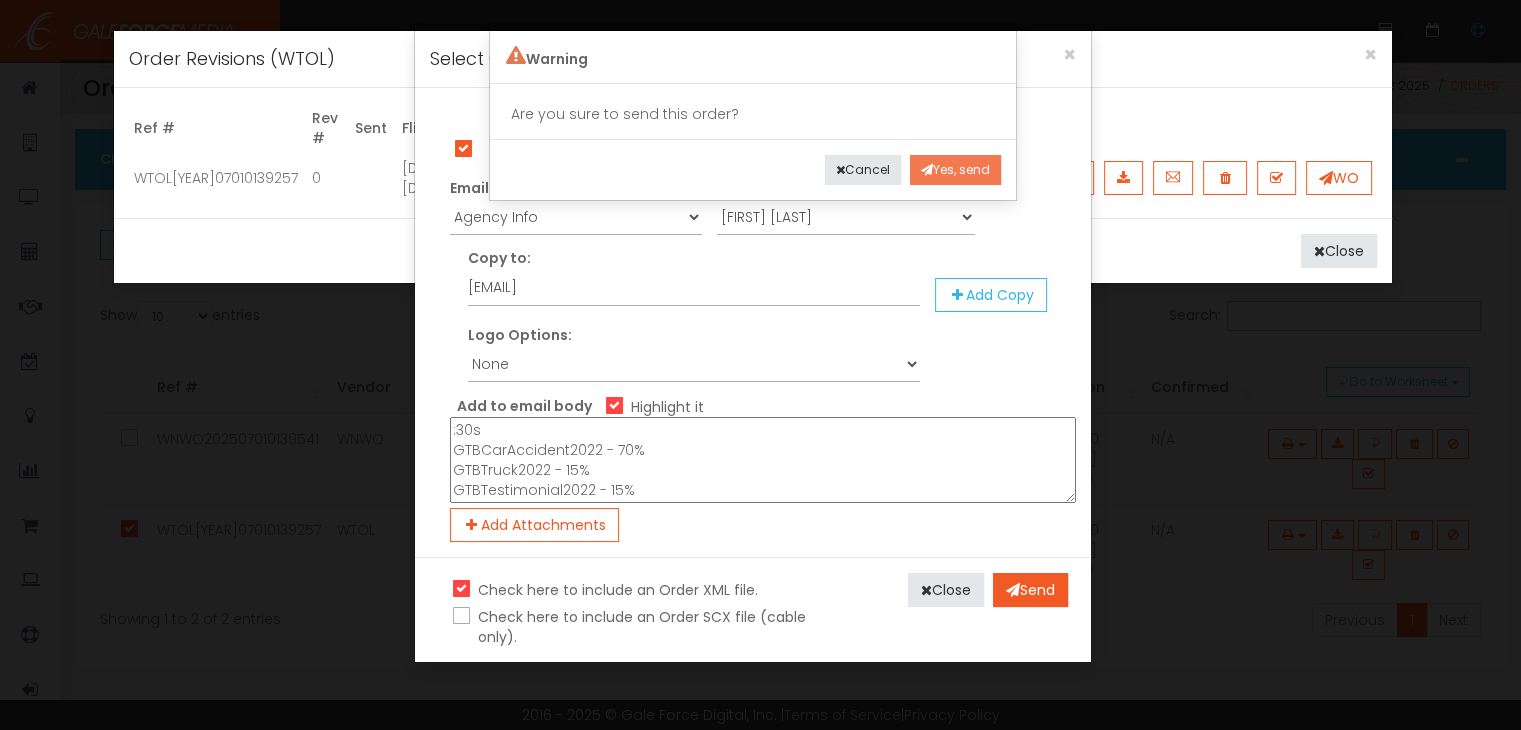 click on "Yes, send" at bounding box center (955, 170) 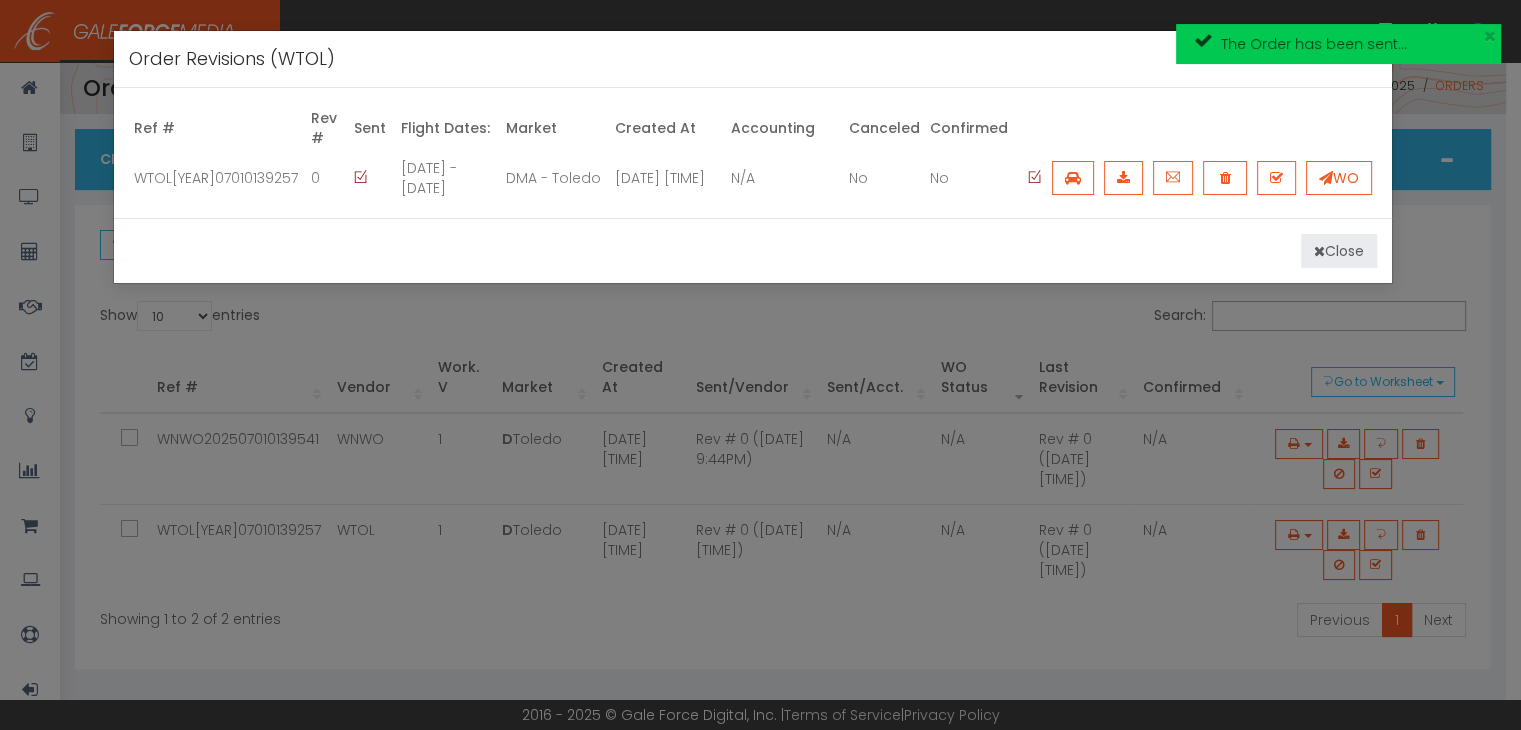 click on "Close" at bounding box center (1339, 251) 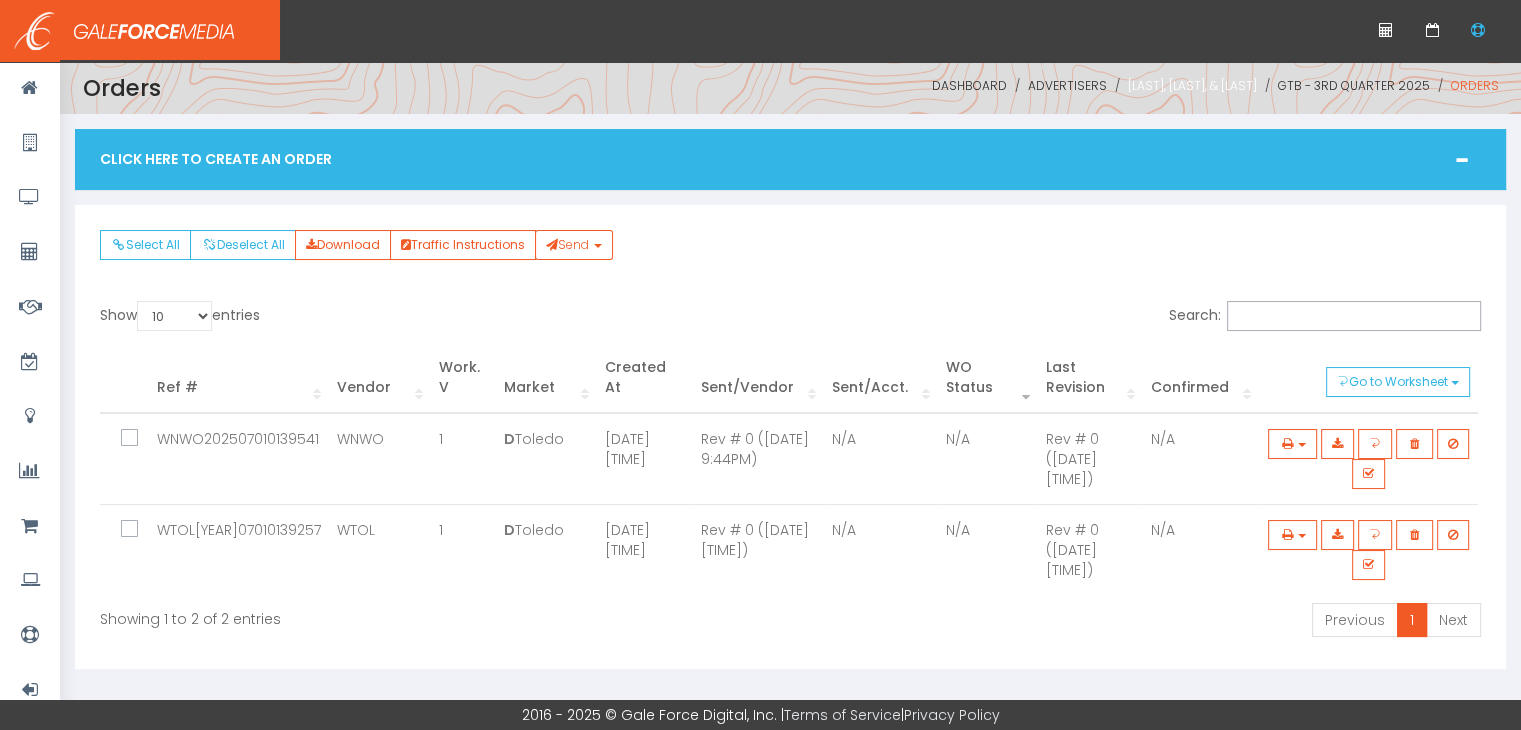 click on "[LAST], [LAST], & [LAST]" at bounding box center (1192, 85) 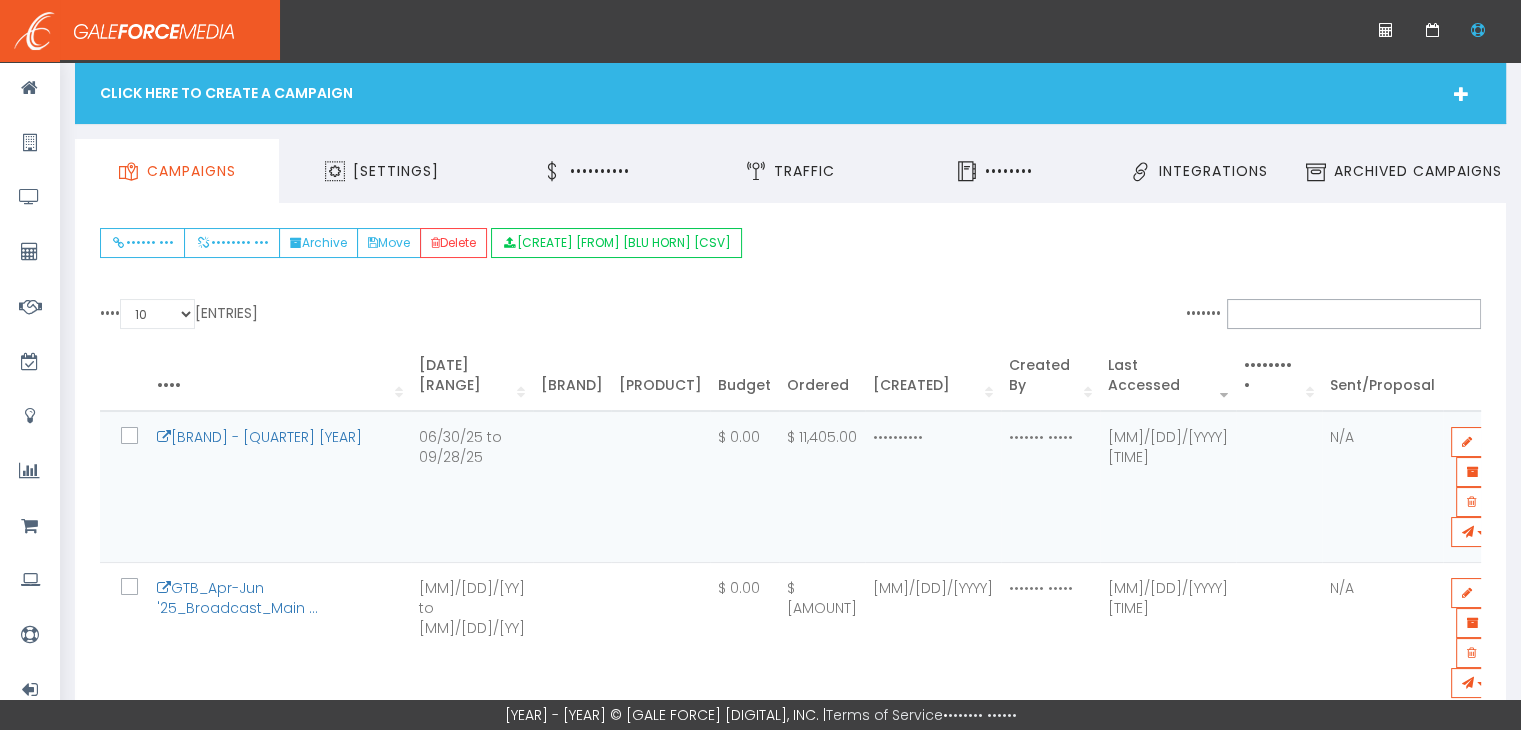 scroll, scrollTop: 100, scrollLeft: 0, axis: vertical 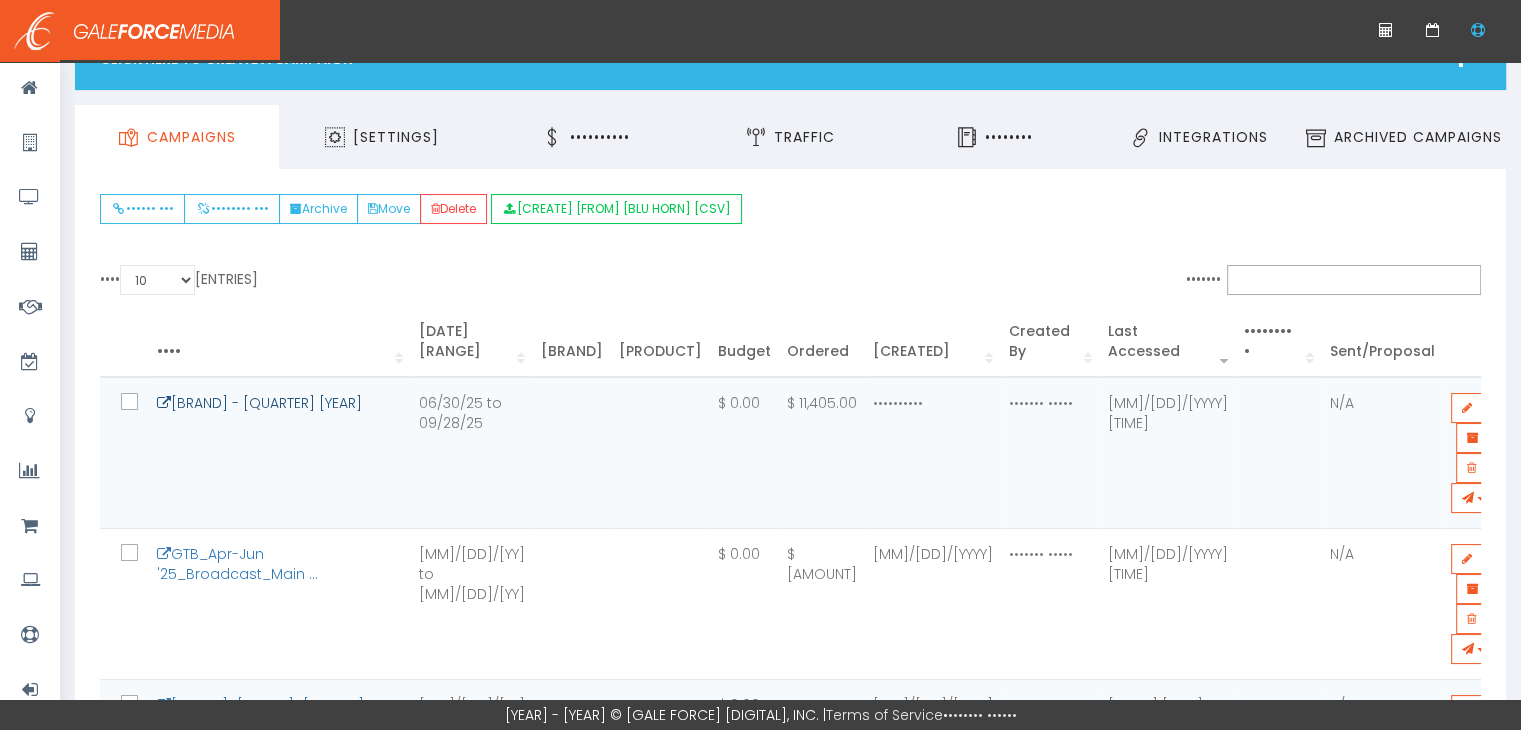 click on "[BRAND] - [NUMBER] [QUARTER] [YEAR]" at bounding box center [259, 403] 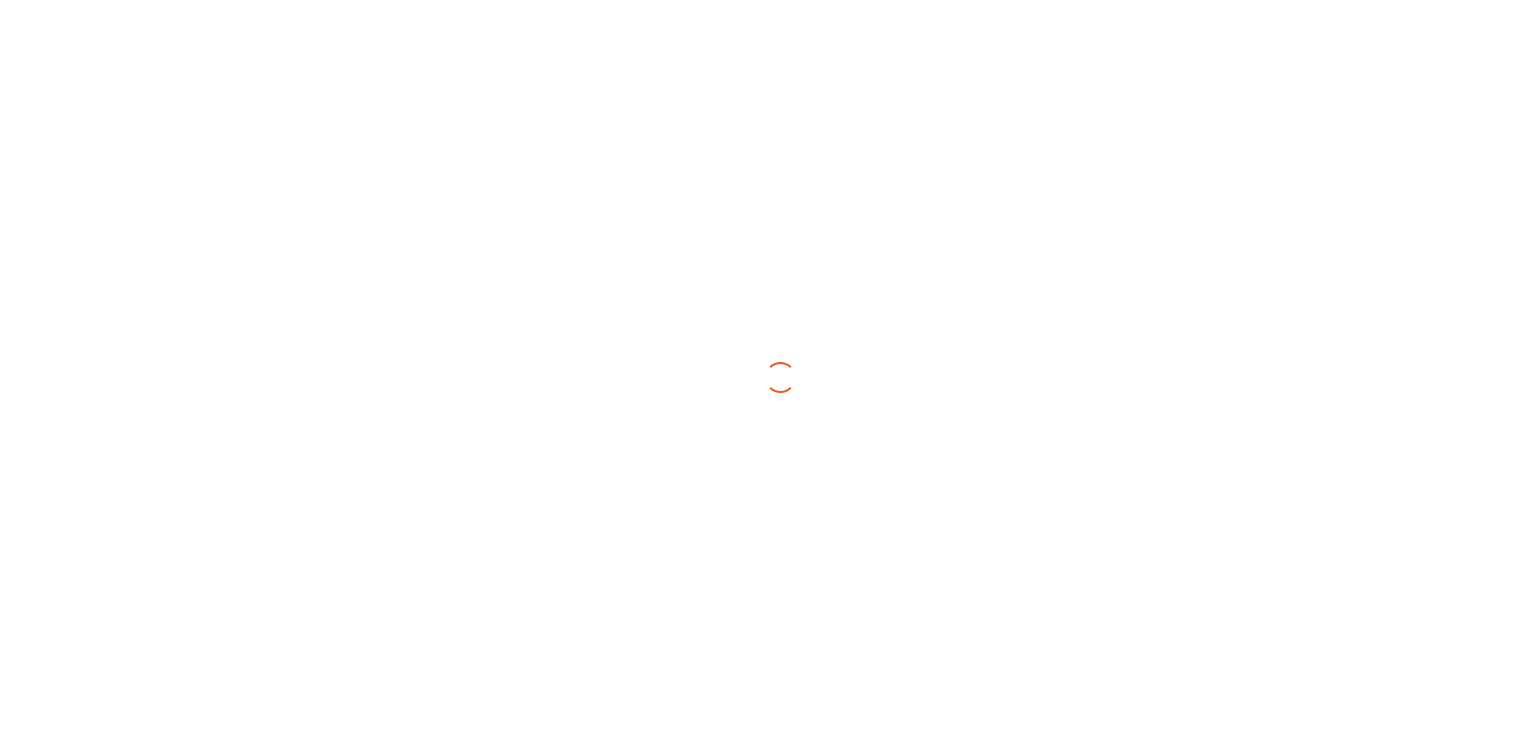 scroll, scrollTop: 0, scrollLeft: 0, axis: both 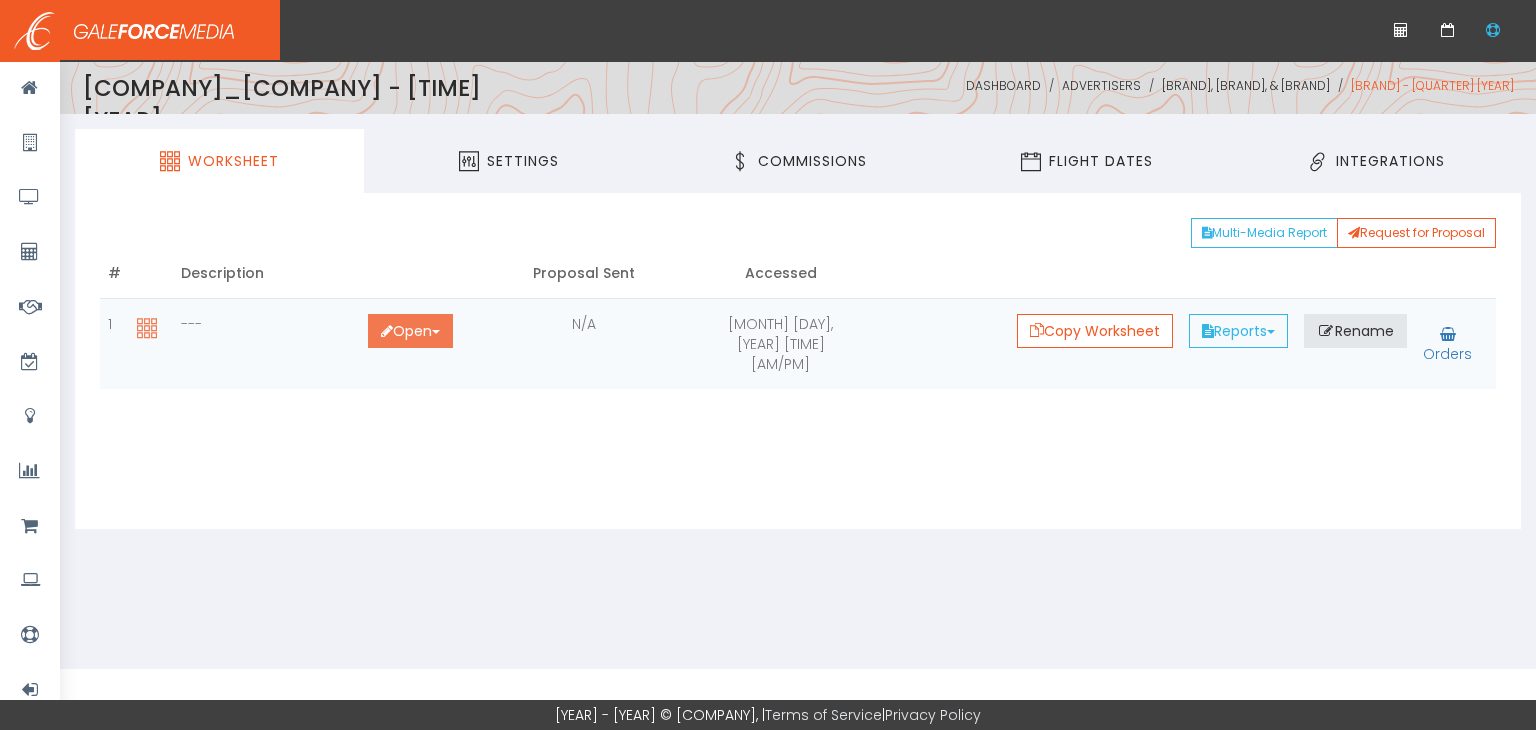 click on "Open
Toggle Dropdown" at bounding box center (410, 331) 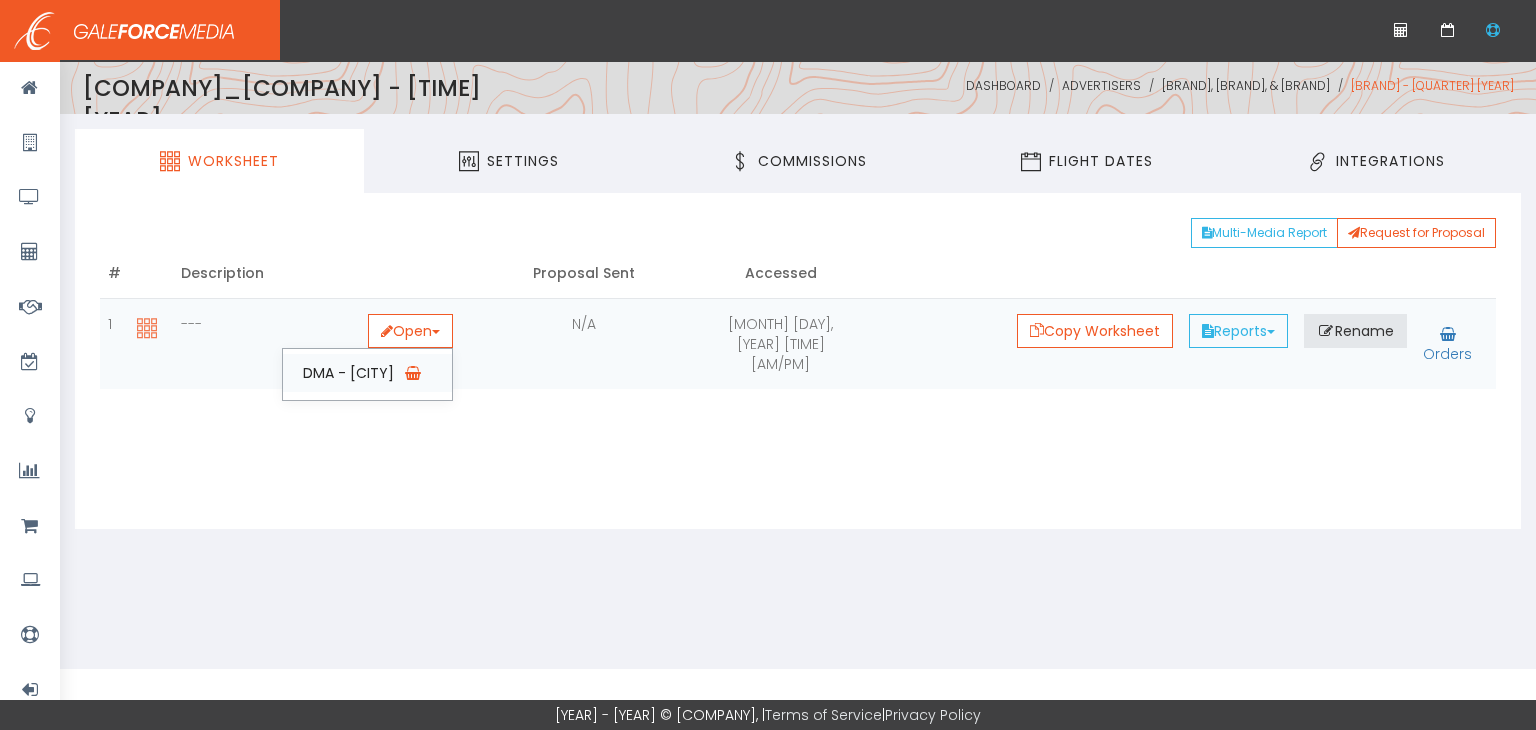 click on "DMA - Toledo" at bounding box center (367, 373) 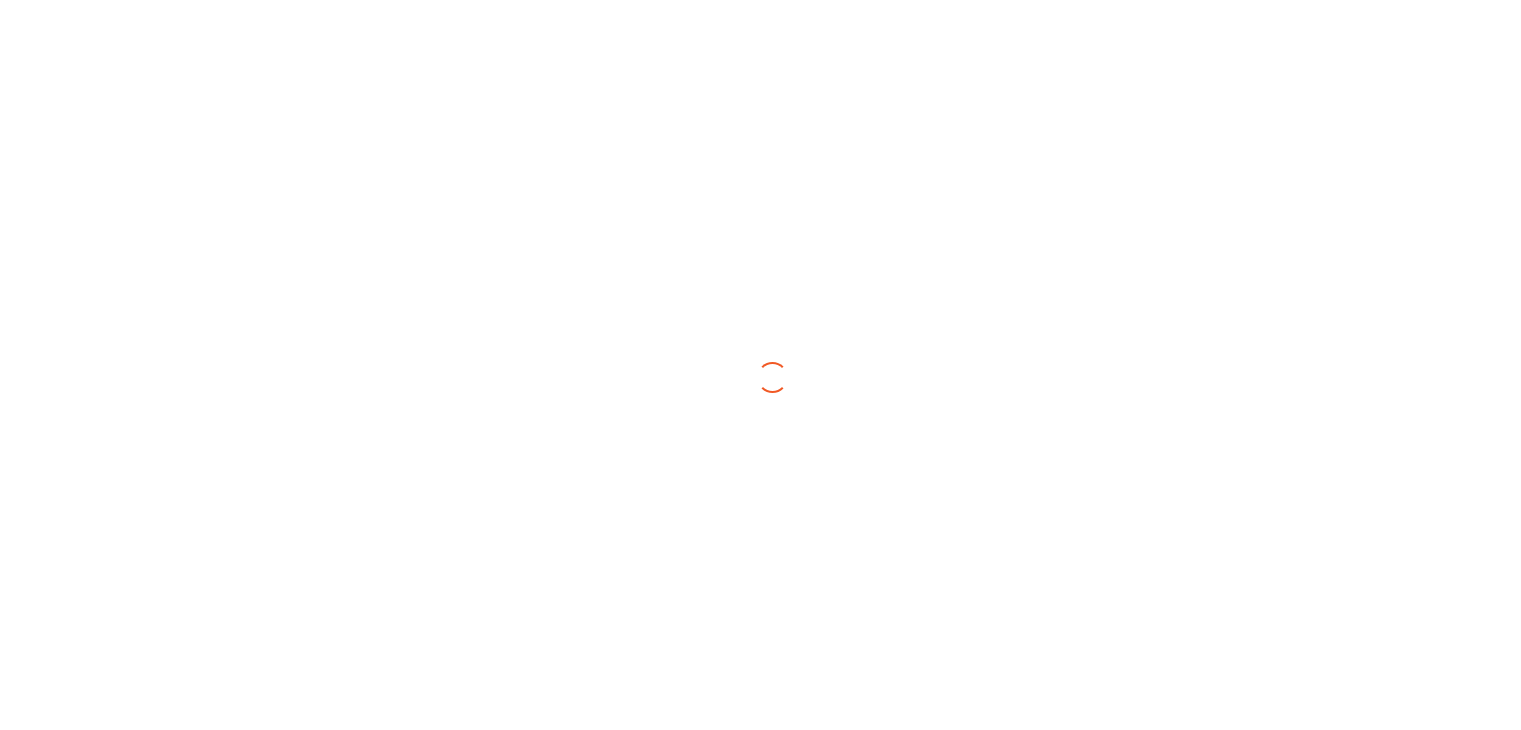scroll, scrollTop: 0, scrollLeft: 0, axis: both 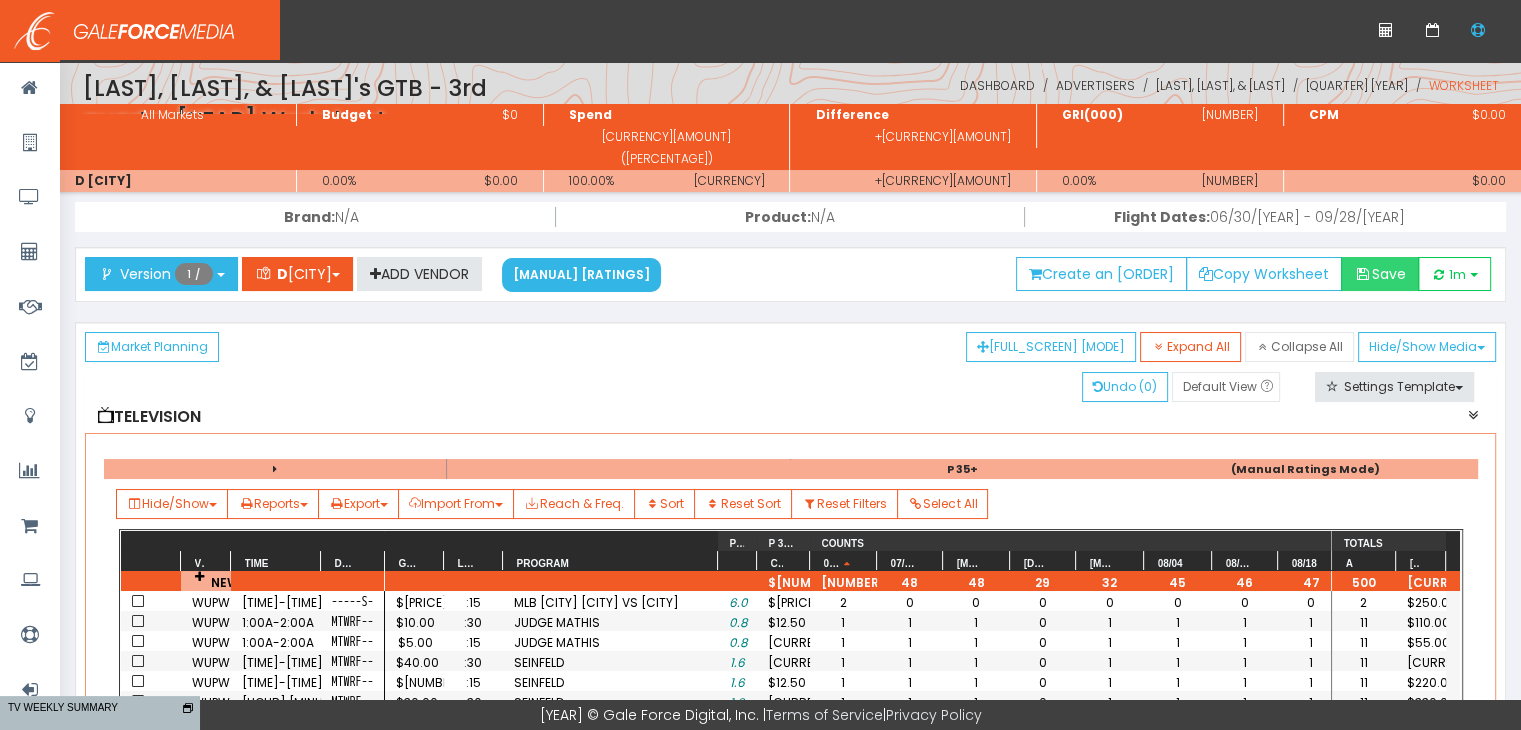 click at bounding box center (1363, 274) 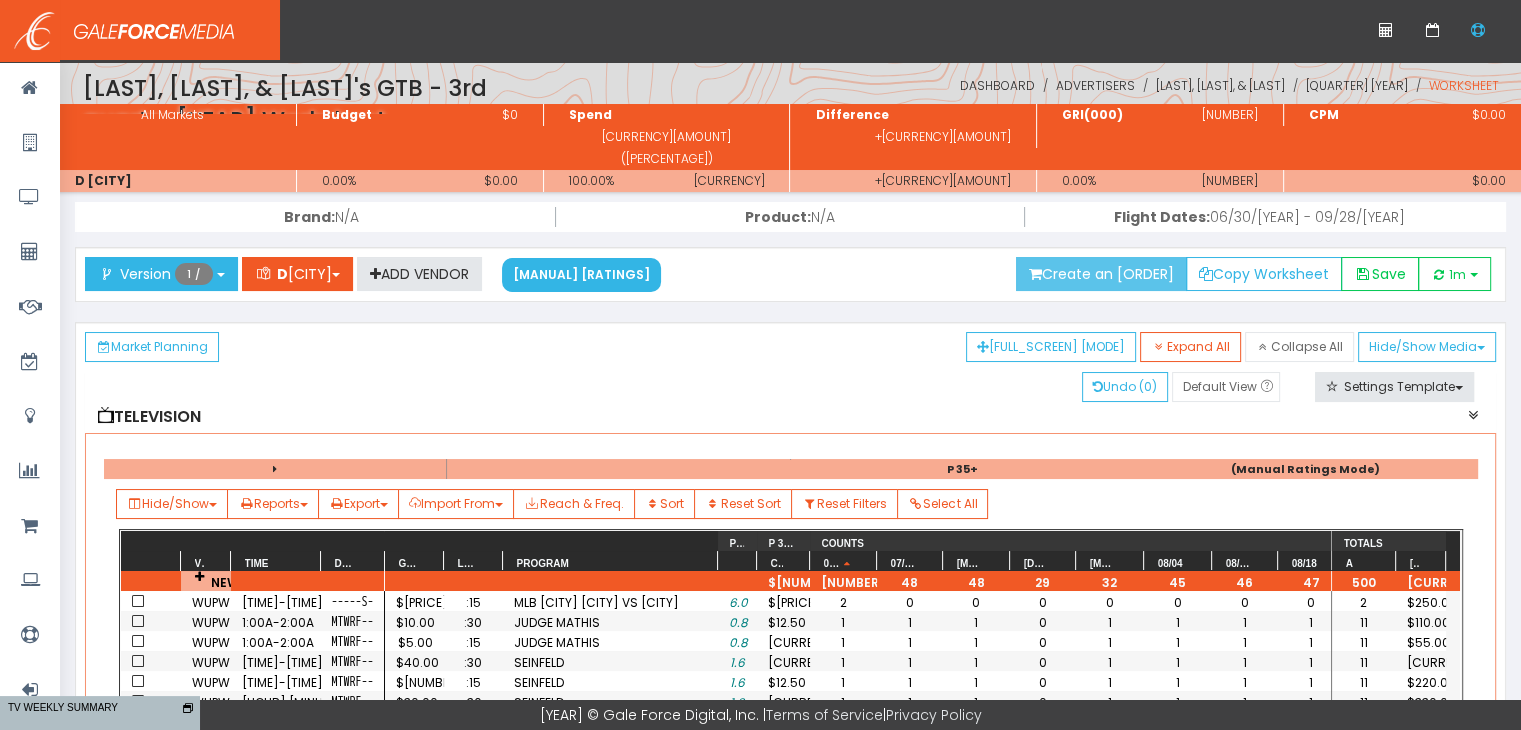 click on "Create an Order" at bounding box center [1101, 274] 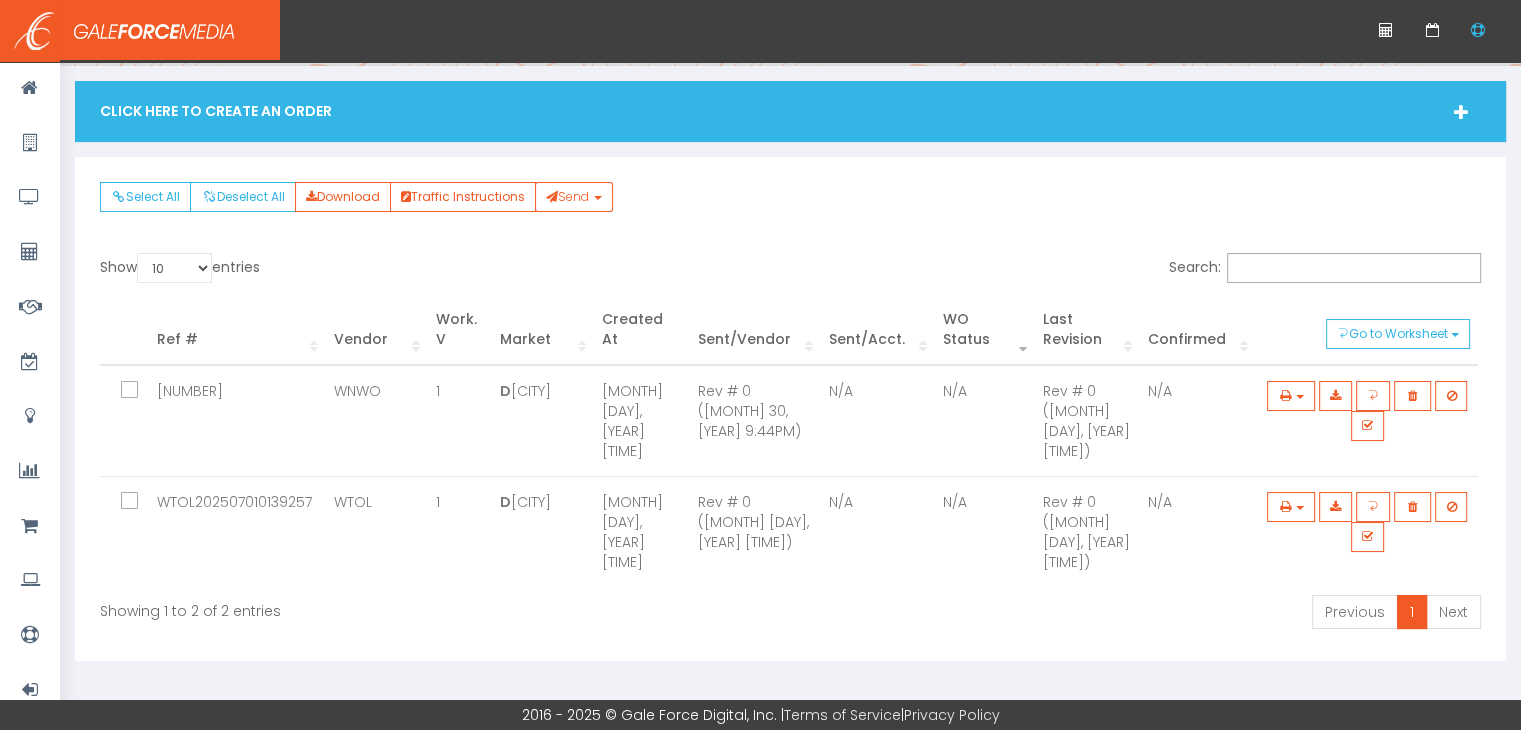 scroll, scrollTop: 48, scrollLeft: 0, axis: vertical 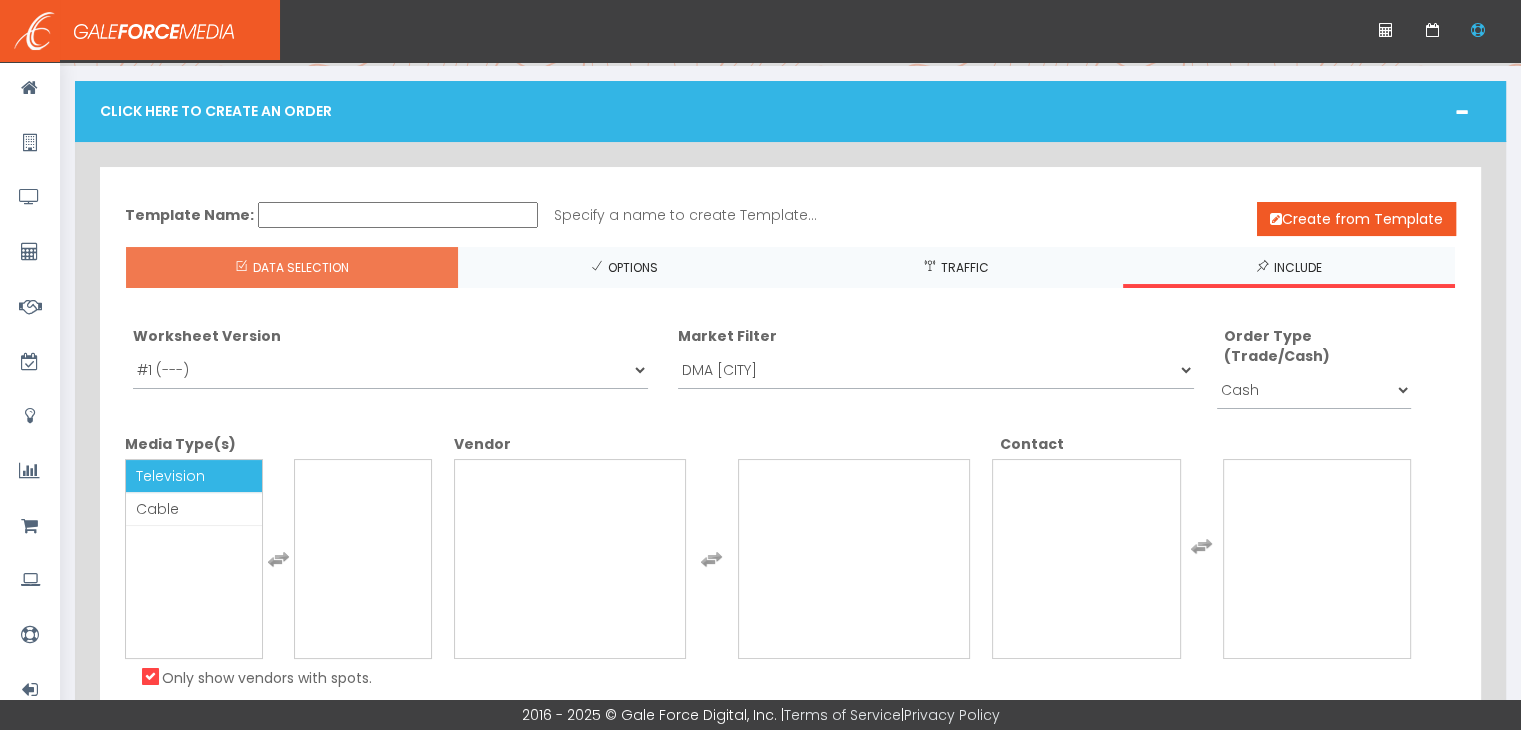 click on "Television" at bounding box center [194, 476] 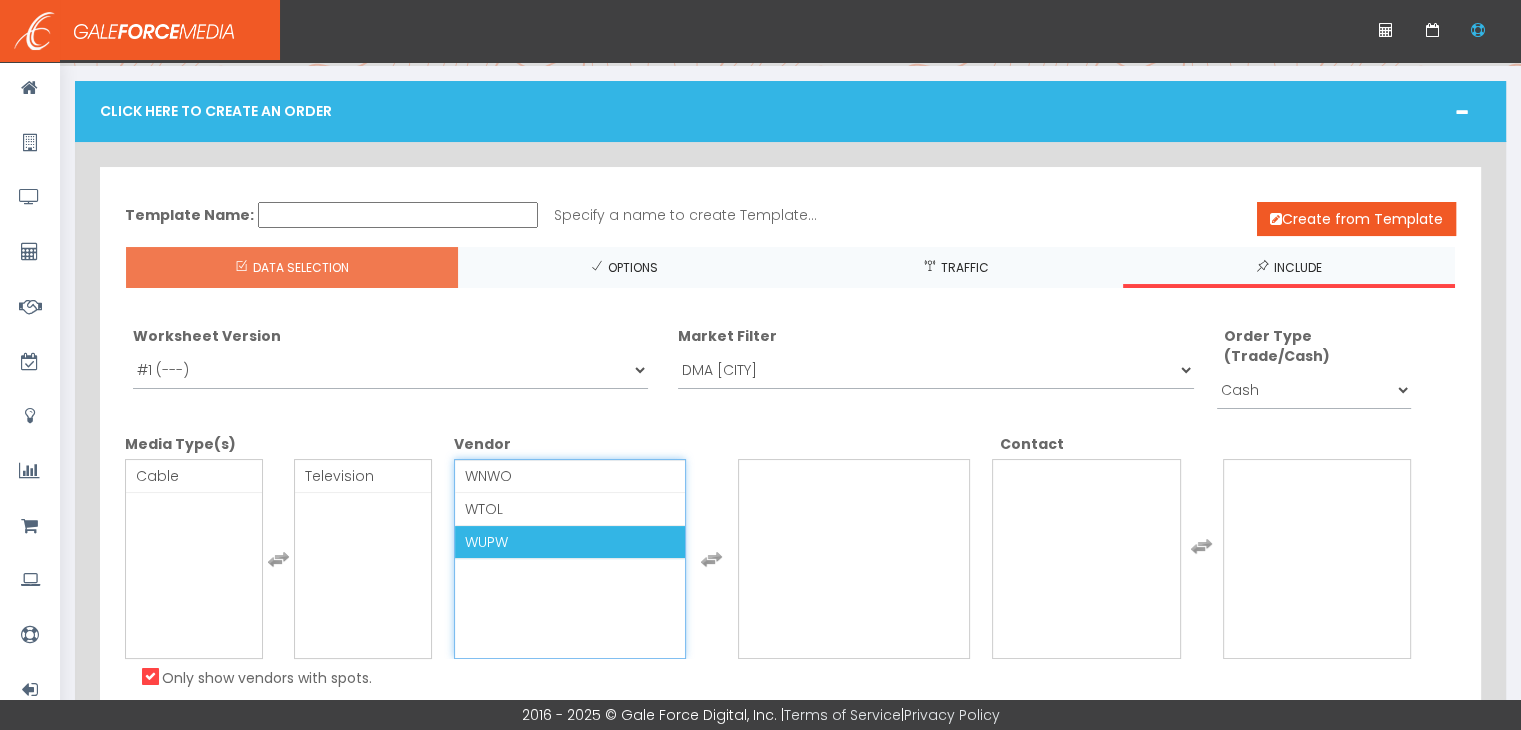 click on "WUPW" at bounding box center (486, 542) 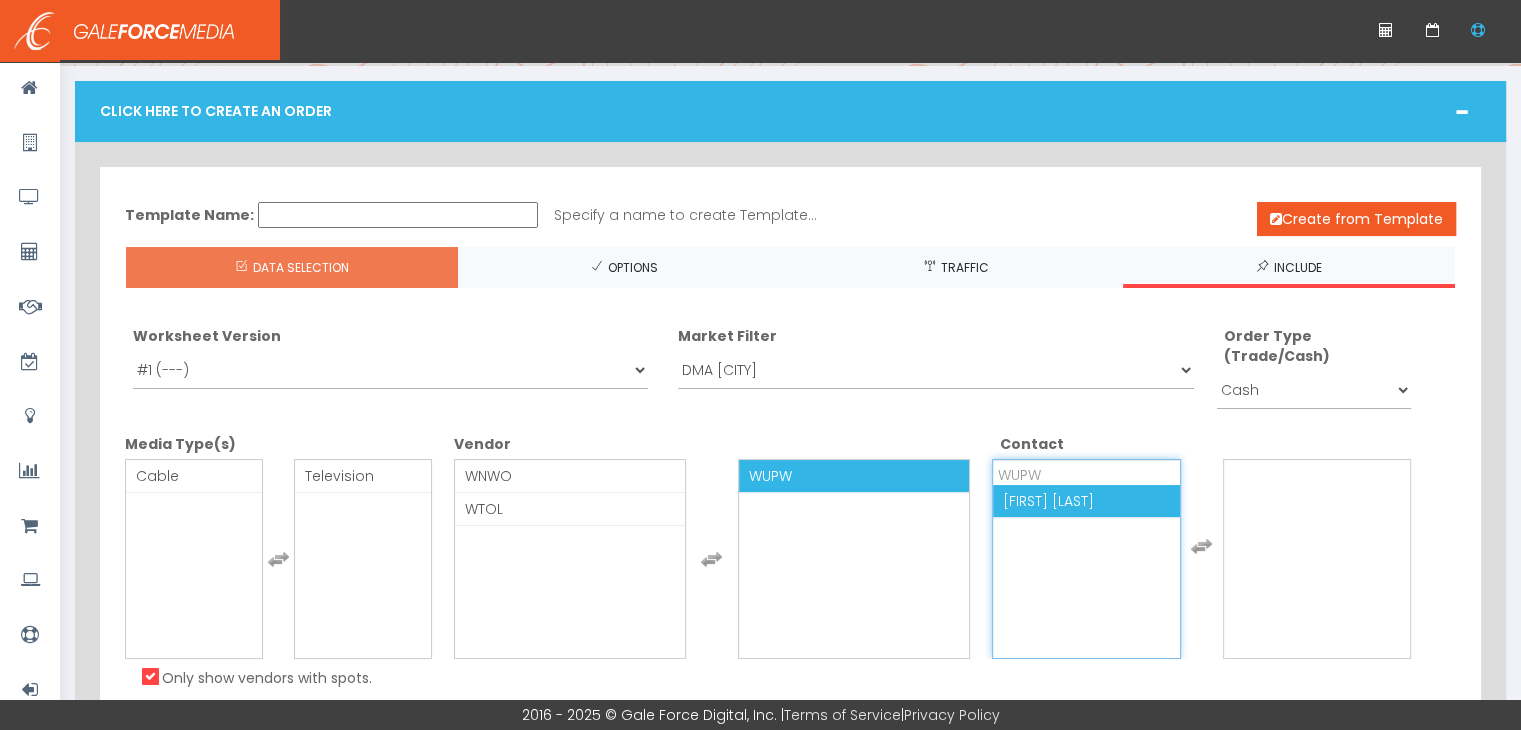 click on "Mike Sands" at bounding box center [1048, 501] 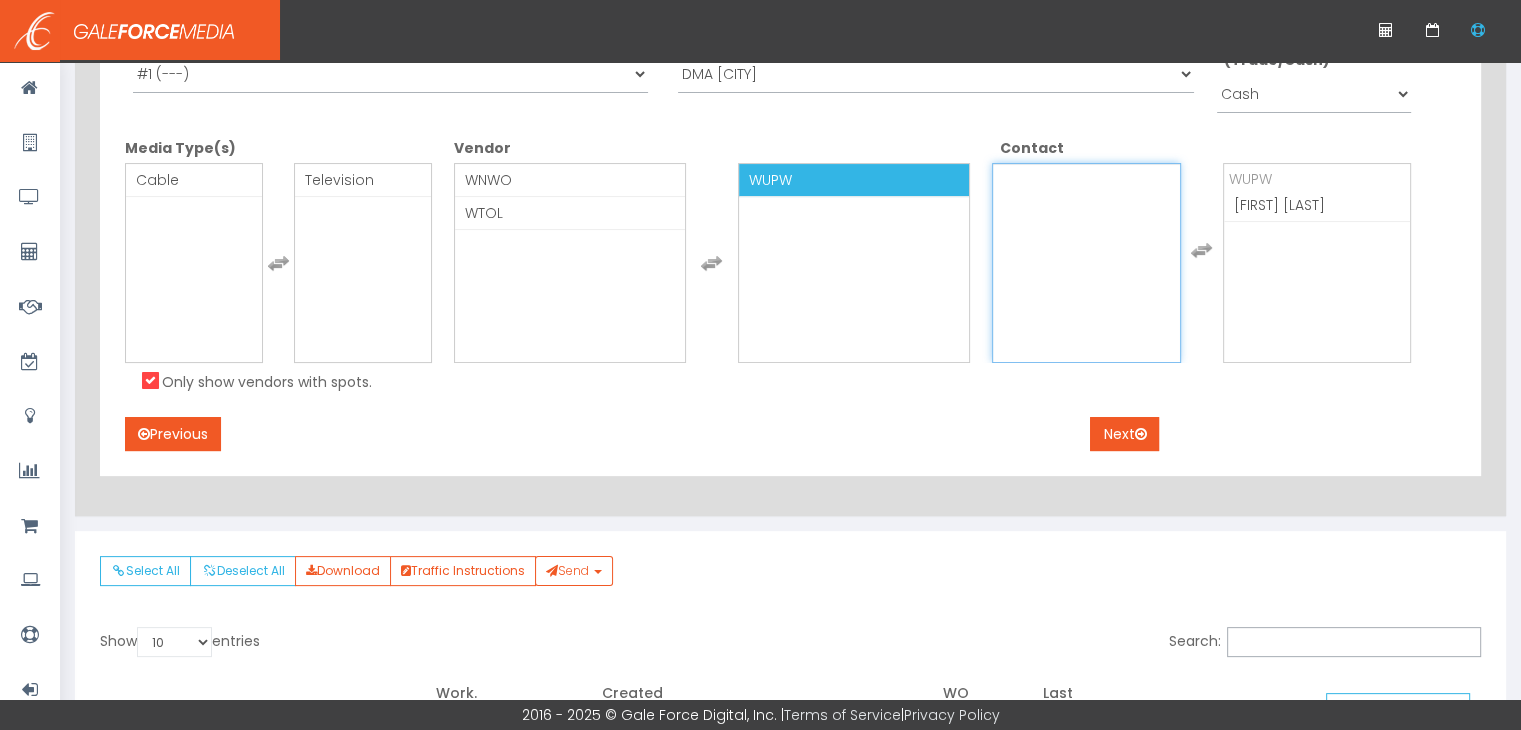 scroll, scrollTop: 348, scrollLeft: 0, axis: vertical 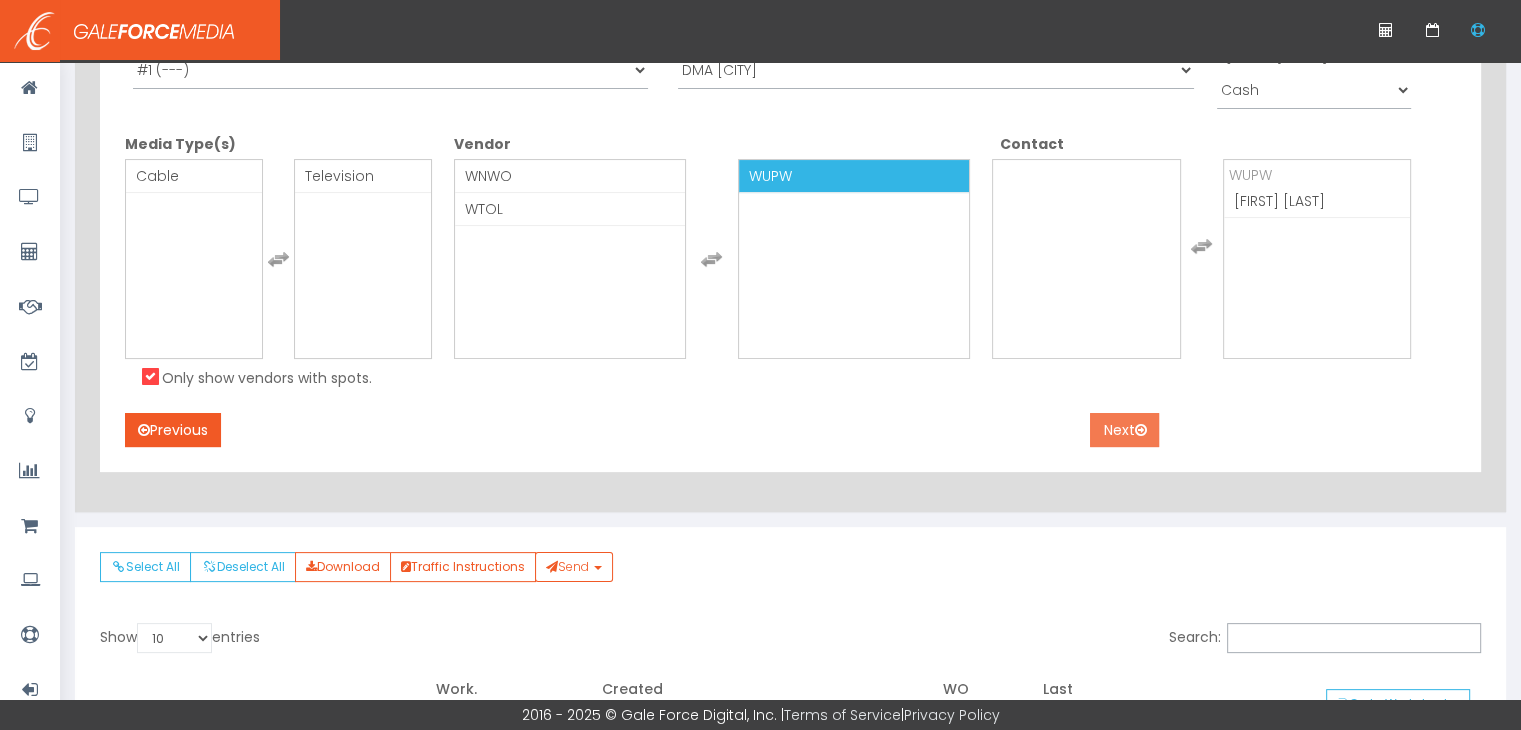 click on "Next" at bounding box center (1124, 430) 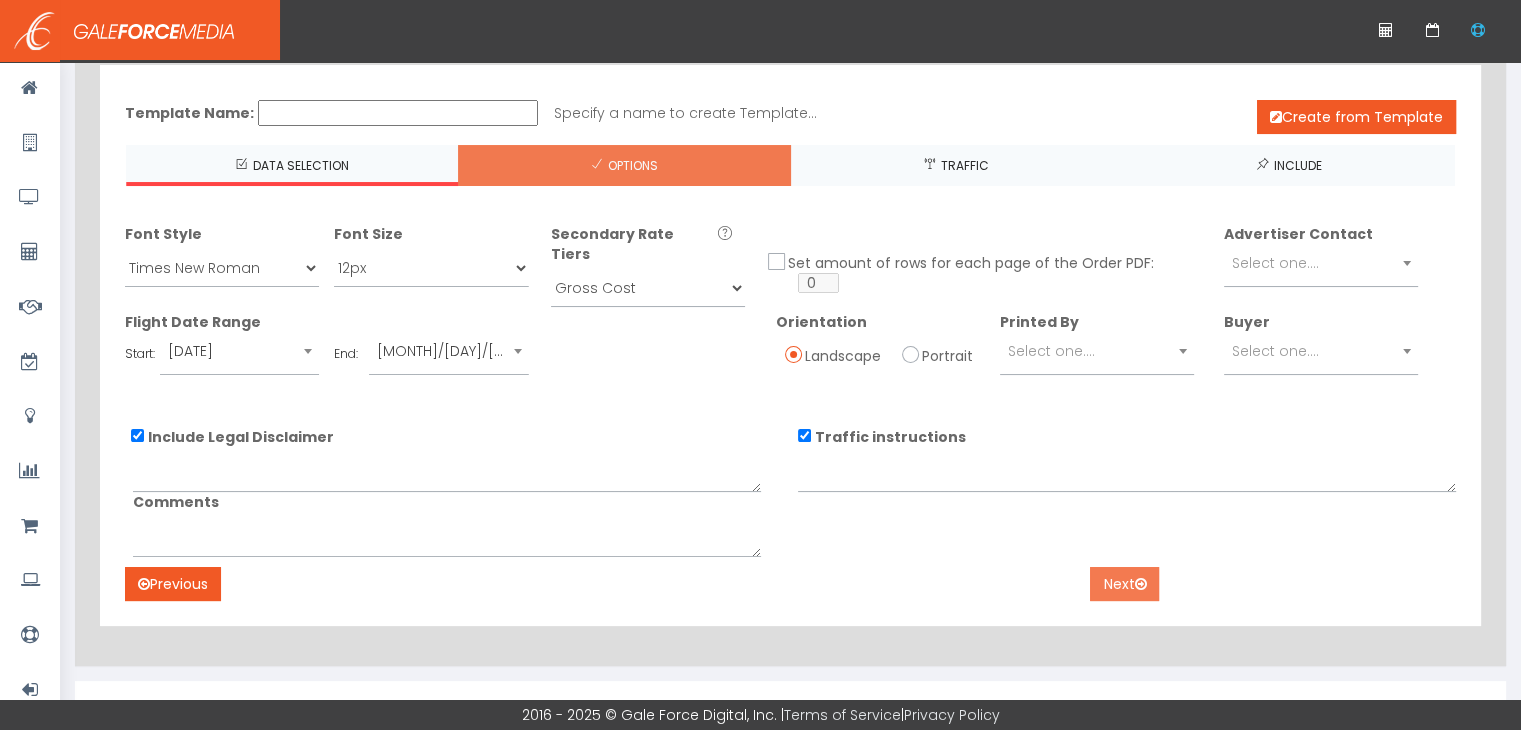 scroll, scrollTop: 148, scrollLeft: 0, axis: vertical 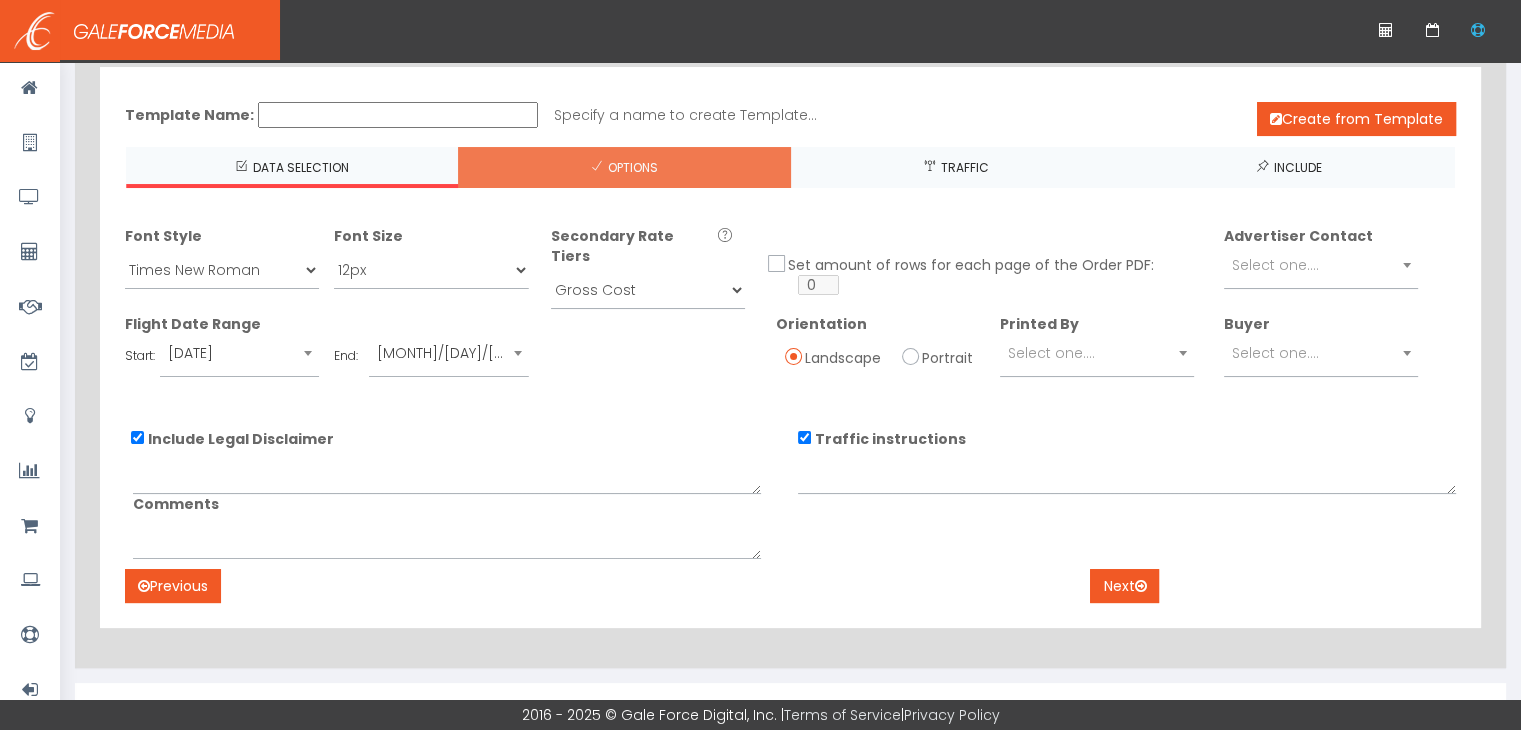 click on "Include Legal Disclaimer" at bounding box center (137, 437) 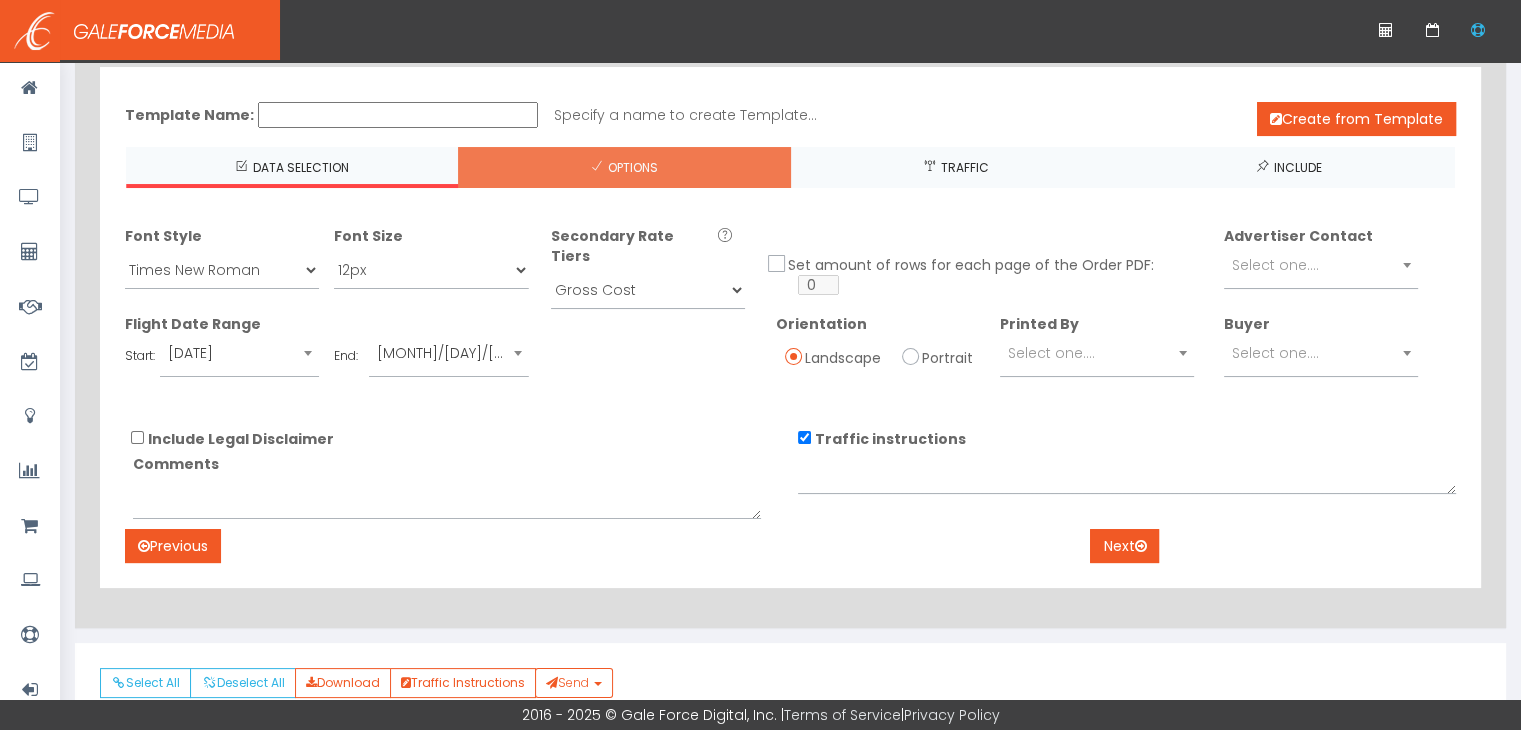 click on "Traffic instructions" at bounding box center (804, 437) 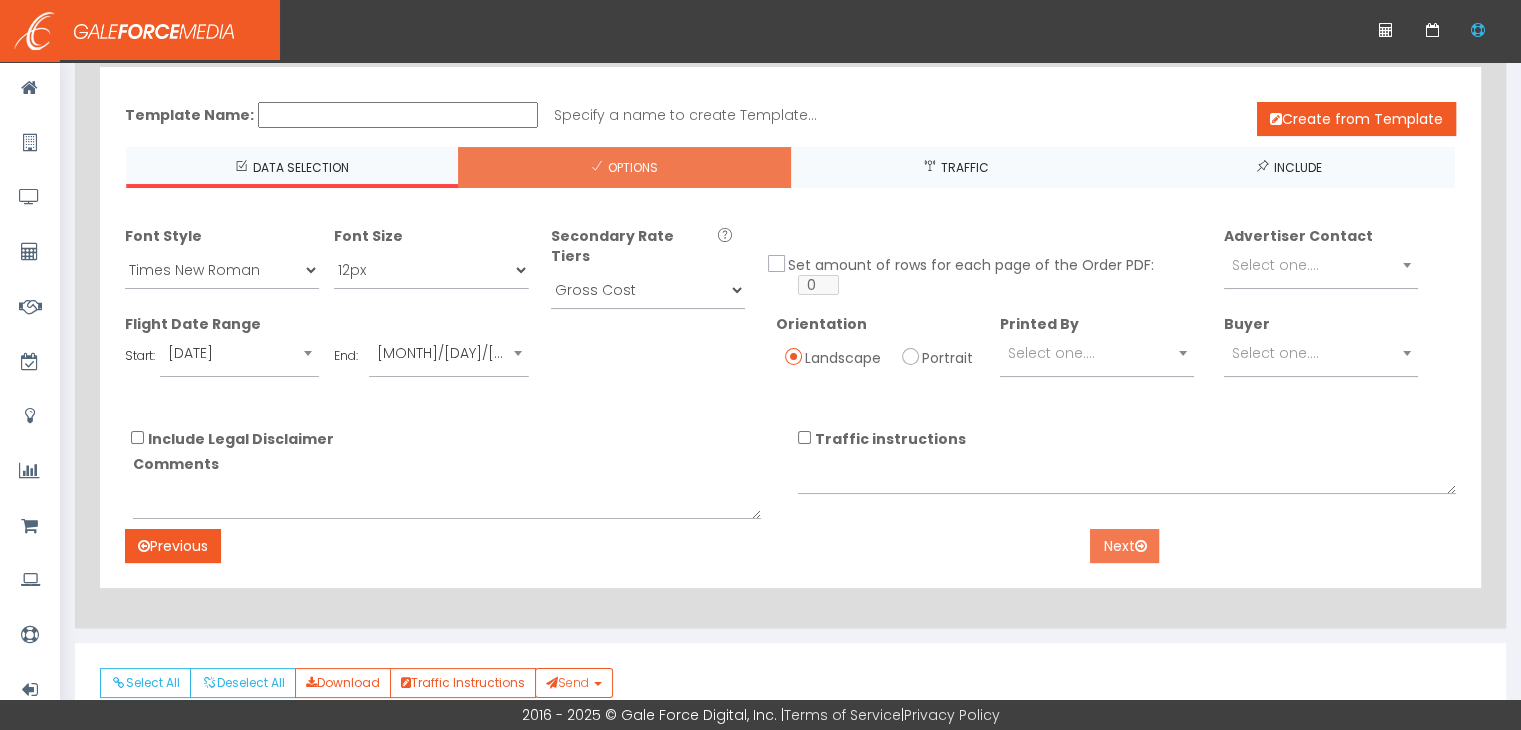 click on "Next" at bounding box center [1124, 546] 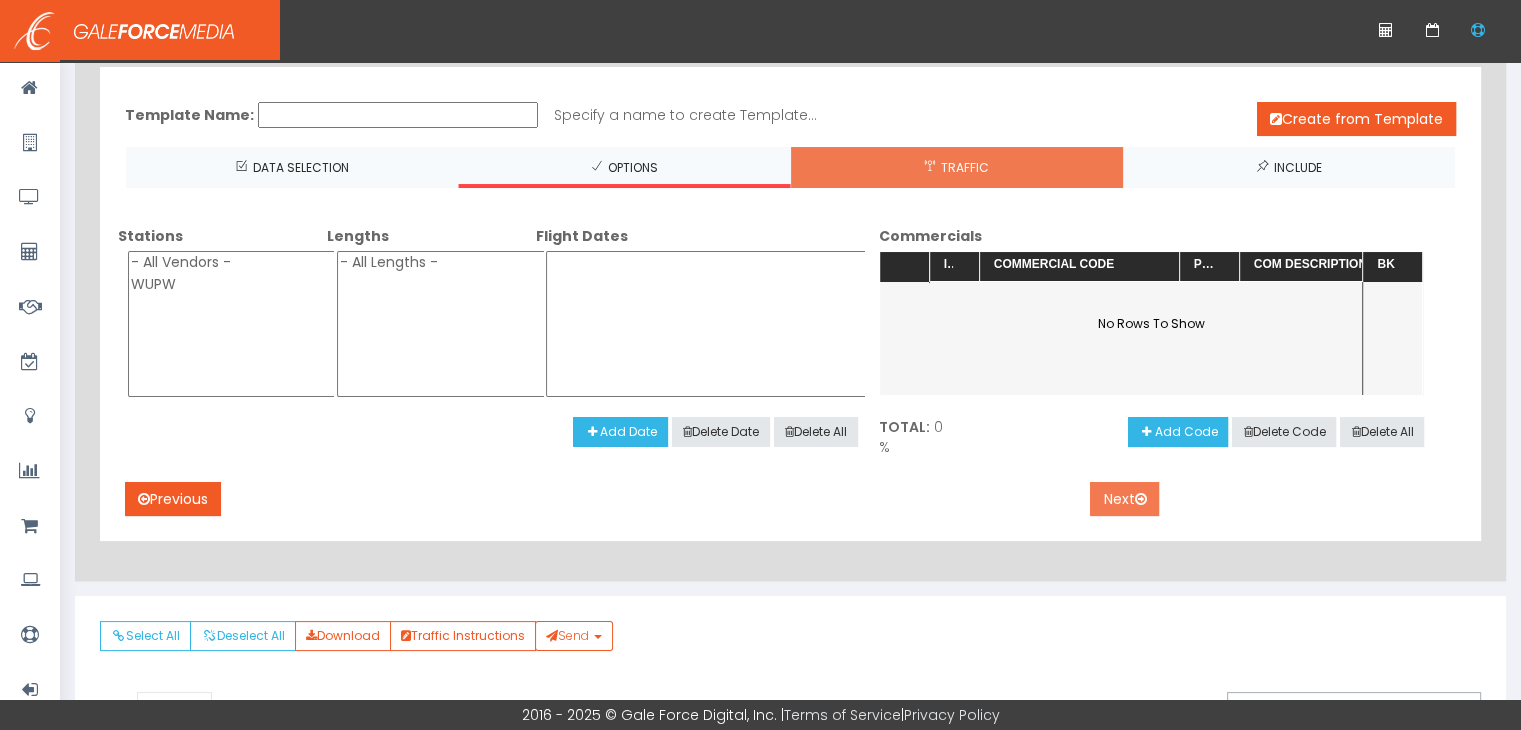 click on "Next" at bounding box center (1124, 499) 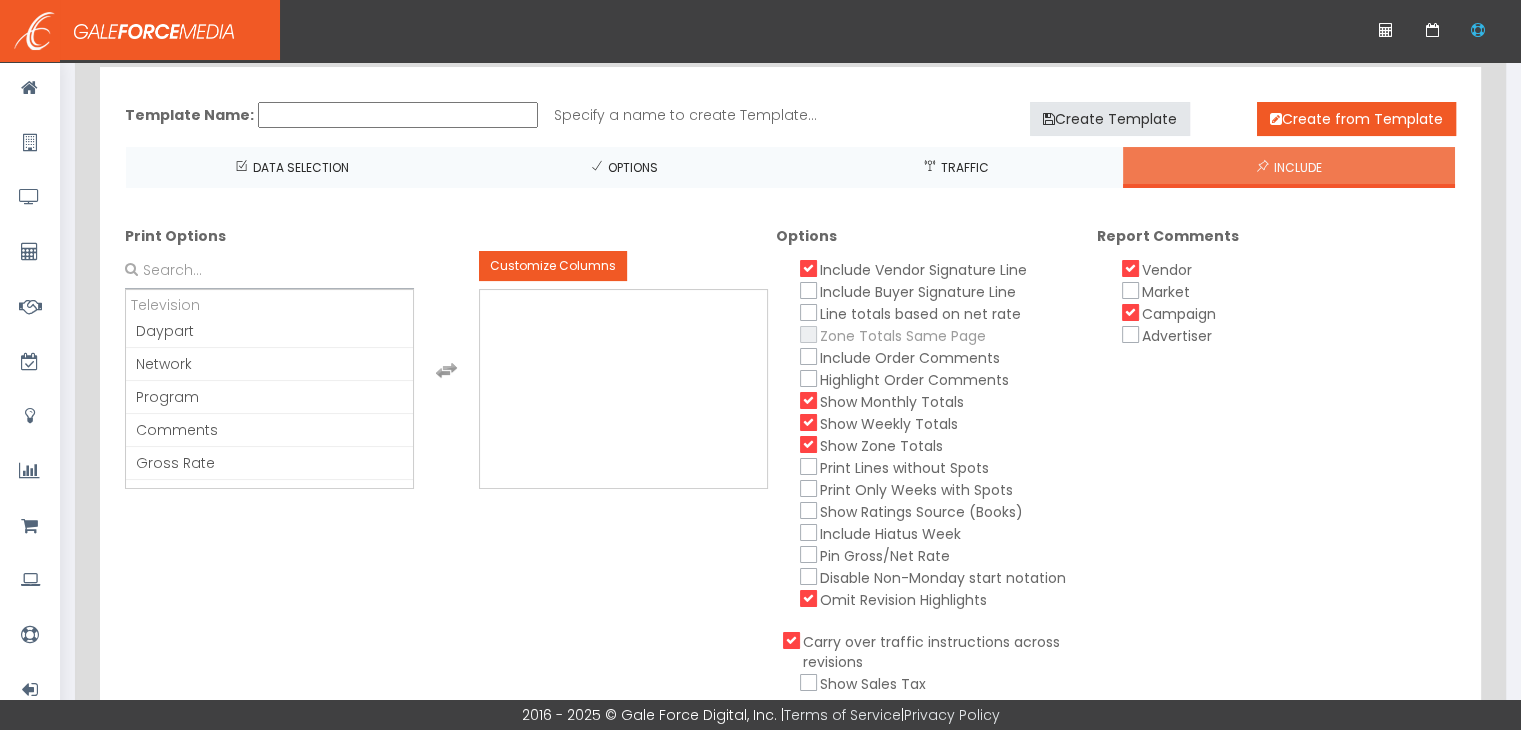 click on "Vendor" at bounding box center (1131, 268) 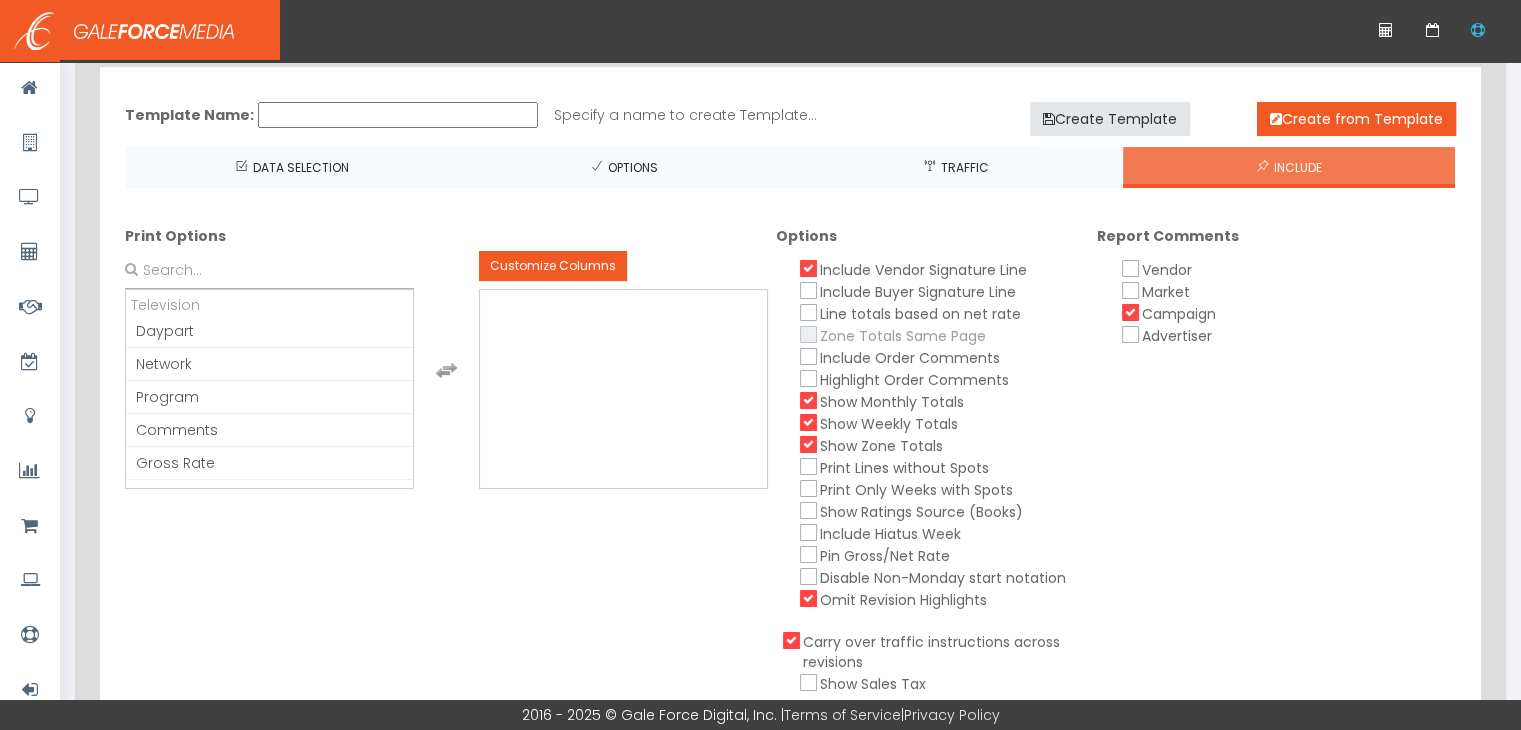 click on "Campaign" at bounding box center [1179, 314] 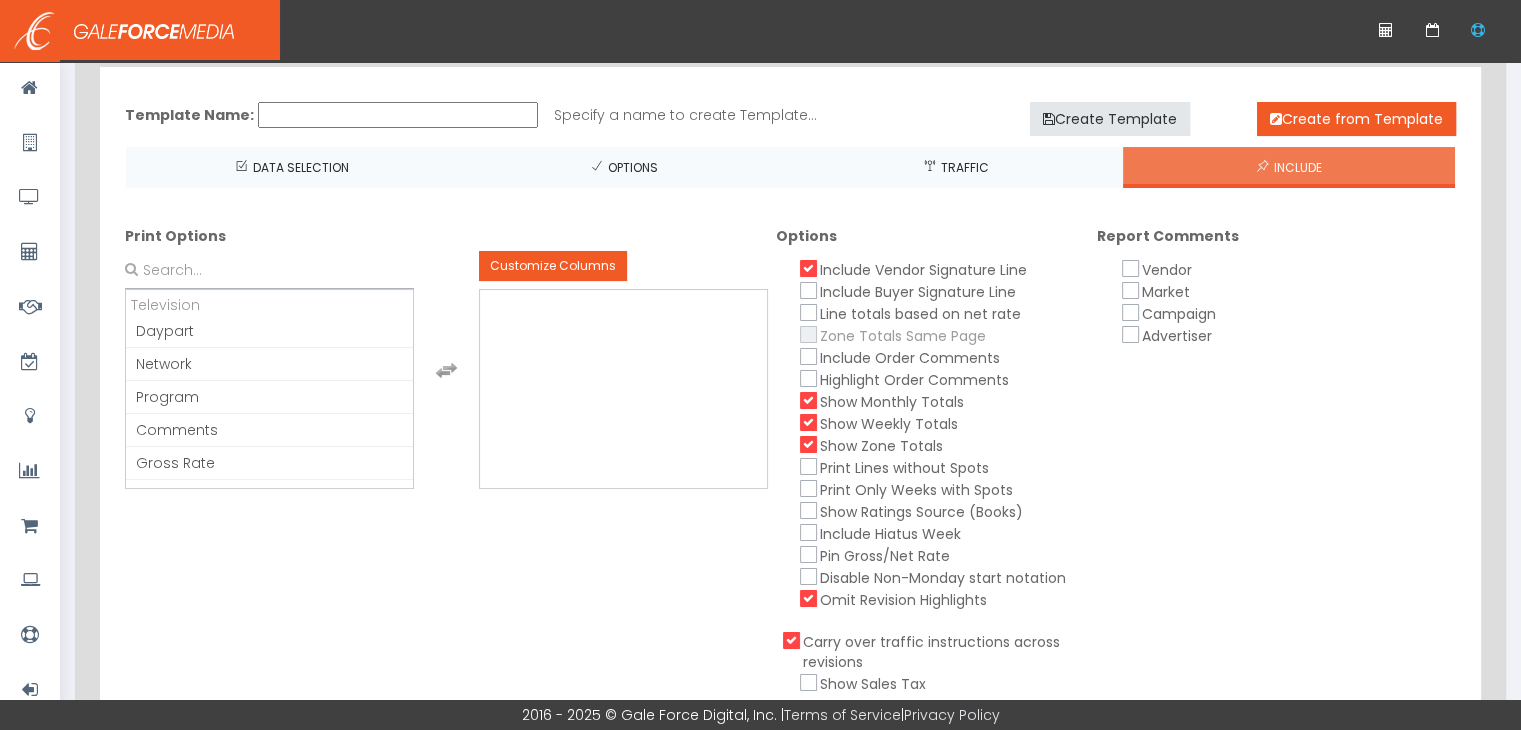 click on "Show Weekly Totals" at bounding box center [809, 422] 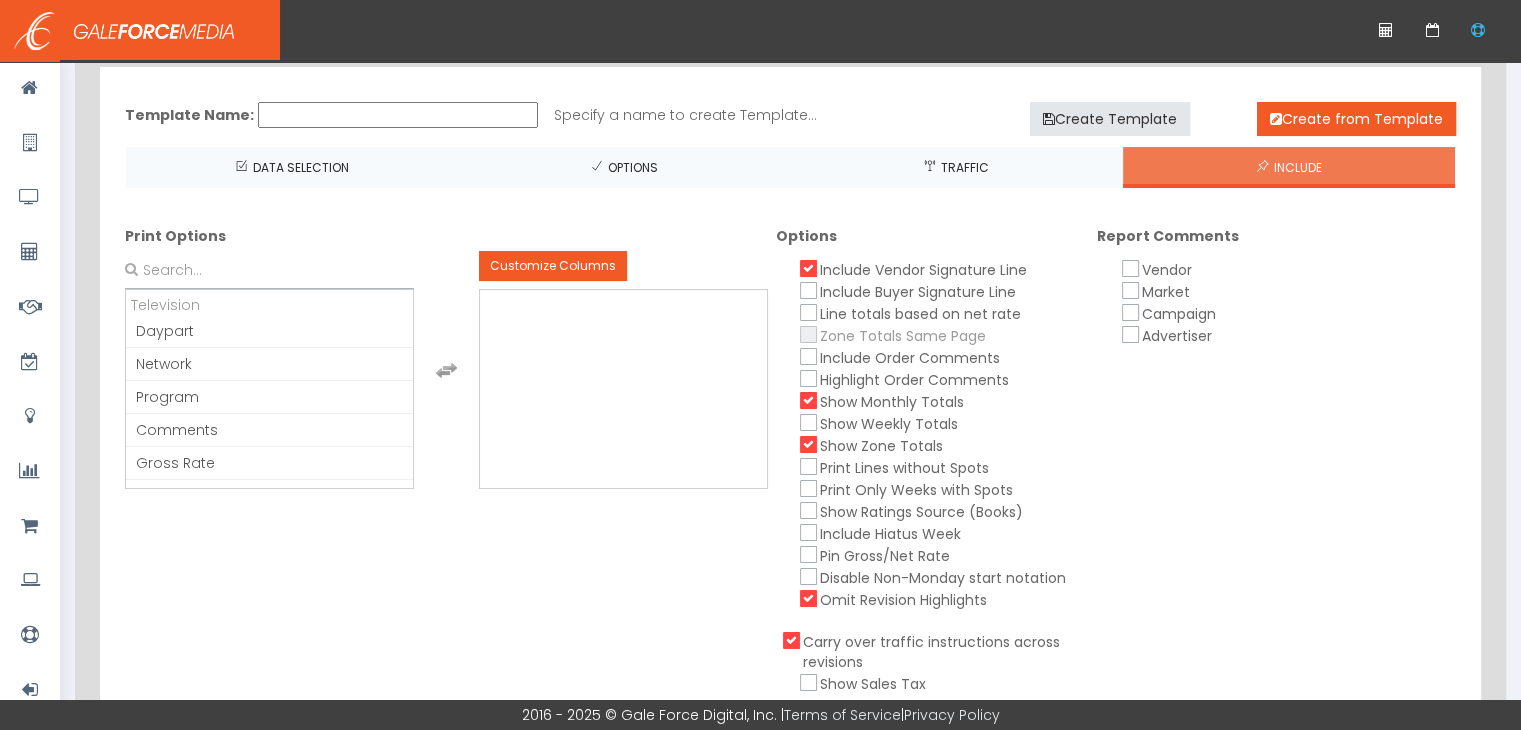 click on "Show Zone Totals" at bounding box center (809, 444) 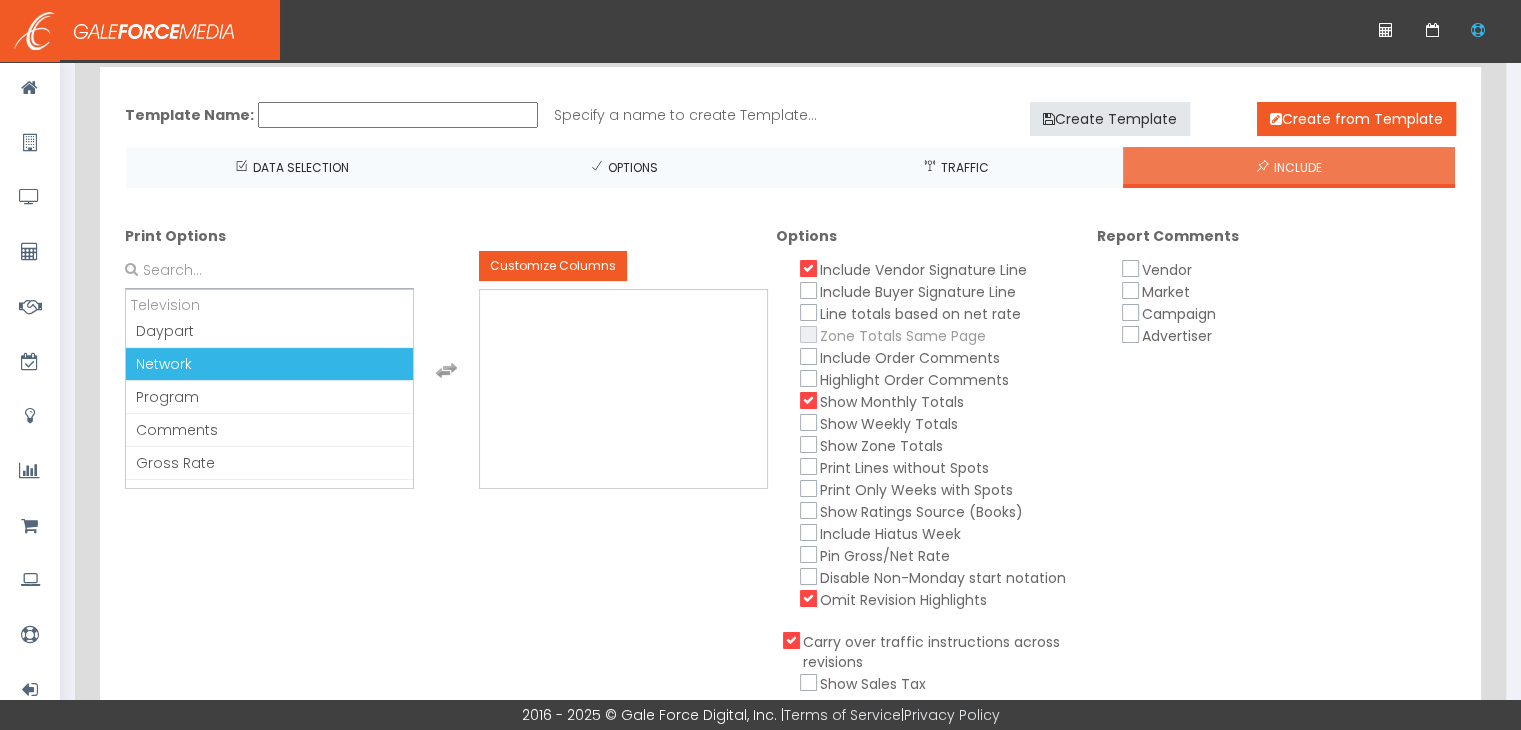 click on "Network" at bounding box center (269, 364) 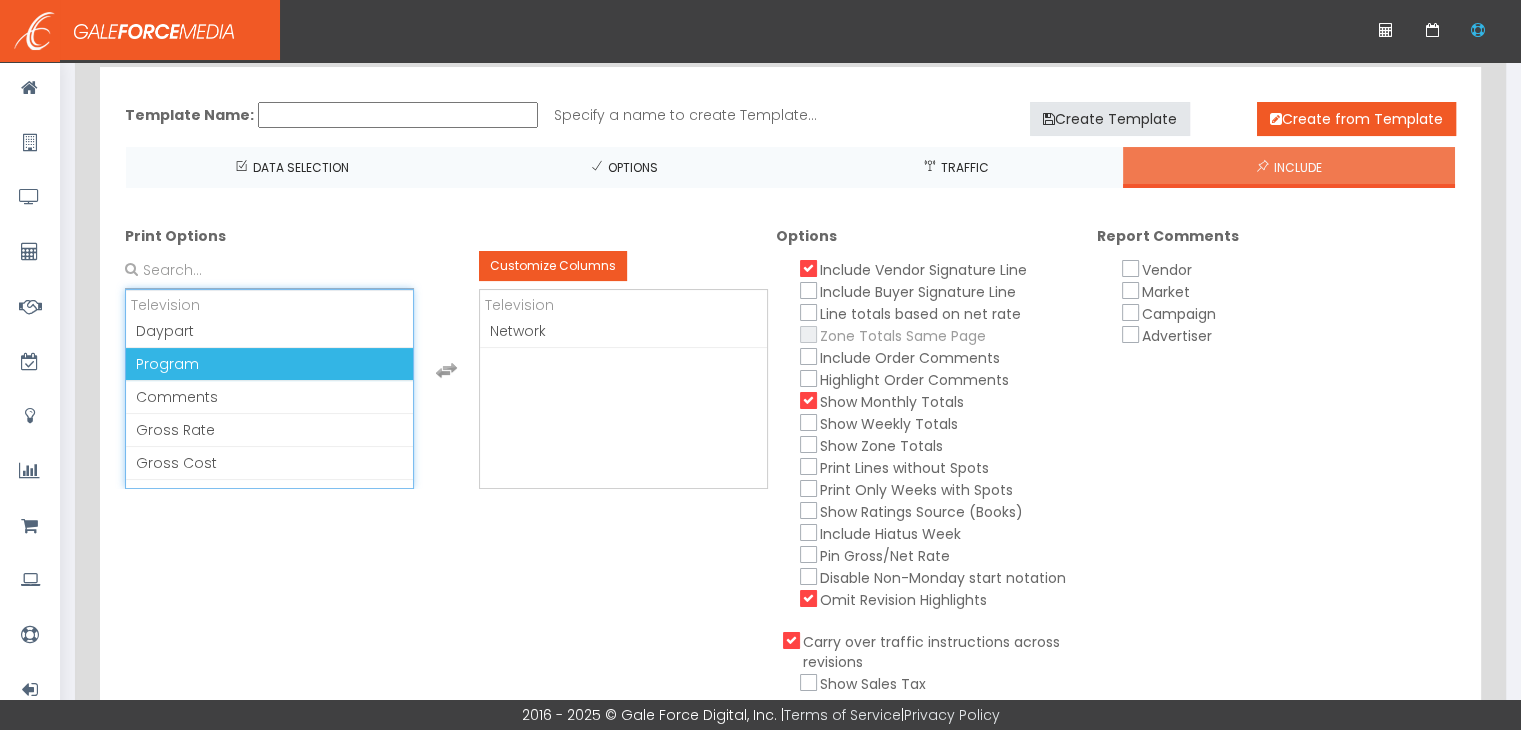 click on "Program" at bounding box center [167, 364] 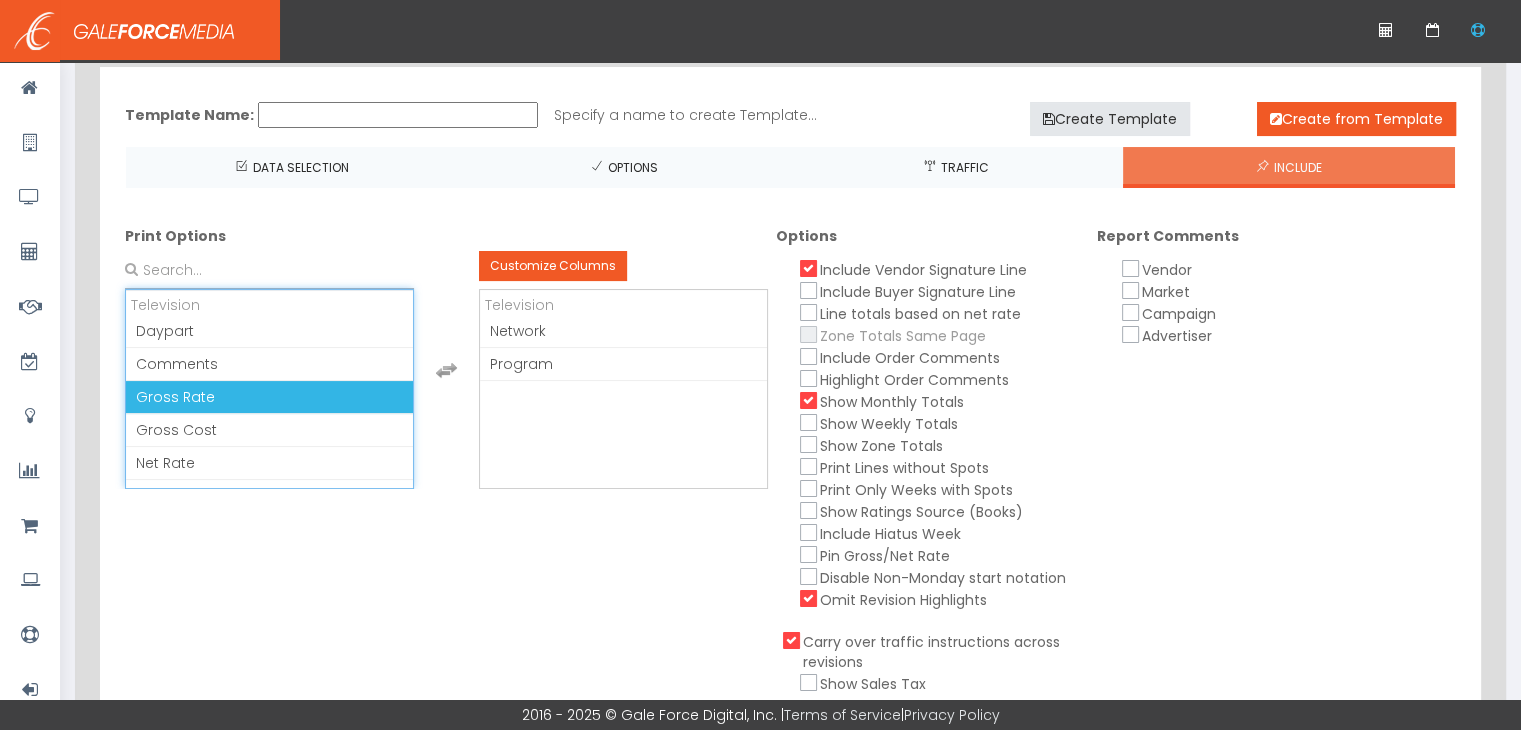 click on "Gross Rate" at bounding box center (175, 397) 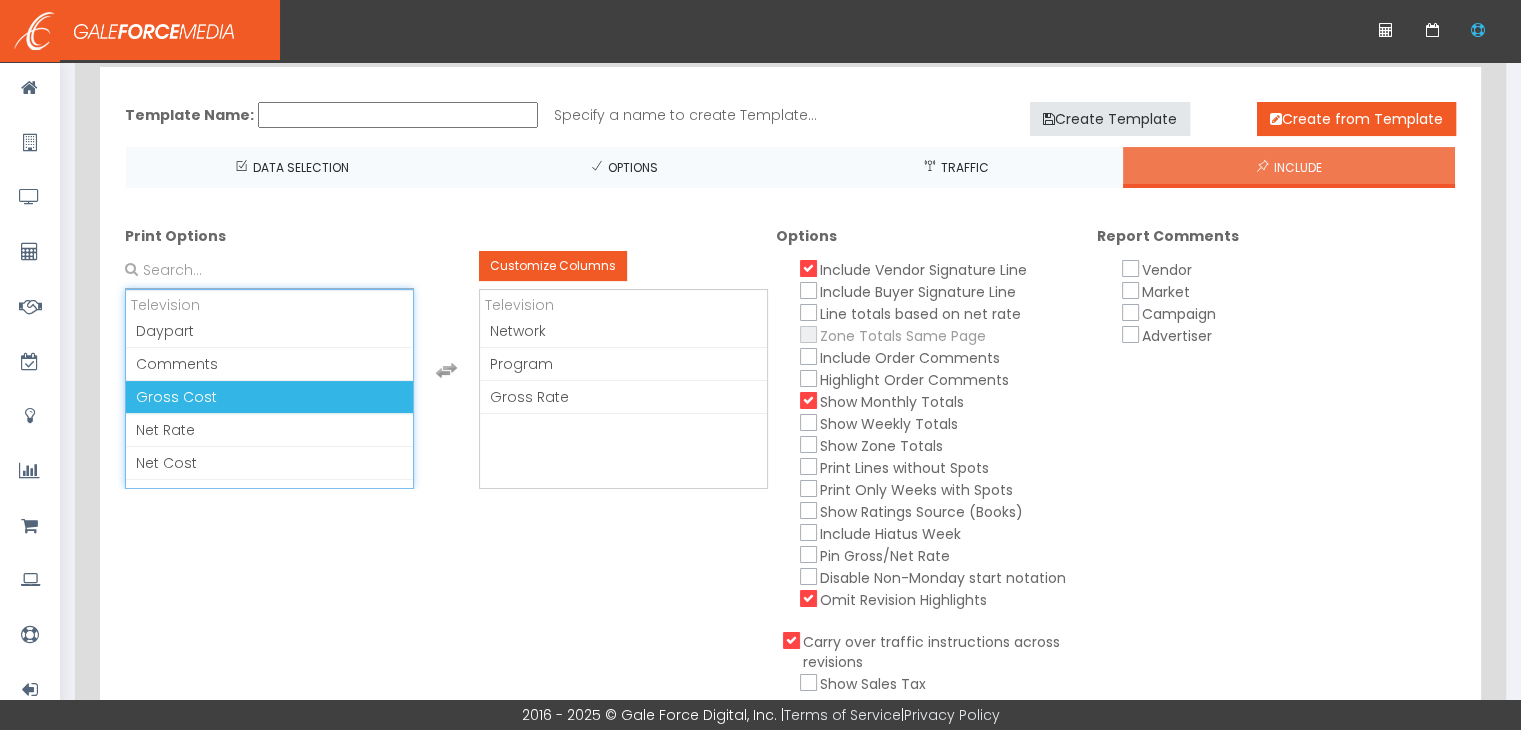 click on "Gross Cost" at bounding box center (176, 397) 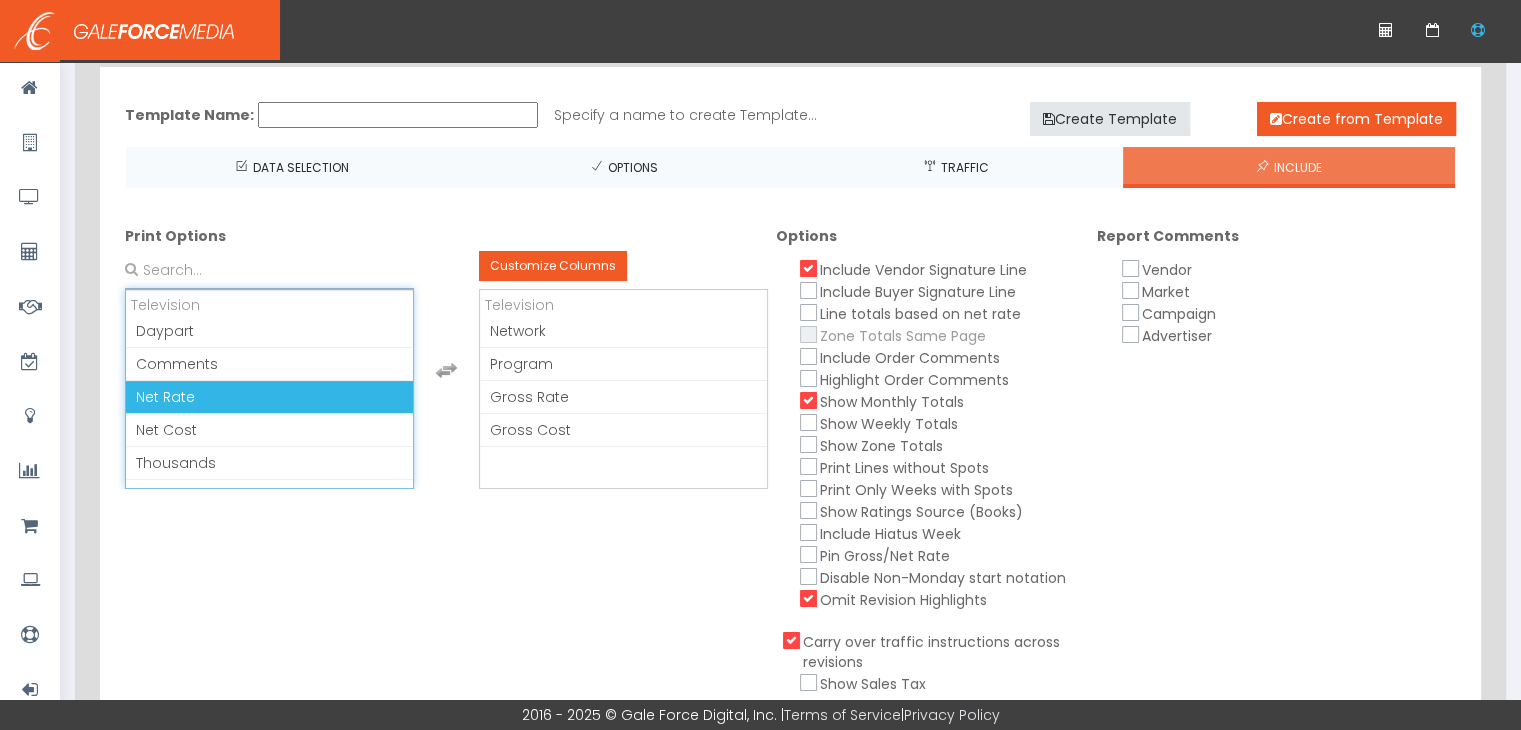 click on "Net Rate" at bounding box center [165, 397] 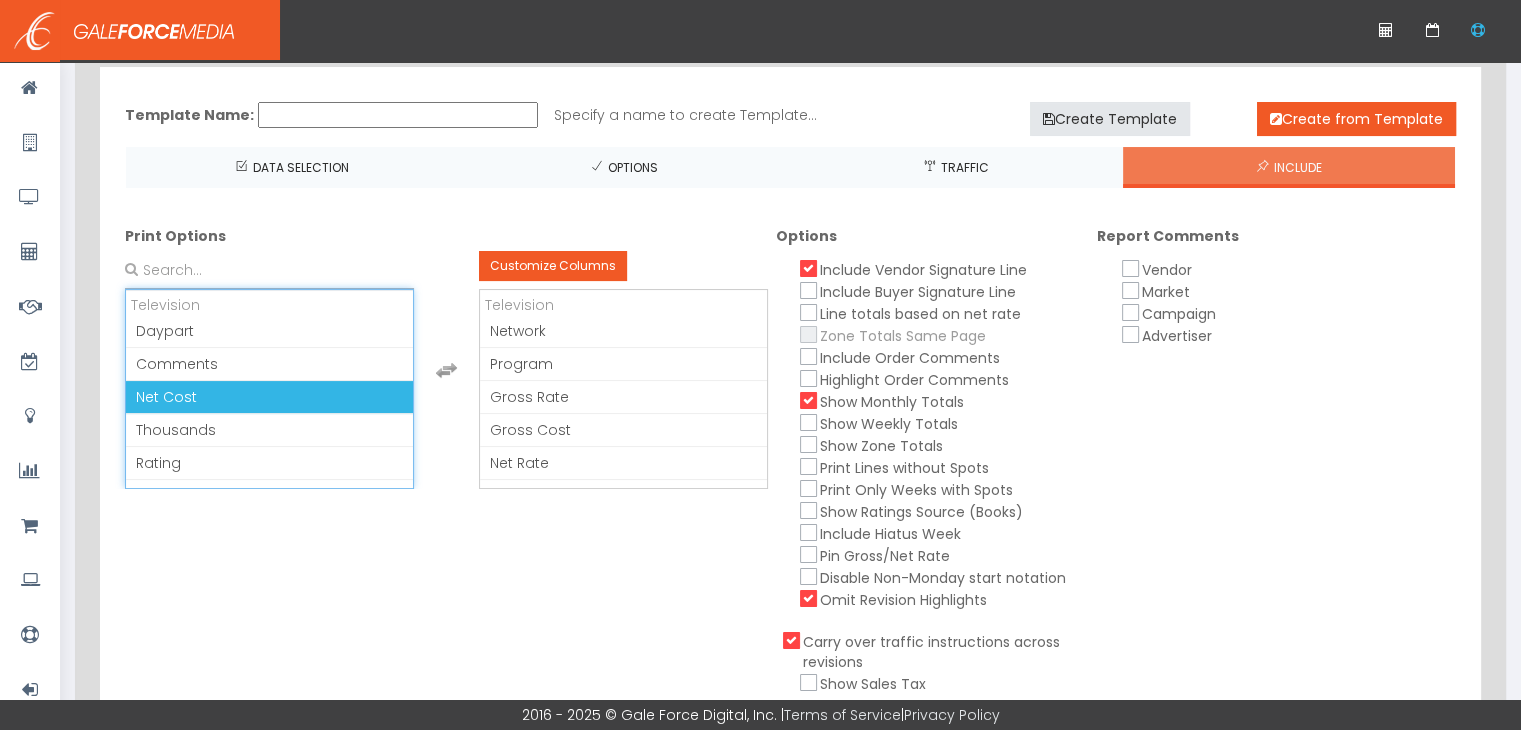 click on "Net Cost" at bounding box center [166, 397] 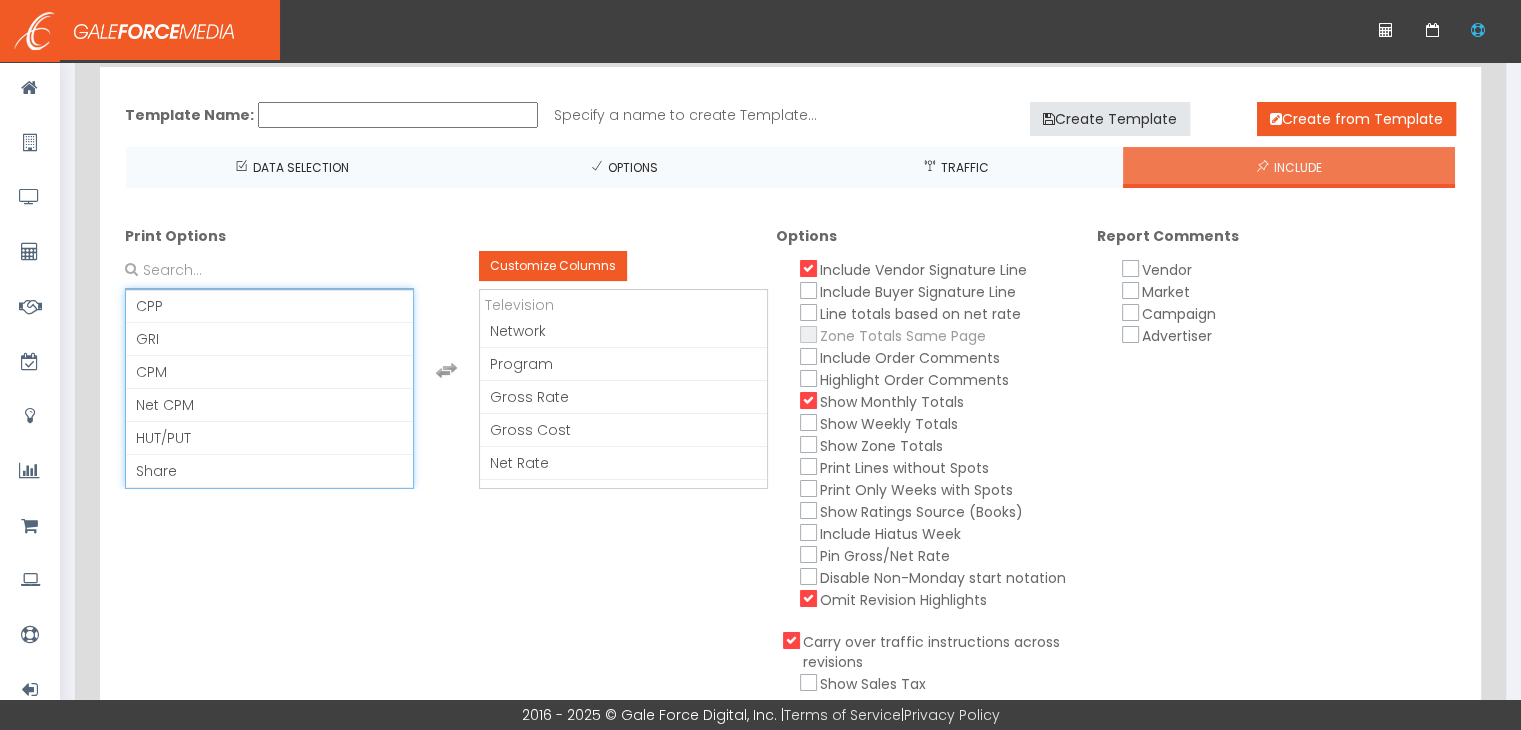 scroll, scrollTop: 285, scrollLeft: 0, axis: vertical 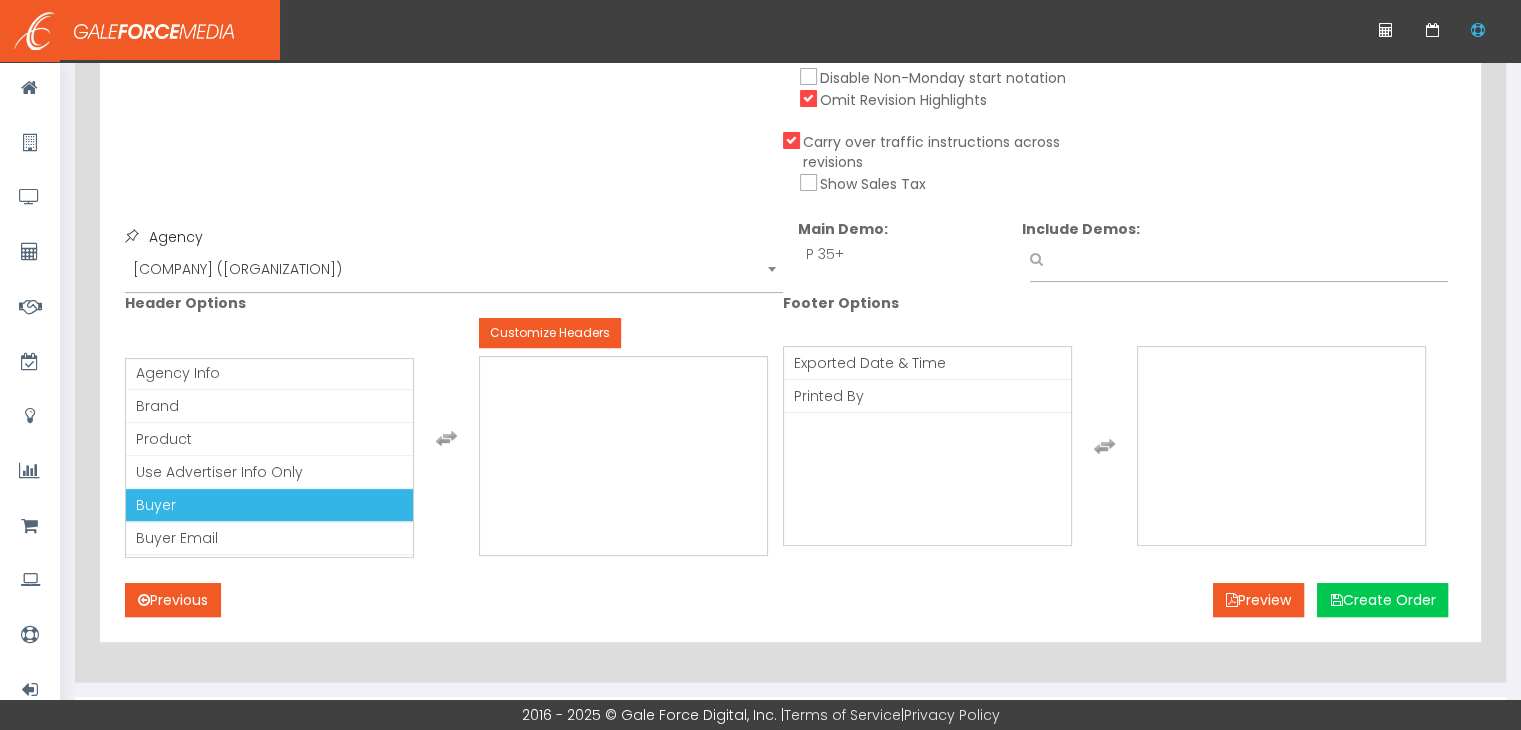 click on "Buyer" at bounding box center (269, 505) 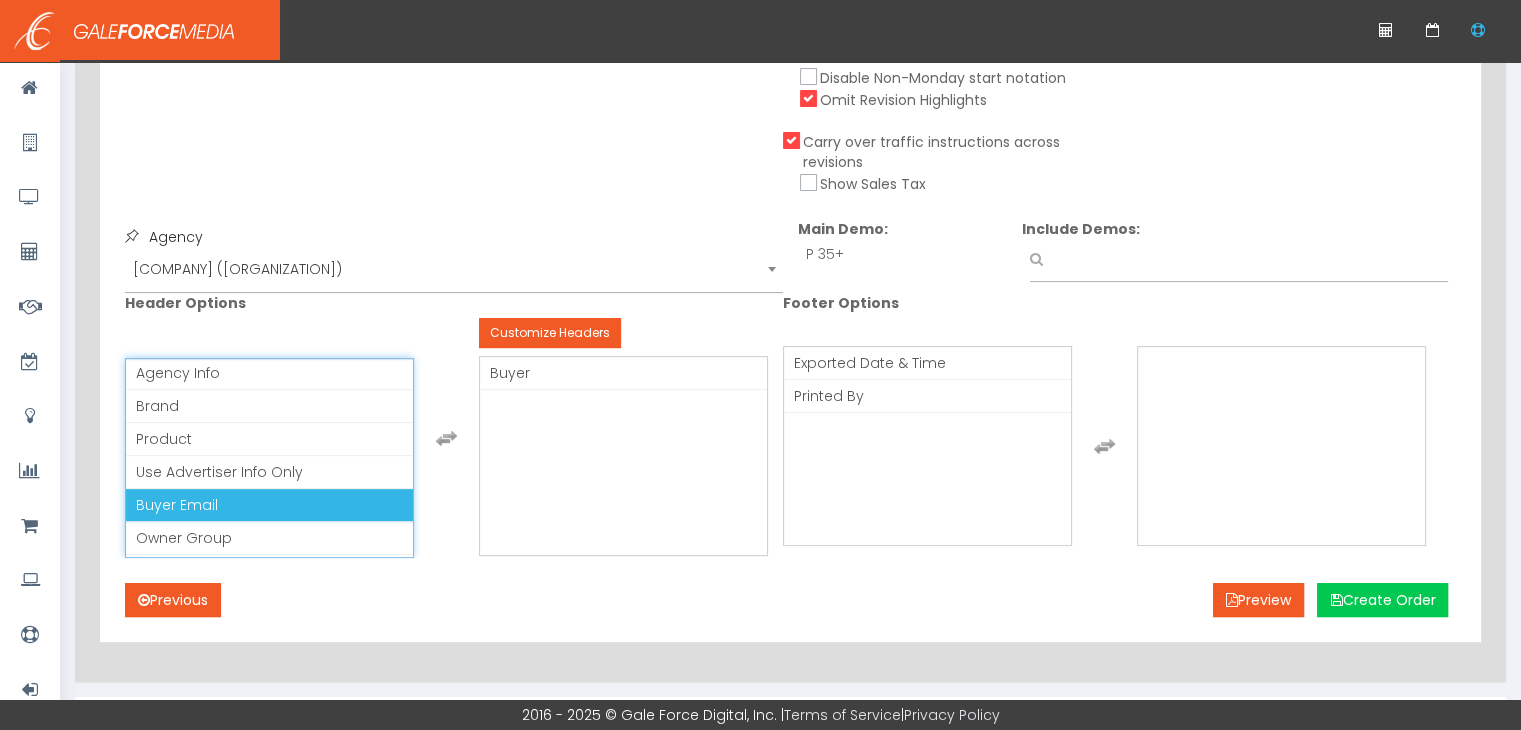 scroll, scrollTop: 152, scrollLeft: 0, axis: vertical 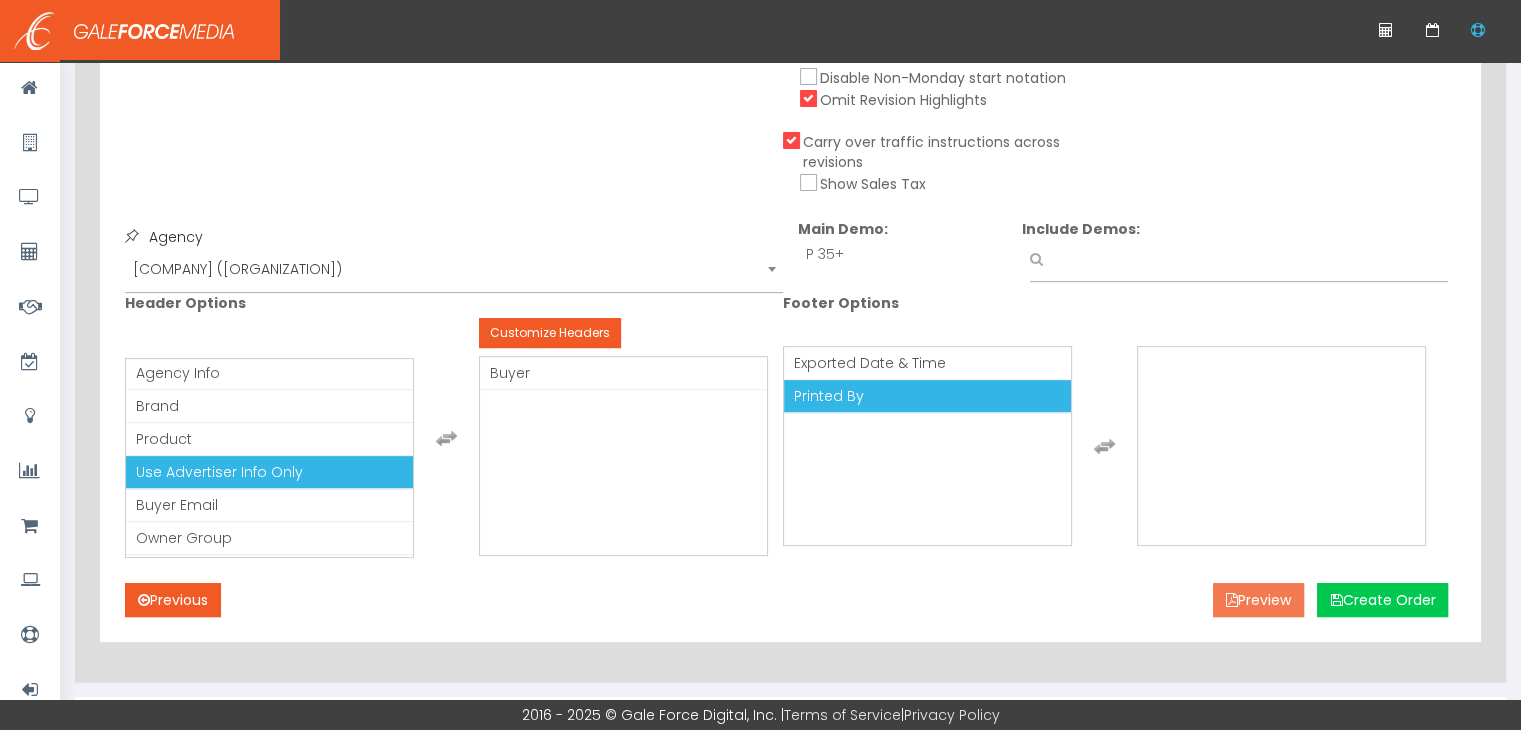 click on "Preview" at bounding box center [1258, 600] 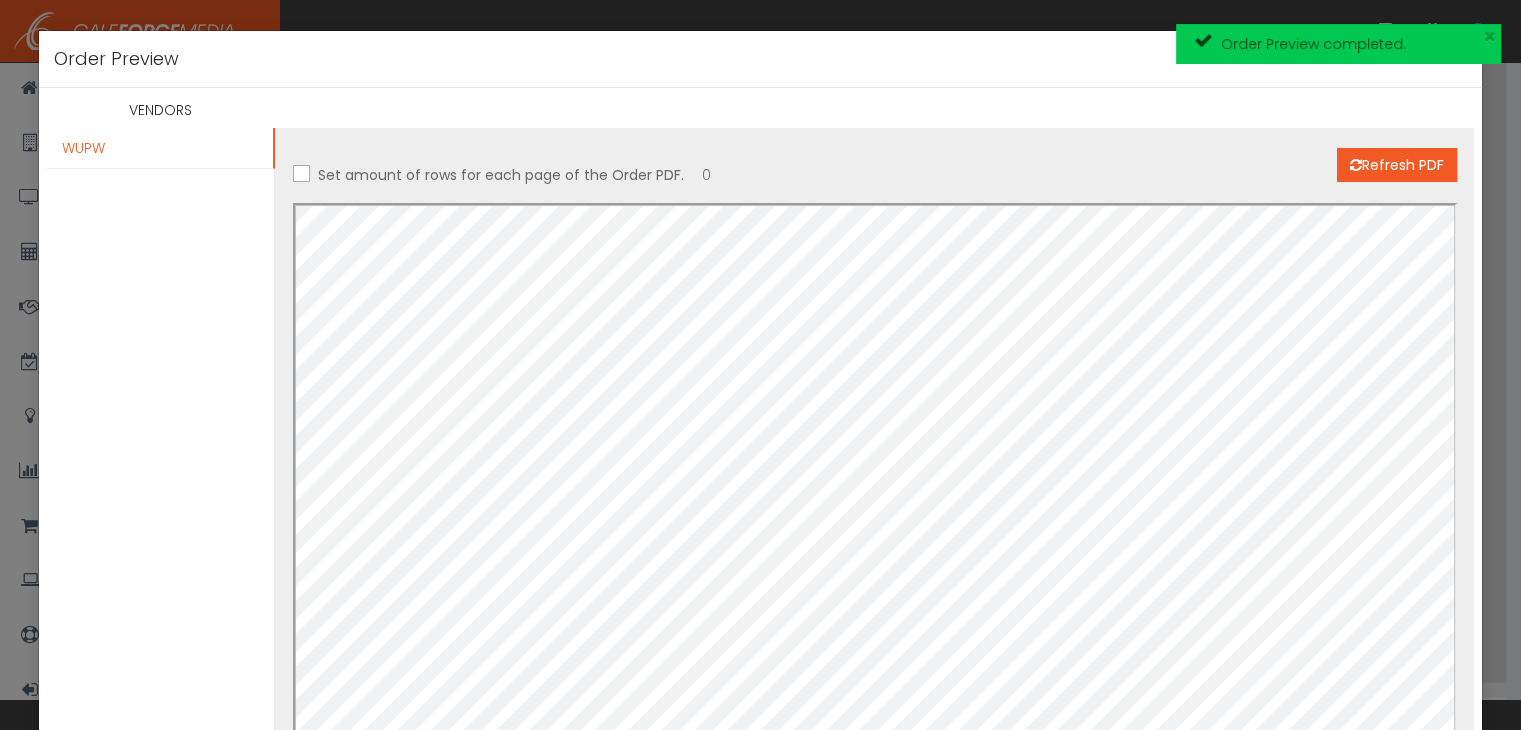 scroll, scrollTop: 0, scrollLeft: 0, axis: both 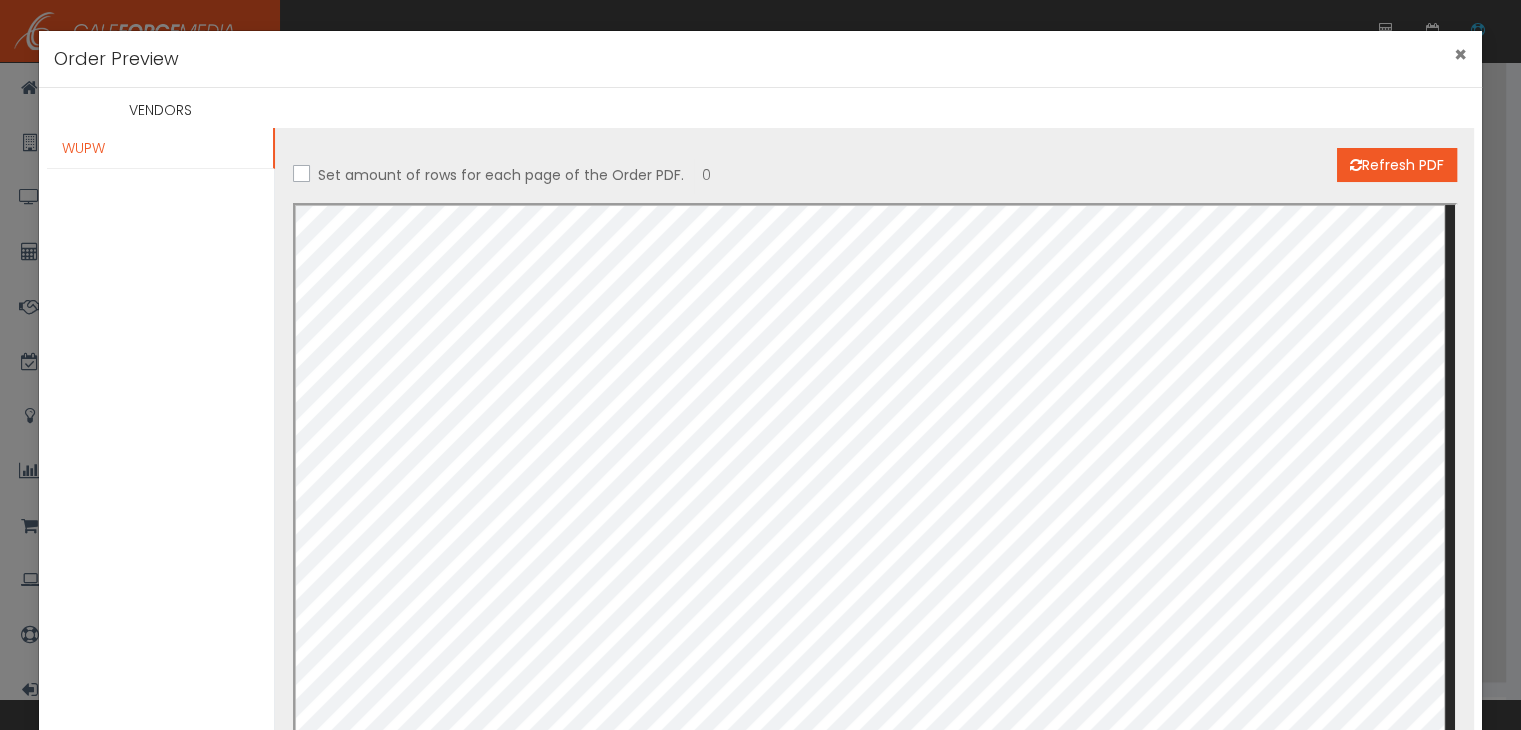click on "×" at bounding box center (1460, 54) 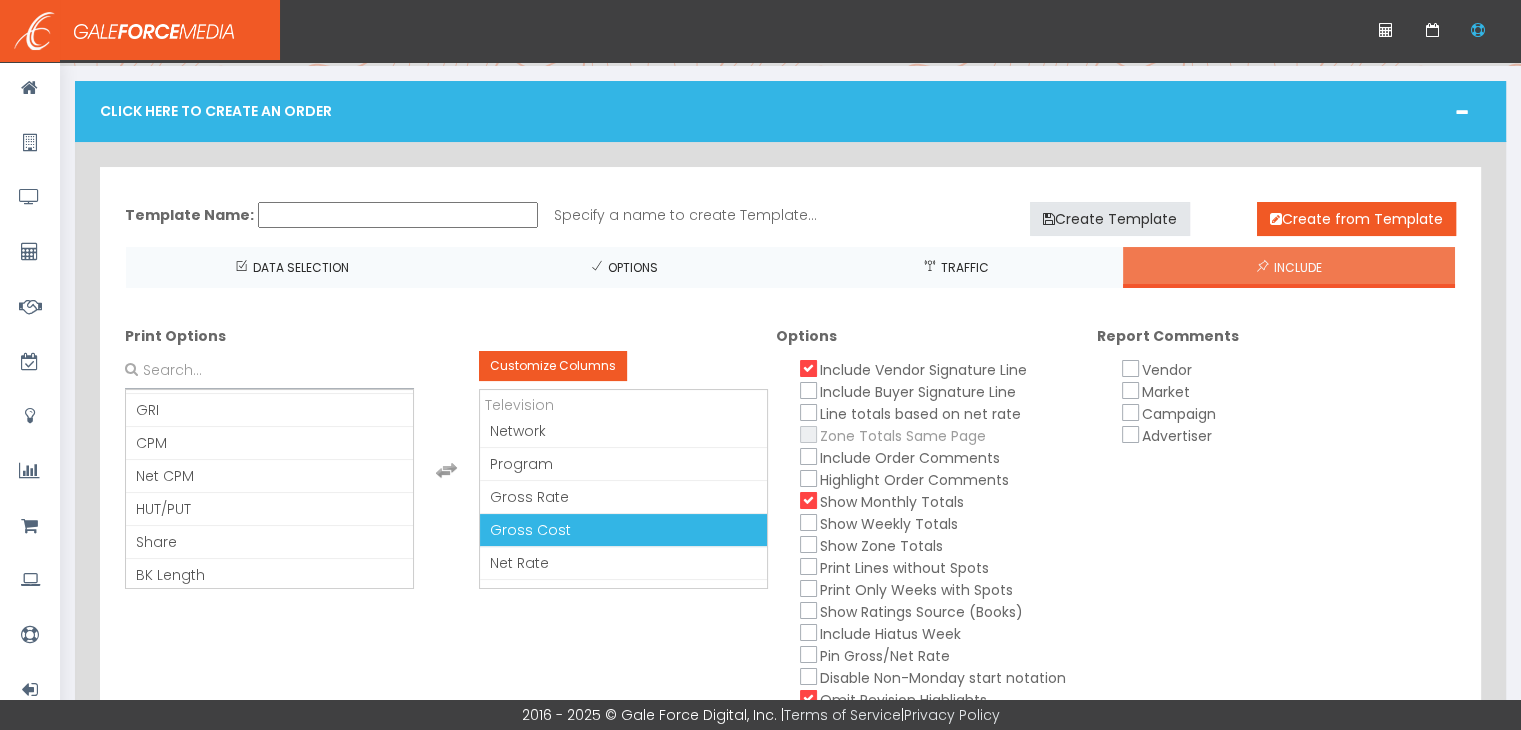 scroll, scrollTop: 148, scrollLeft: 0, axis: vertical 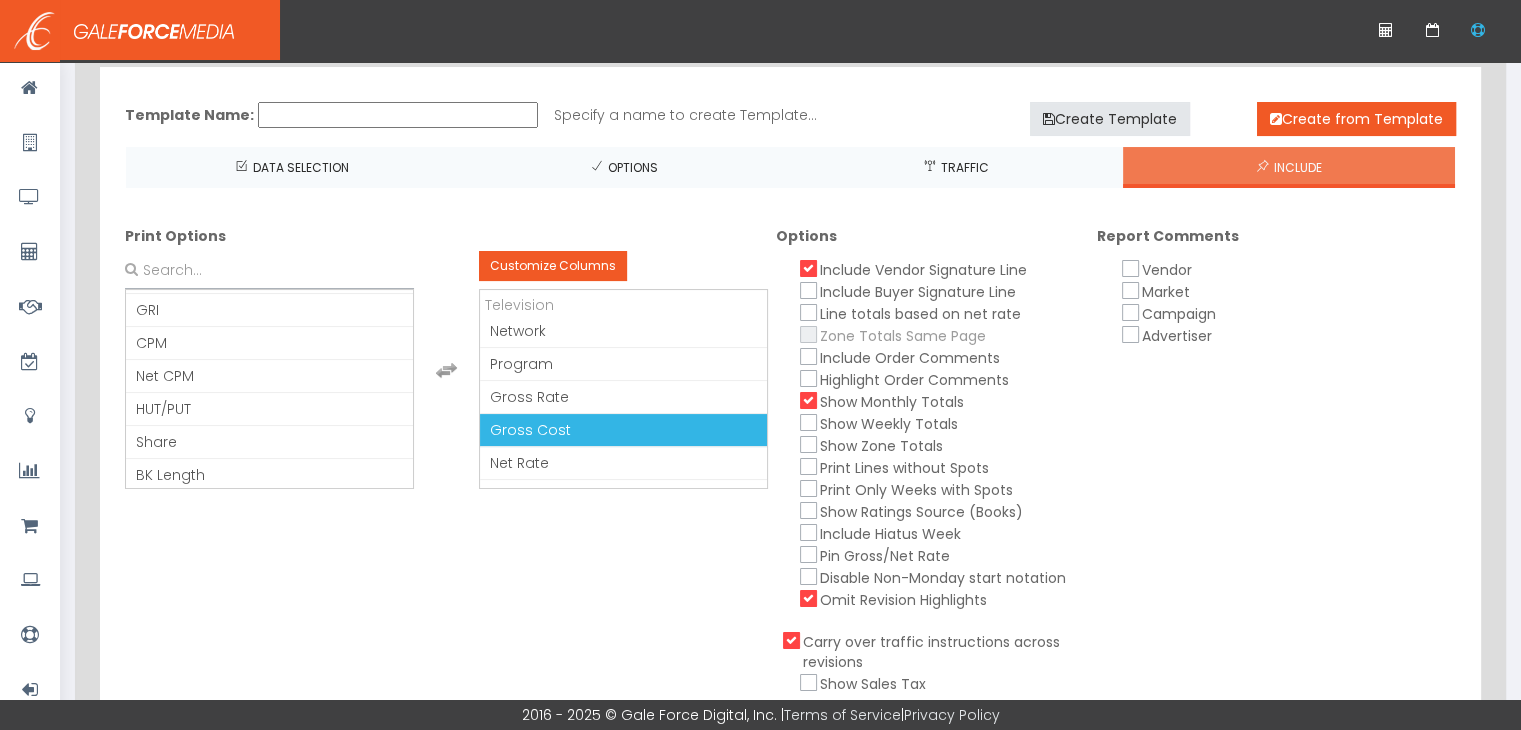 click on "Include Vendor Signature Line" at bounding box center (923, 270) 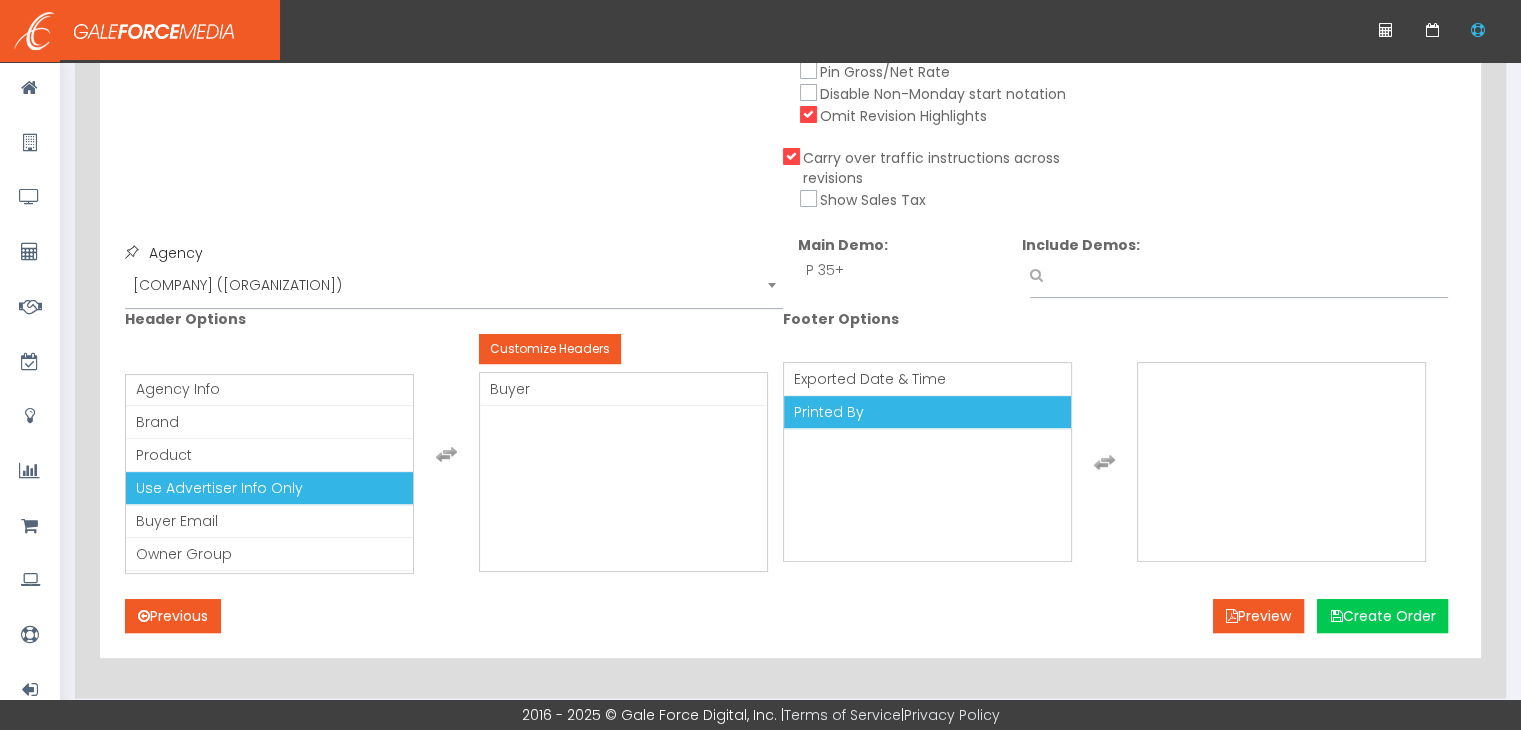 scroll, scrollTop: 748, scrollLeft: 0, axis: vertical 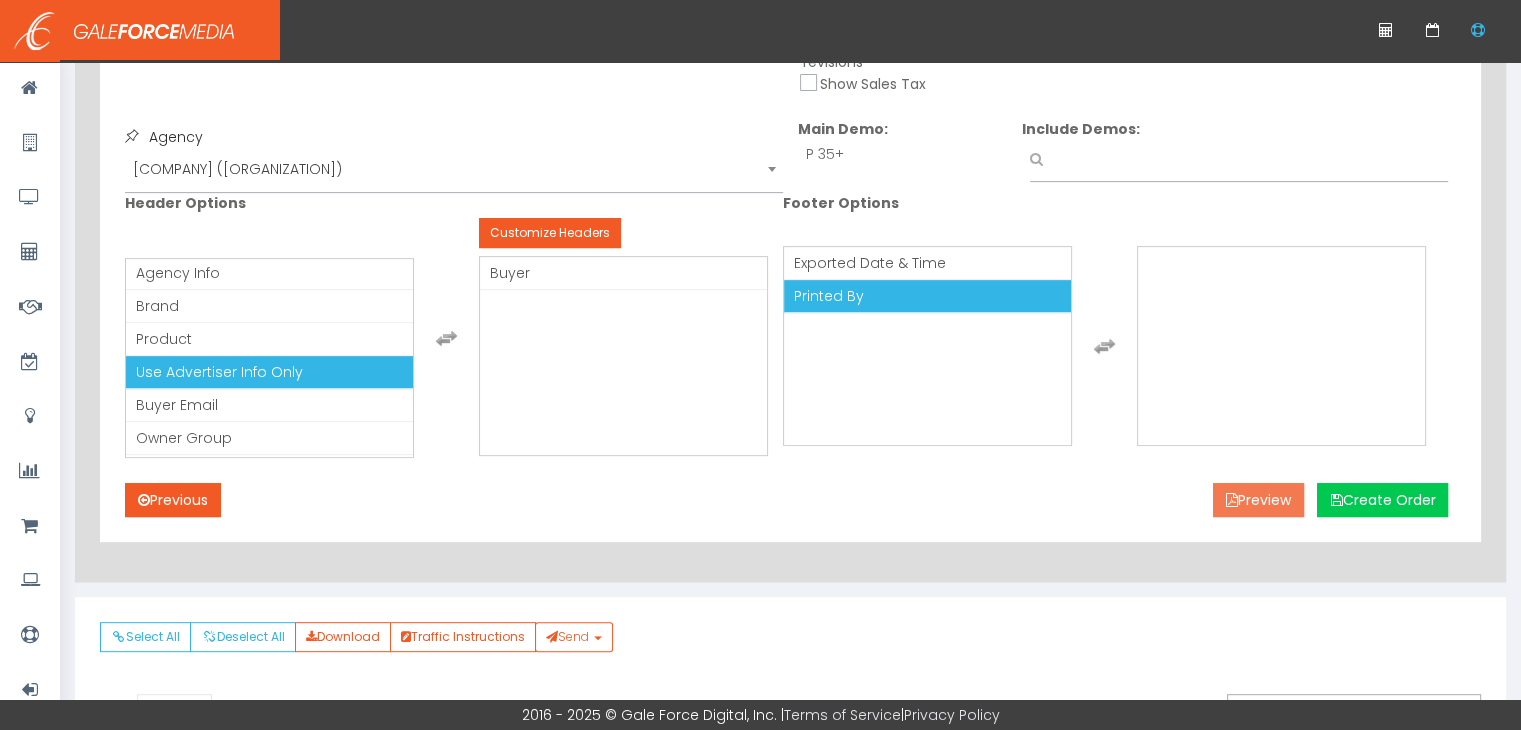 click on "Preview" at bounding box center [1258, 500] 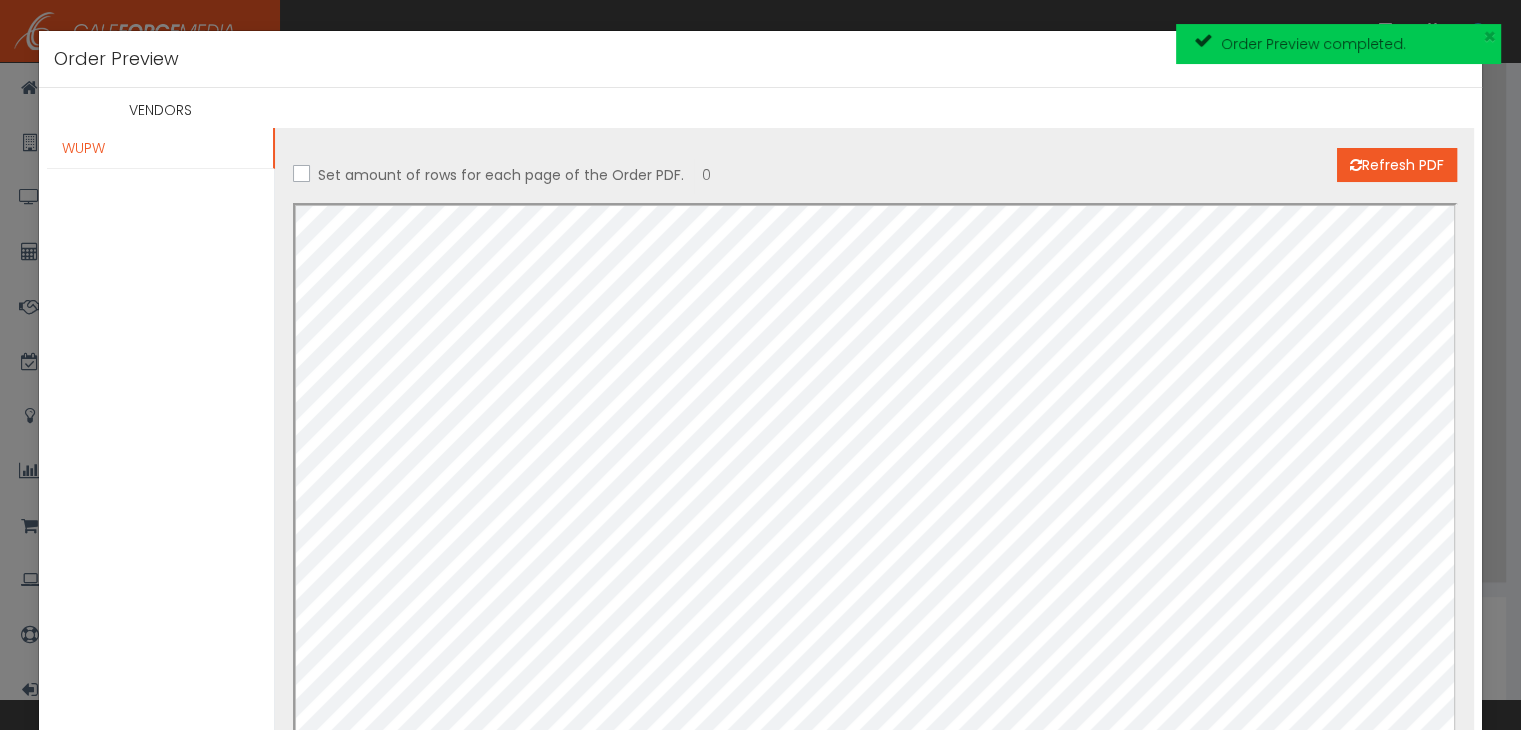 scroll, scrollTop: 0, scrollLeft: 0, axis: both 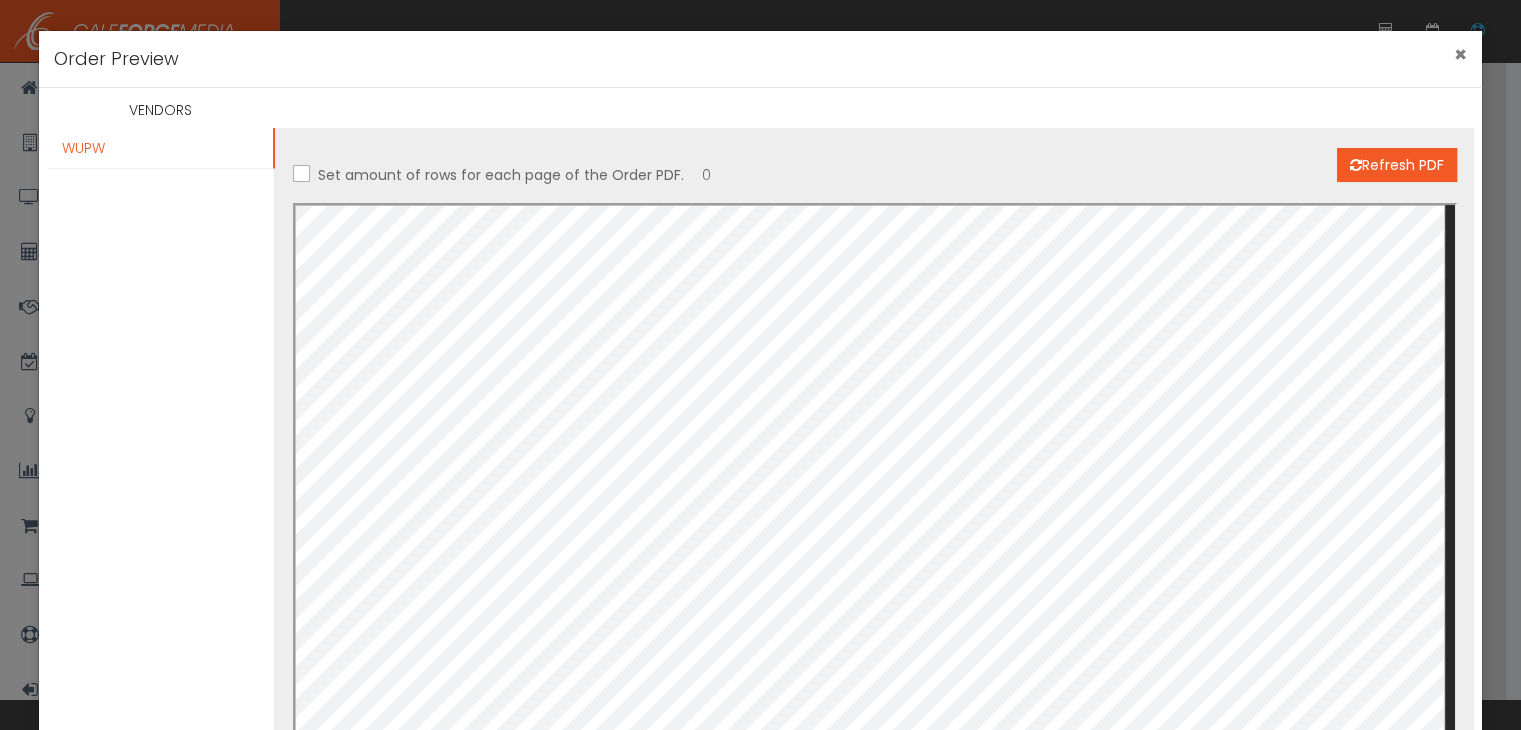 click on "×" at bounding box center [1460, 54] 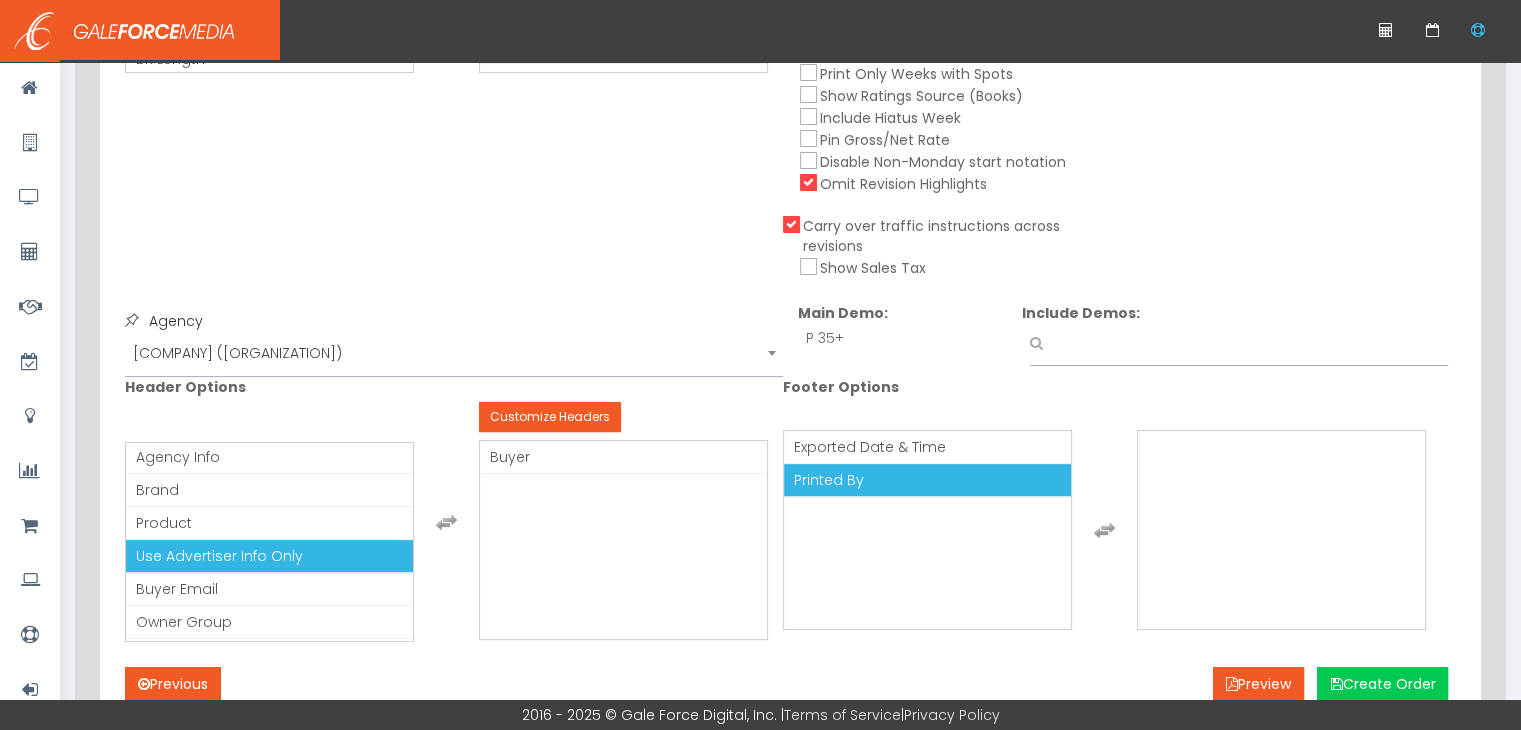 scroll, scrollTop: 848, scrollLeft: 0, axis: vertical 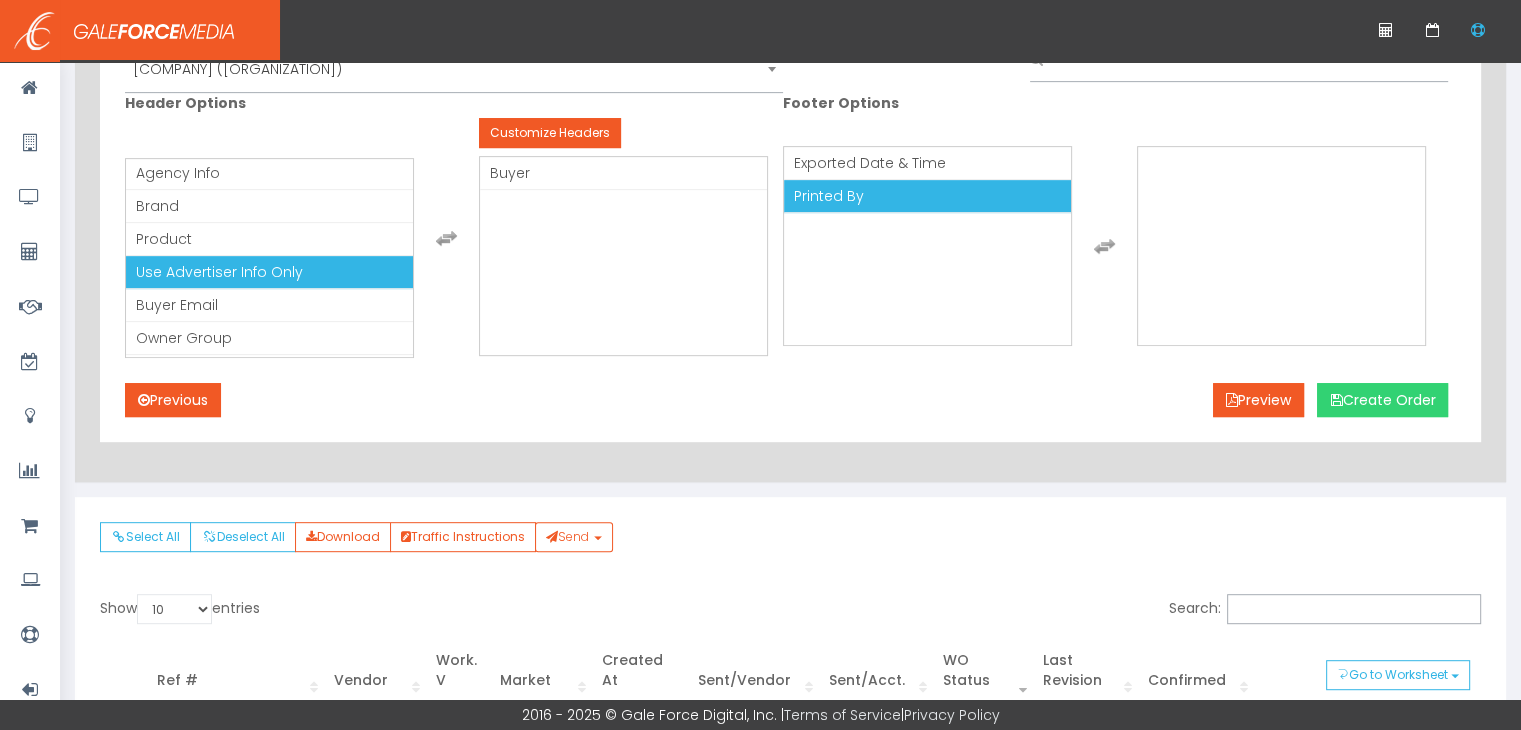 click on "Create Order" at bounding box center [1382, 400] 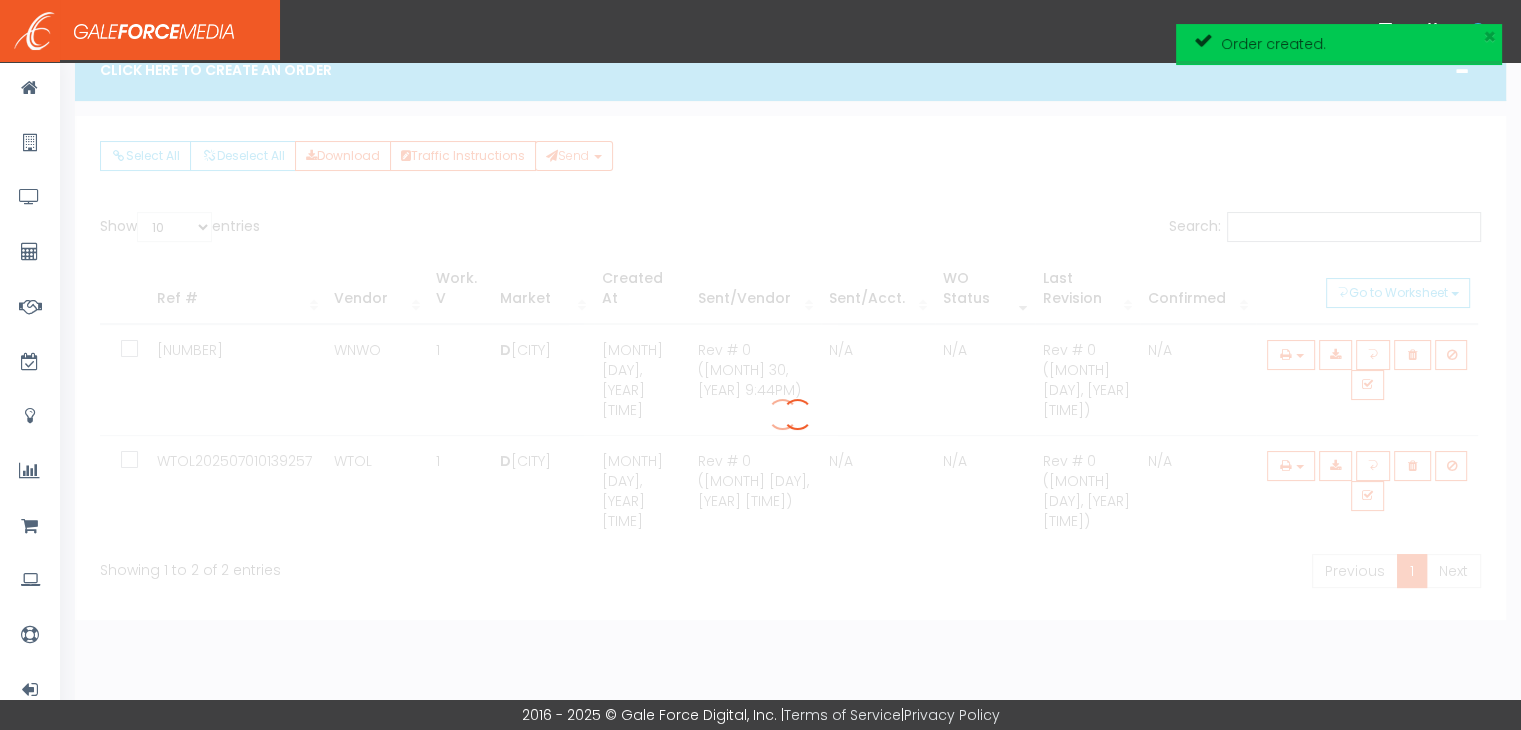scroll, scrollTop: 48, scrollLeft: 0, axis: vertical 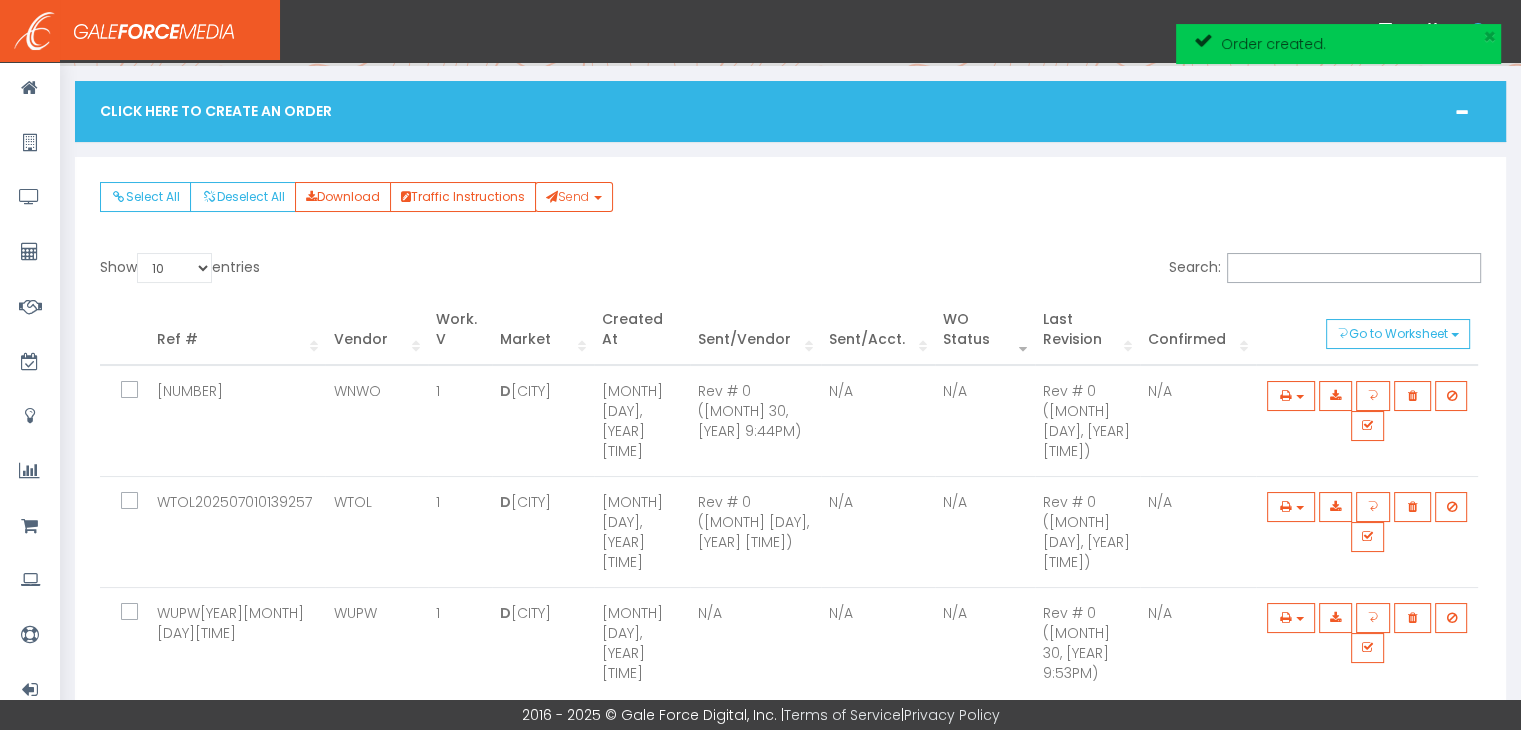 click at bounding box center [141, 613] 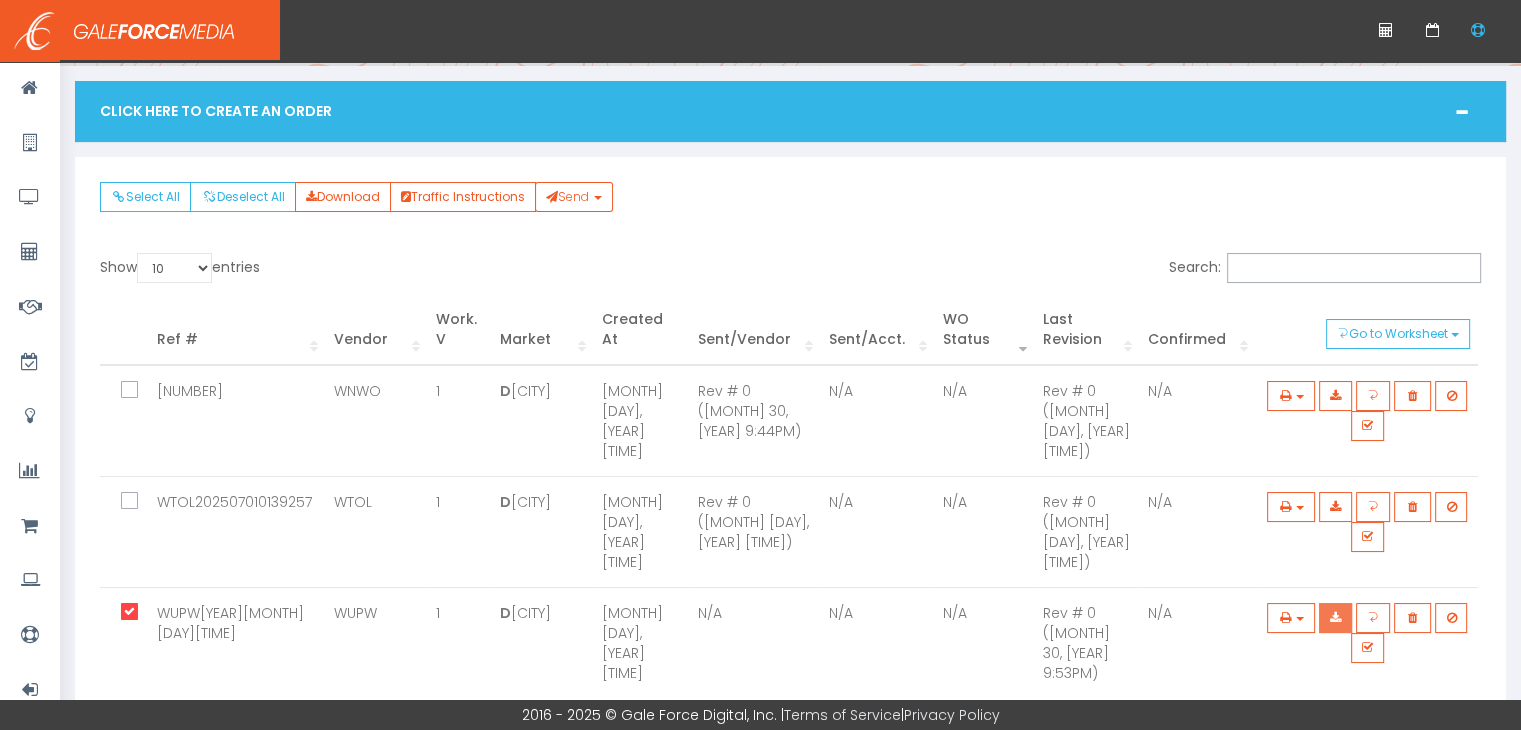 click at bounding box center (1335, 396) 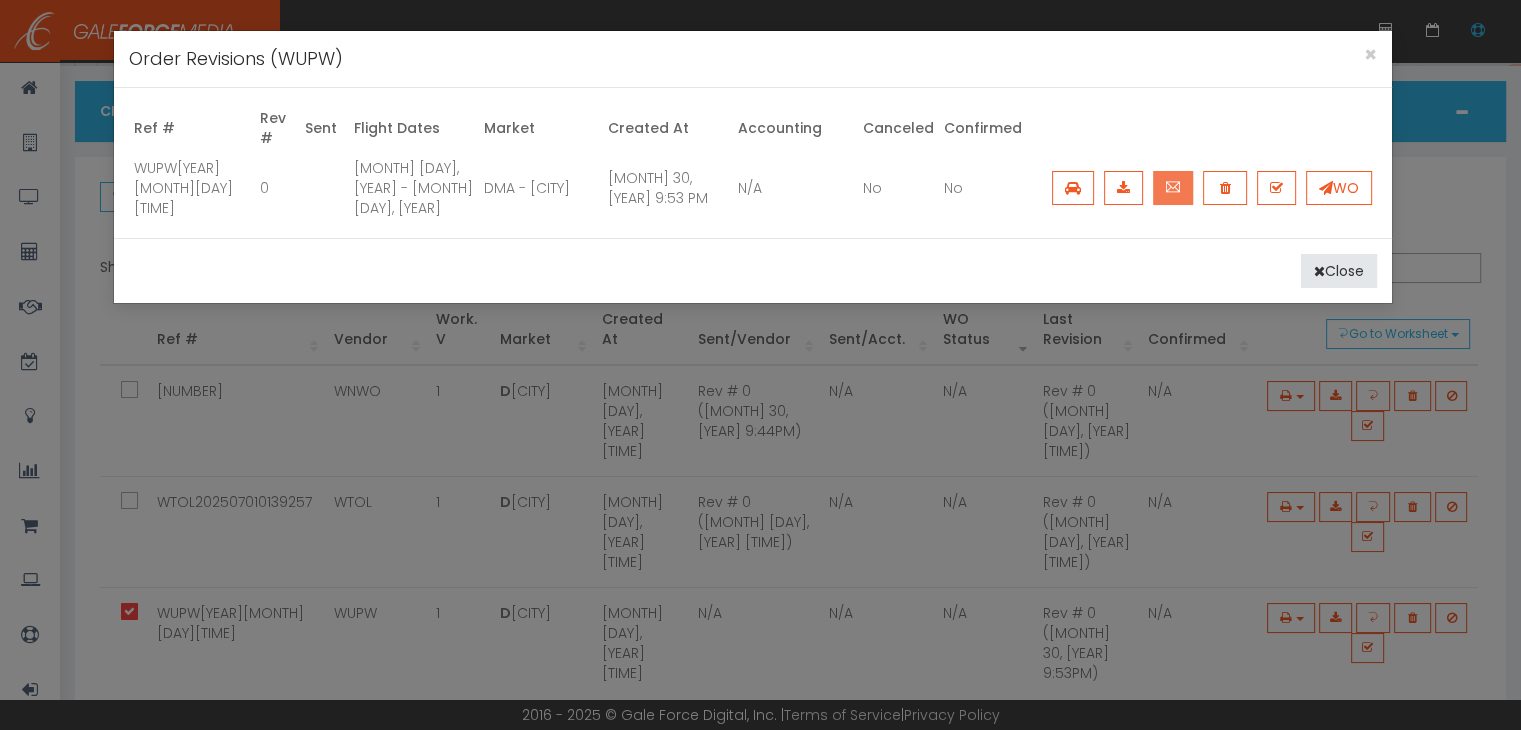click at bounding box center (1173, 187) 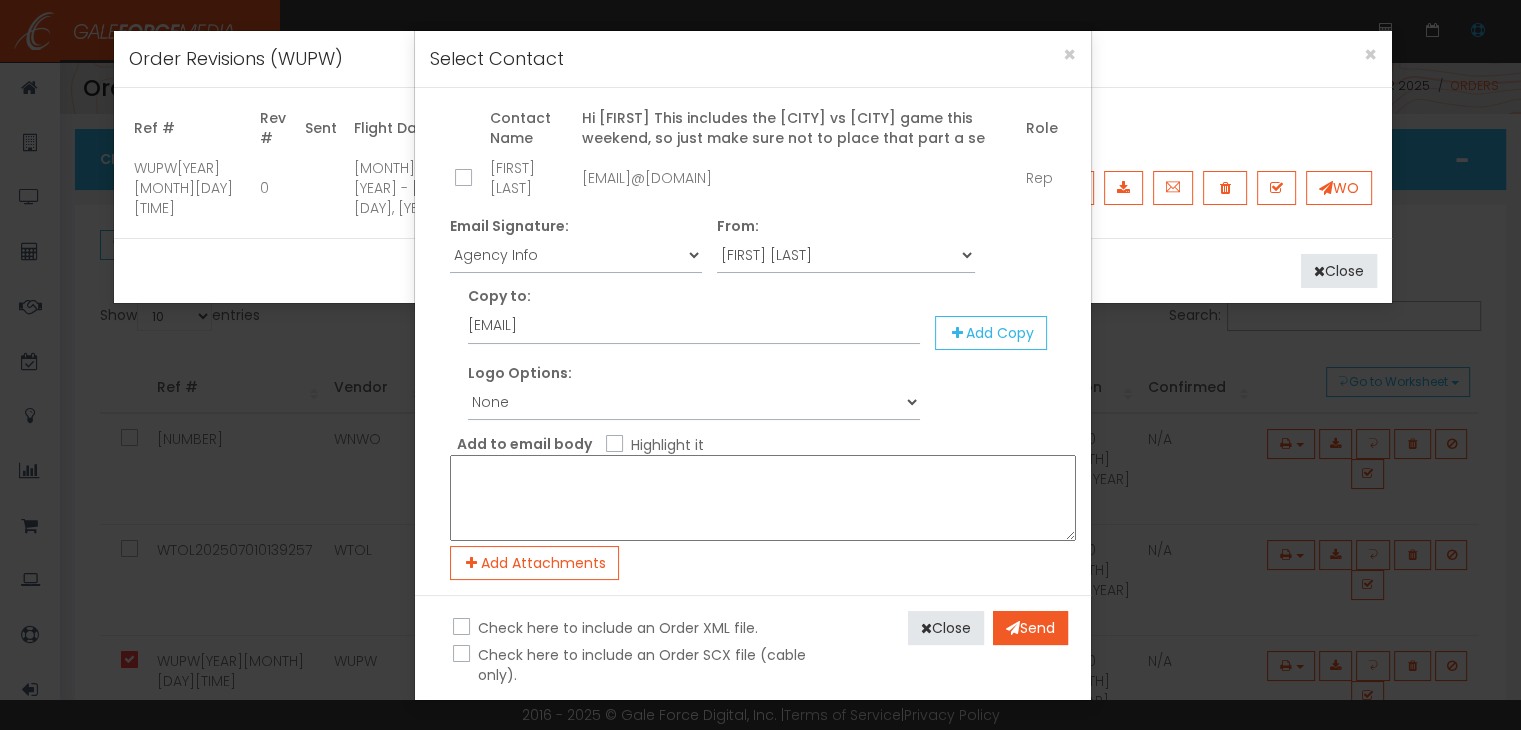 click at bounding box center [461, 179] 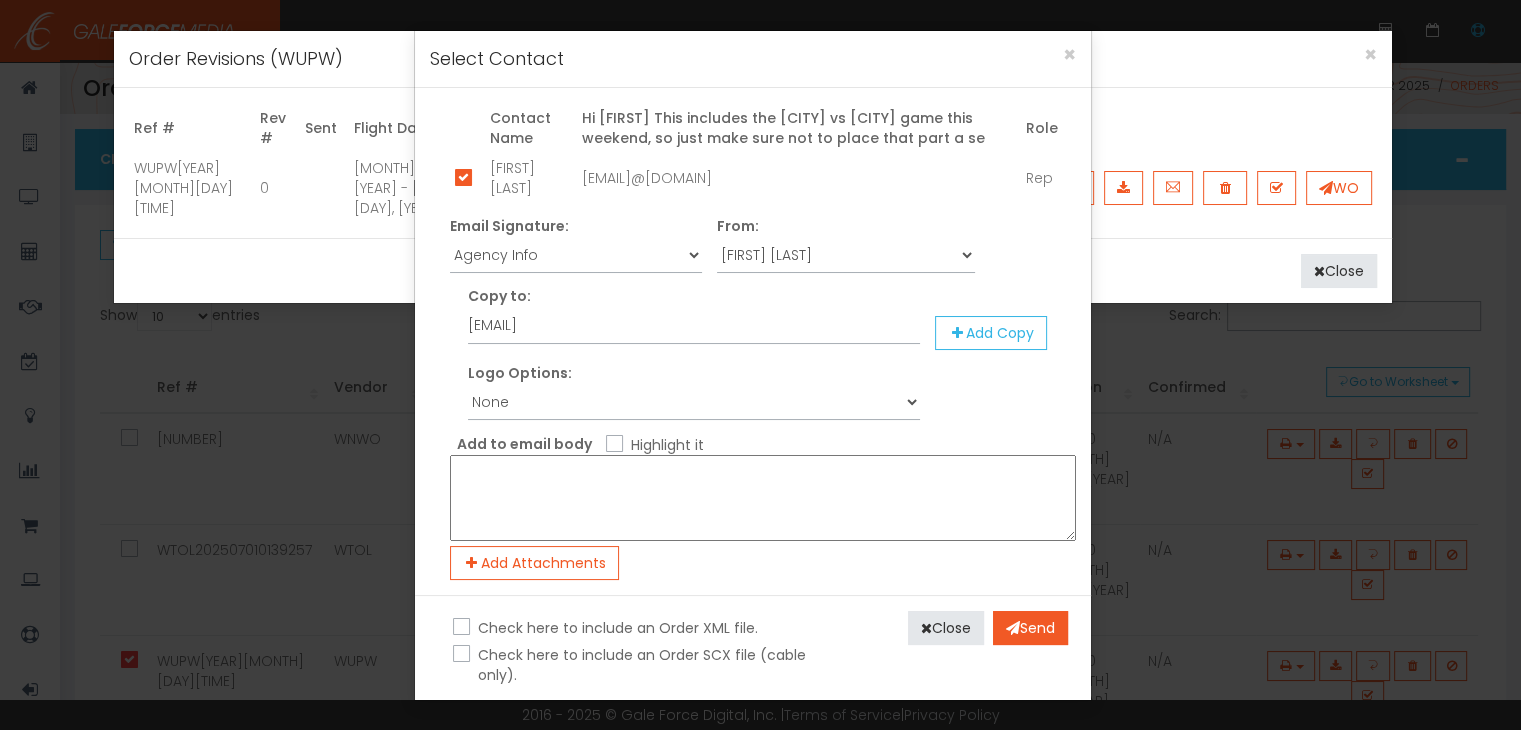 click on "Highlight it" at bounding box center [612, 445] 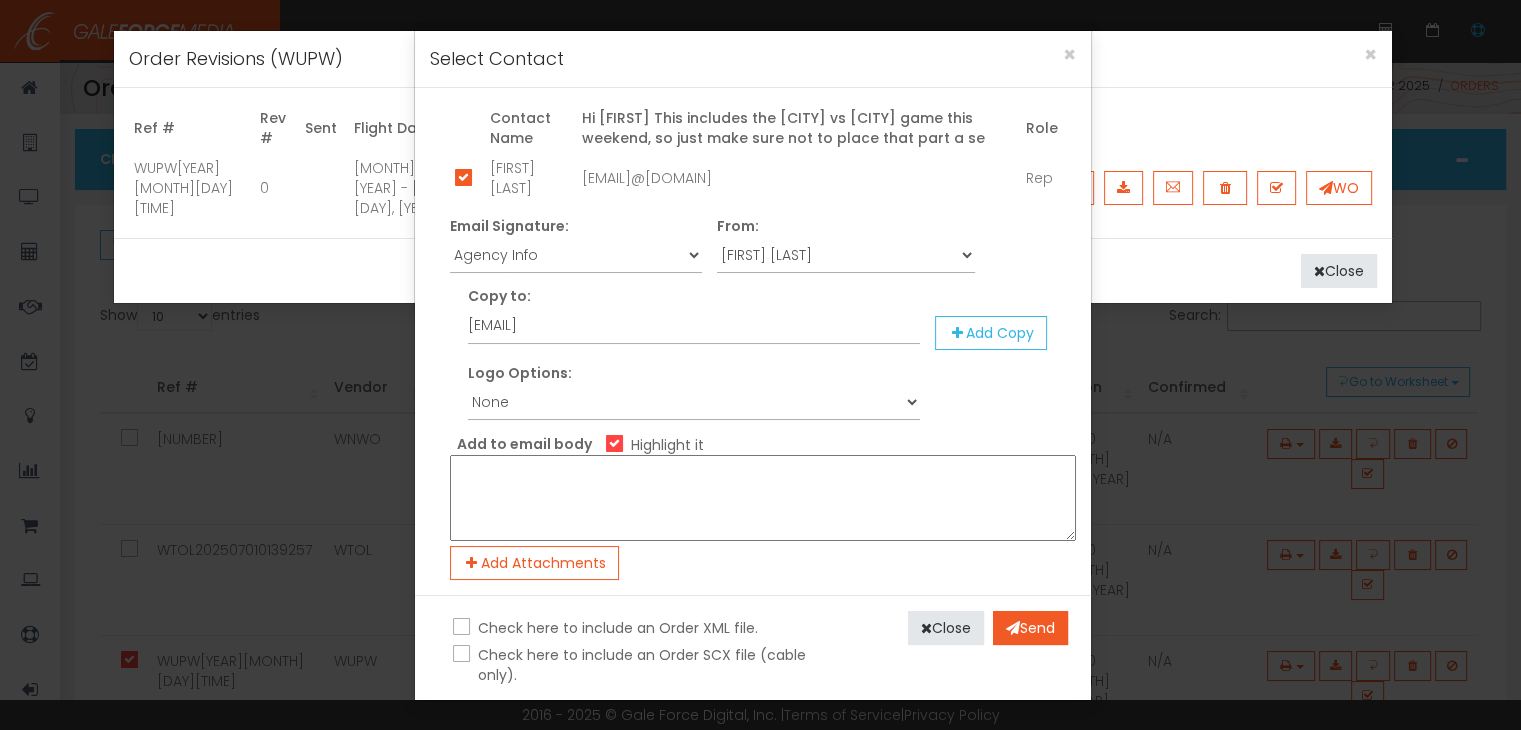 click at bounding box center [763, 498] 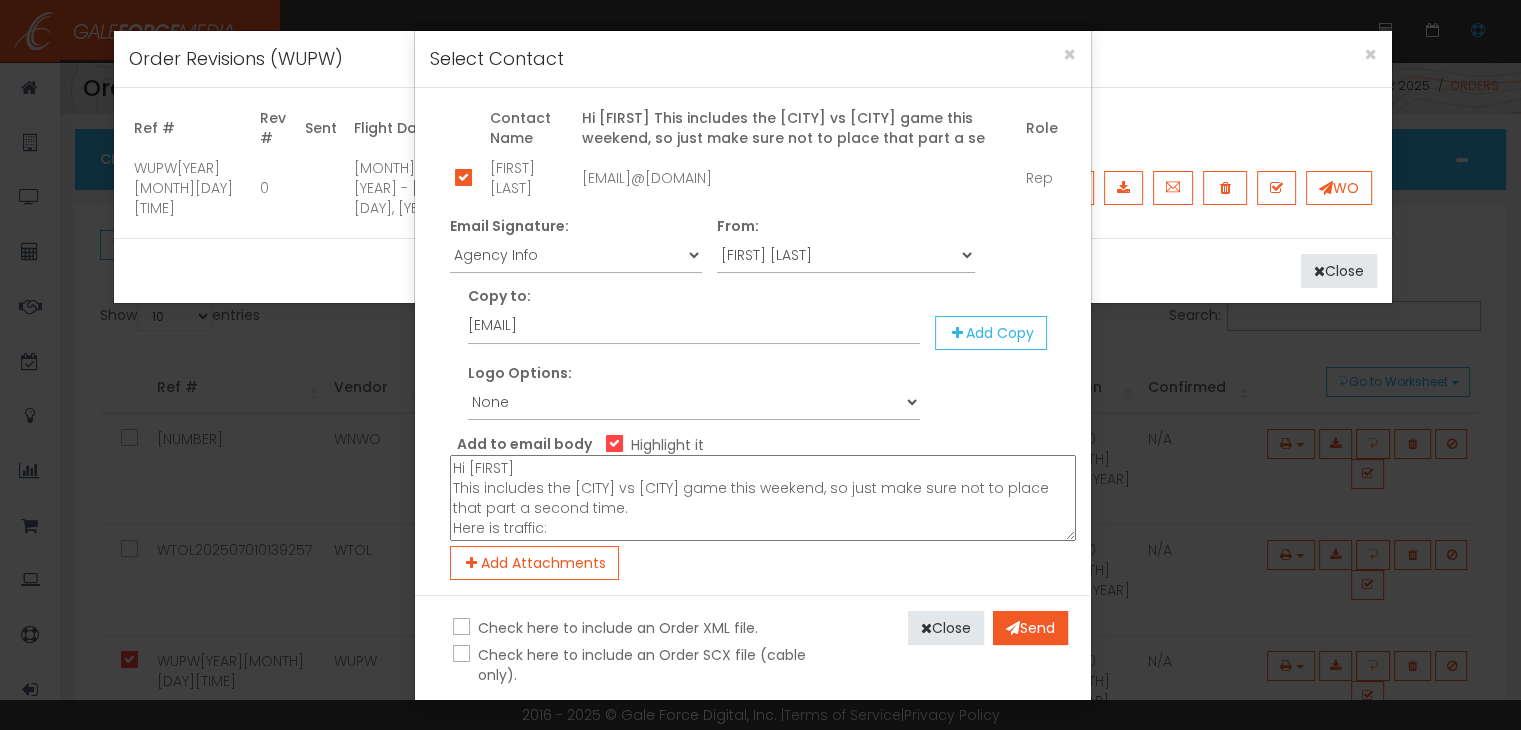 scroll, scrollTop: 17, scrollLeft: 0, axis: vertical 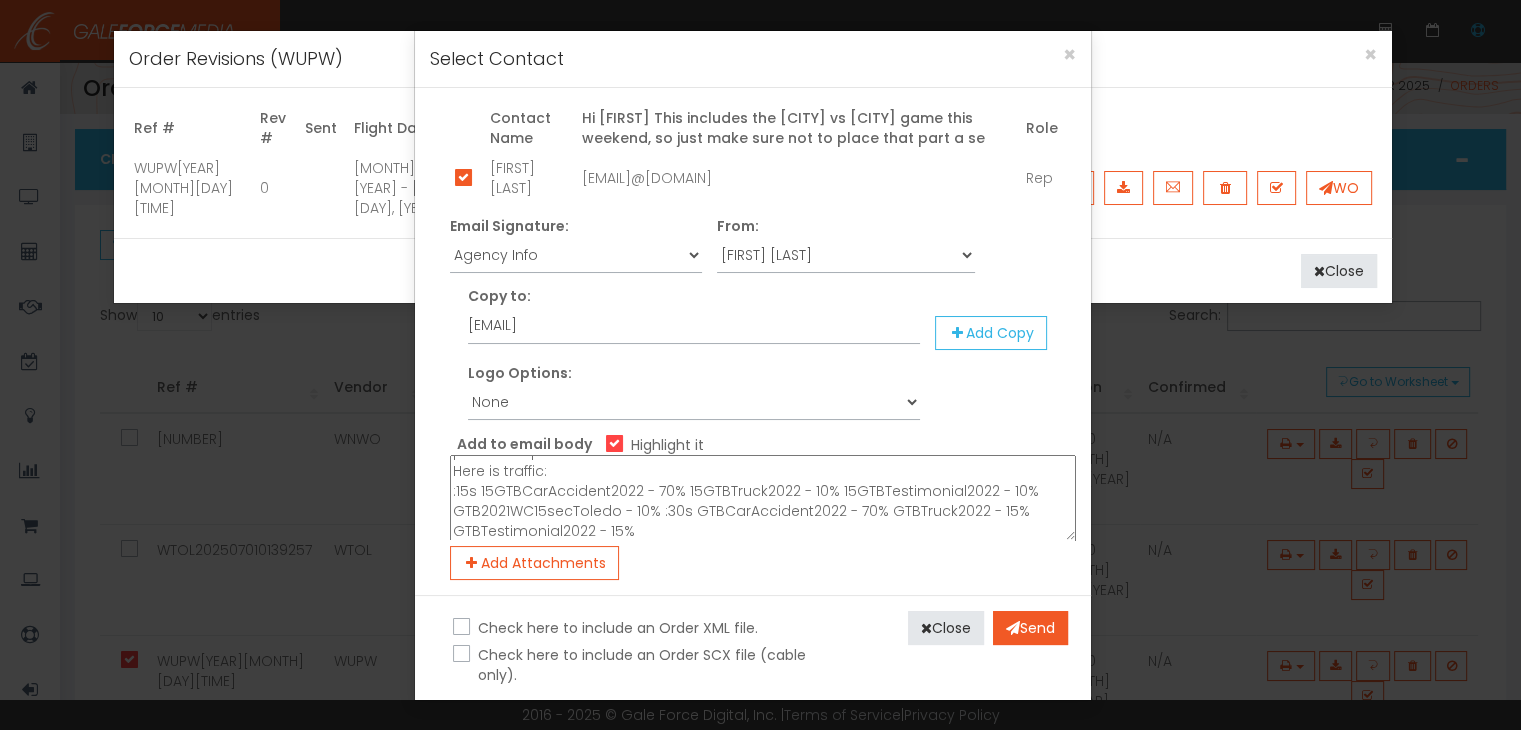 click on "Hi Mike
This includes the Cleveland vs Detroit game this weekend, so just make sure not to place that part a second time.
Here is traffic:
:15s 15GTBCarAccident2022 - 70% 15GTBTruck2022 - 10% 15GTBTestimonial2022 - 10% GTB2021WC15secToledo - 10% :30s GTBCarAccident2022 - 70% GTBTruck2022 - 15% GTBTestimonial2022 - 15%" at bounding box center [763, 498] 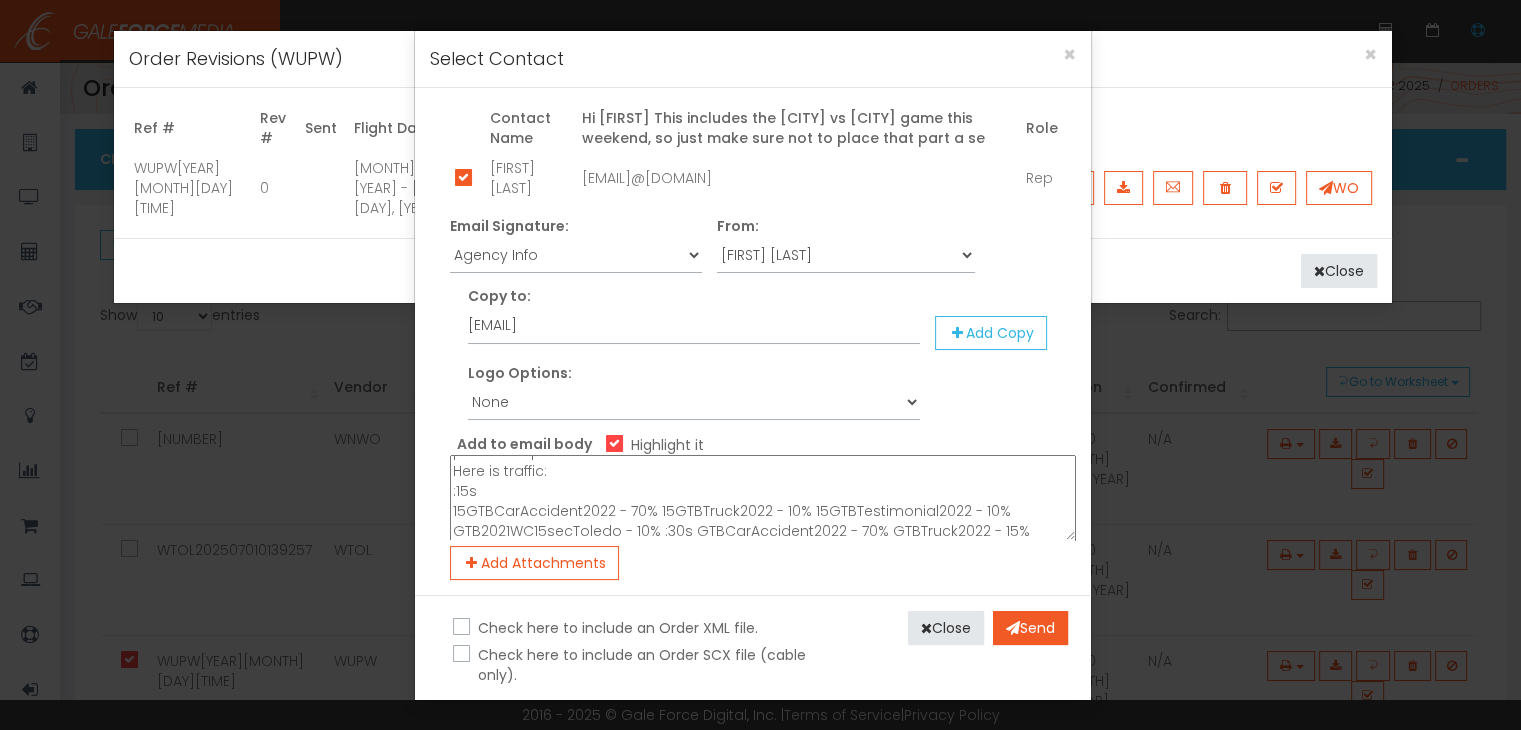 drag, startPoint x: 654, startPoint y: 463, endPoint x: 717, endPoint y: 485, distance: 66.730804 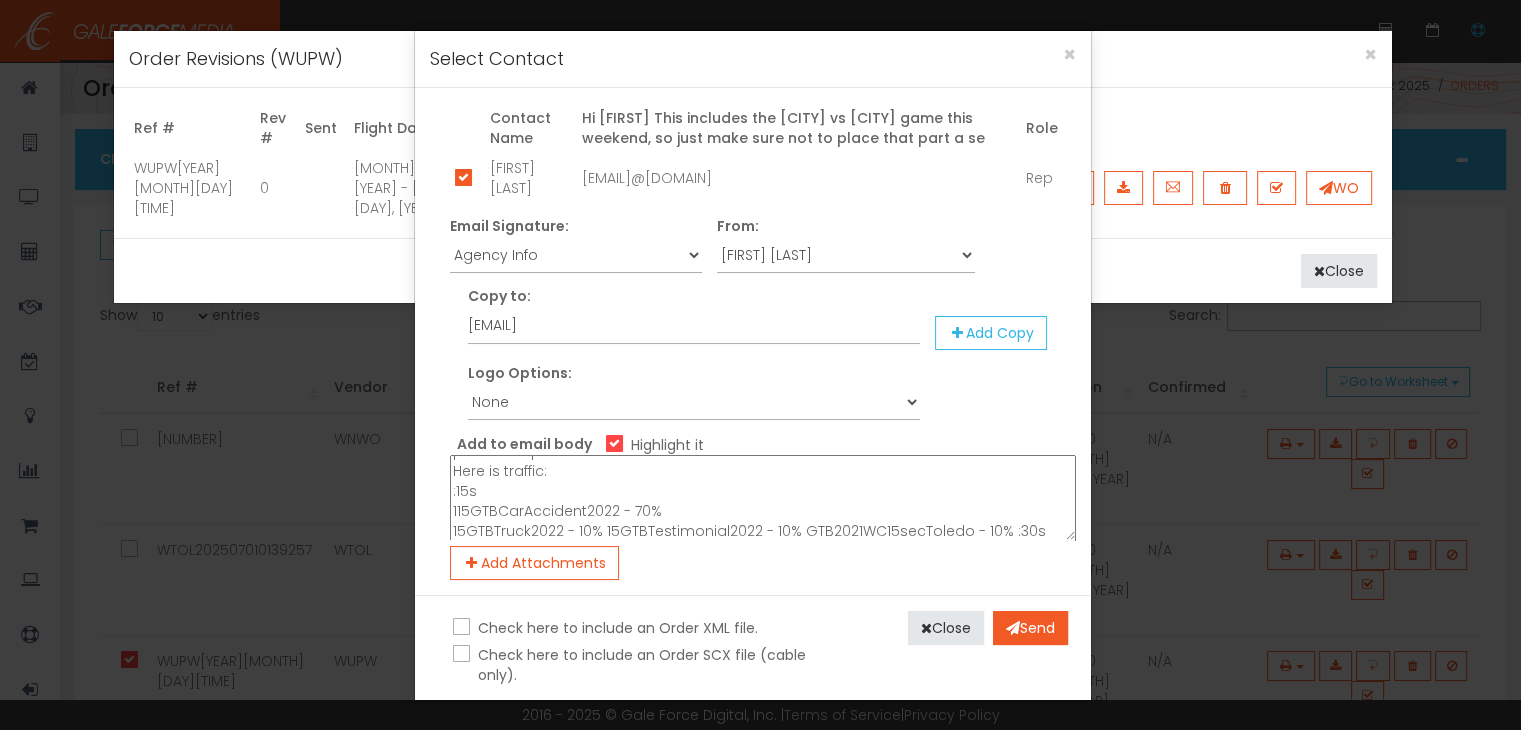 click on "Hi Mike
This includes the Cleveland vs Detroit game this weekend, so just make sure not to place that part a second time.
Here is traffic:
:15s
15GTBCarAccident2022 - 70%
15GTBTruck2022 - 10% 15GTBTestimonial2022 - 10% GTB2021WC15secToledo - 10% :30s GTBCarAccident2022 - 70% GTBTruck2022 - 15% GTBTestimonial2022 - 15%" at bounding box center (763, 498) 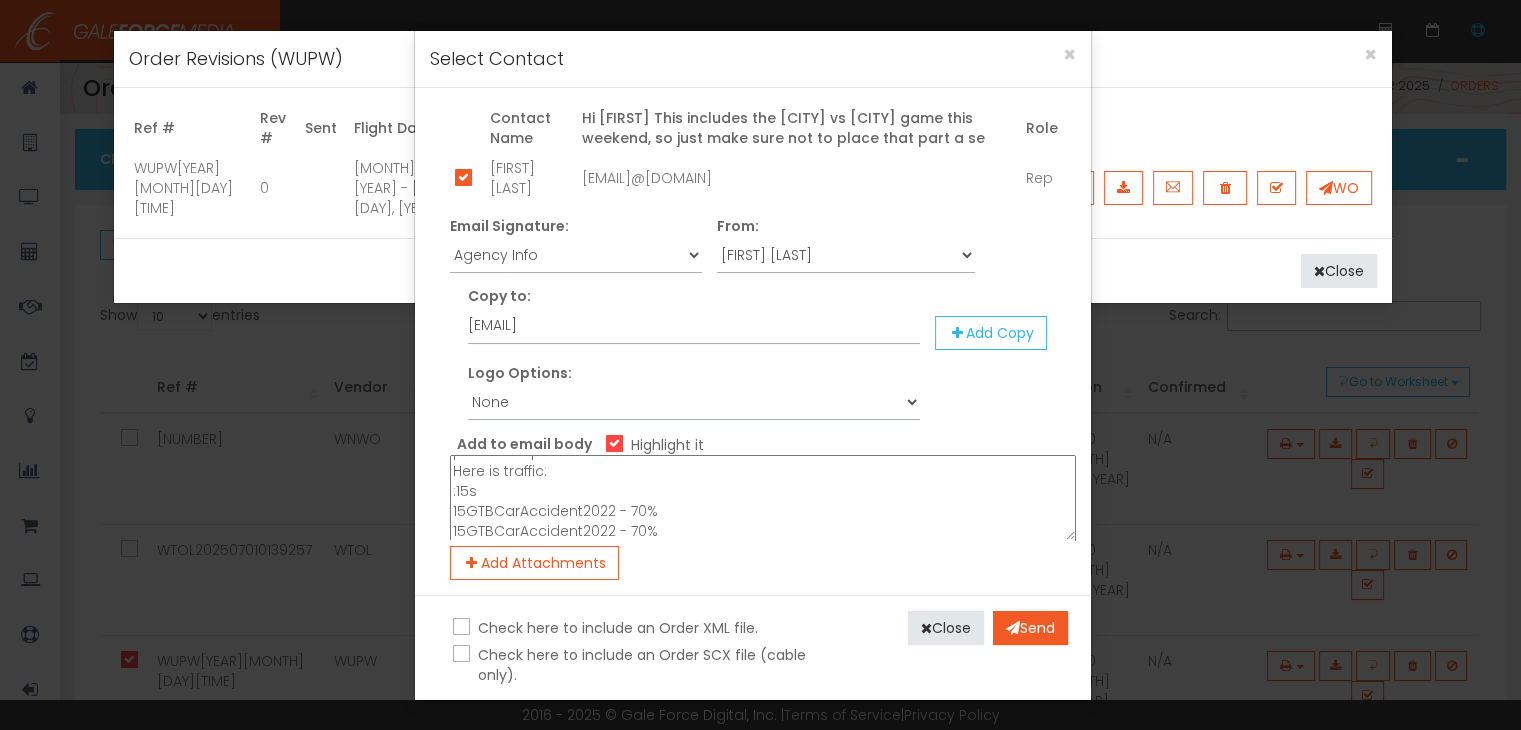 scroll, scrollTop: 77, scrollLeft: 0, axis: vertical 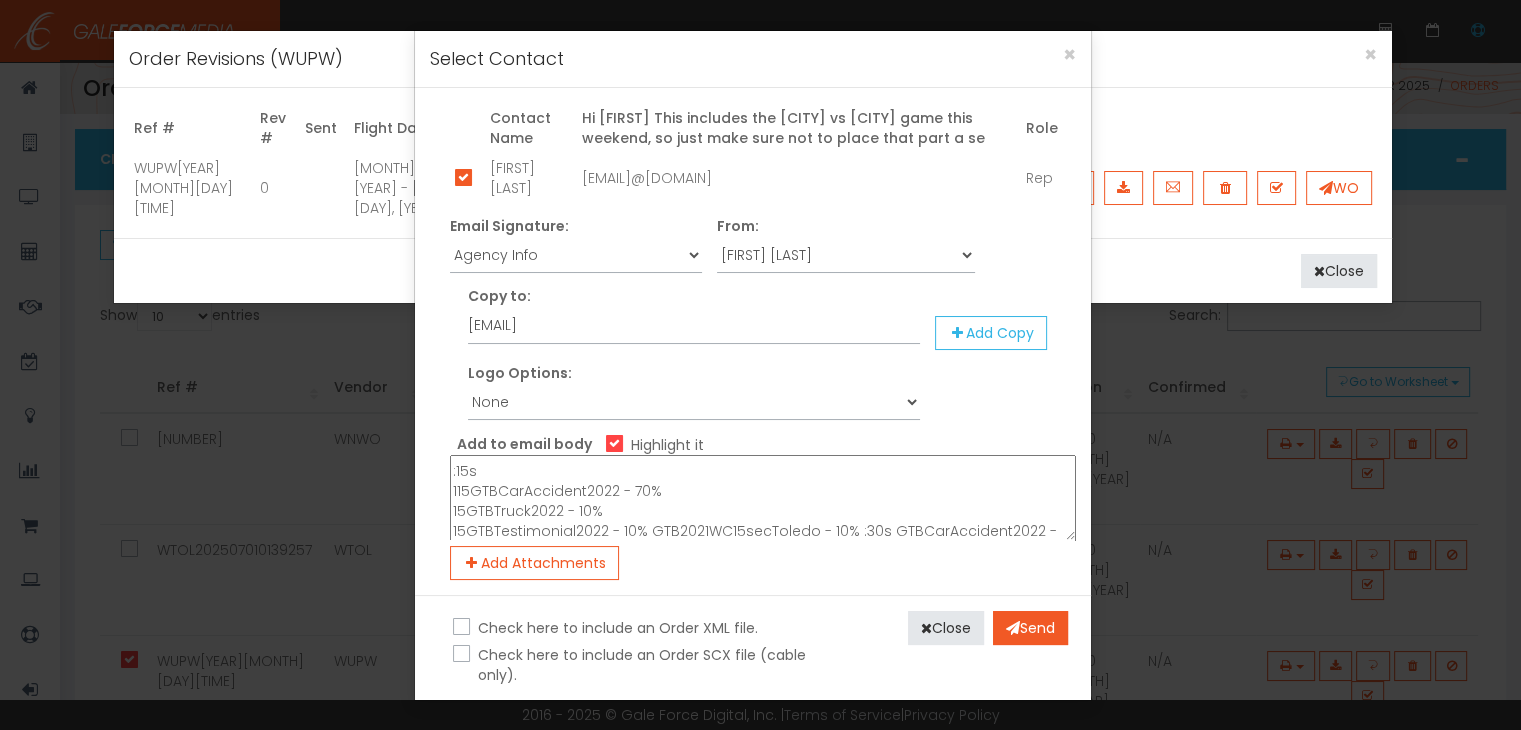 click on "Hi Mike
This includes the Cleveland vs Detroit game this weekend, so just make sure not to place that part a second time.
Here is traffic:
:15s
15GTBCarAccident2022 - 70%
15GTBTruck2022 - 10%
15GTBTestimonial2022 - 10% GTB2021WC15secToledo - 10% :30s GTBCarAccident2022 - 70% GTBTruck2022 - 15% GTBTestimonial2022 - 15%" at bounding box center [763, 498] 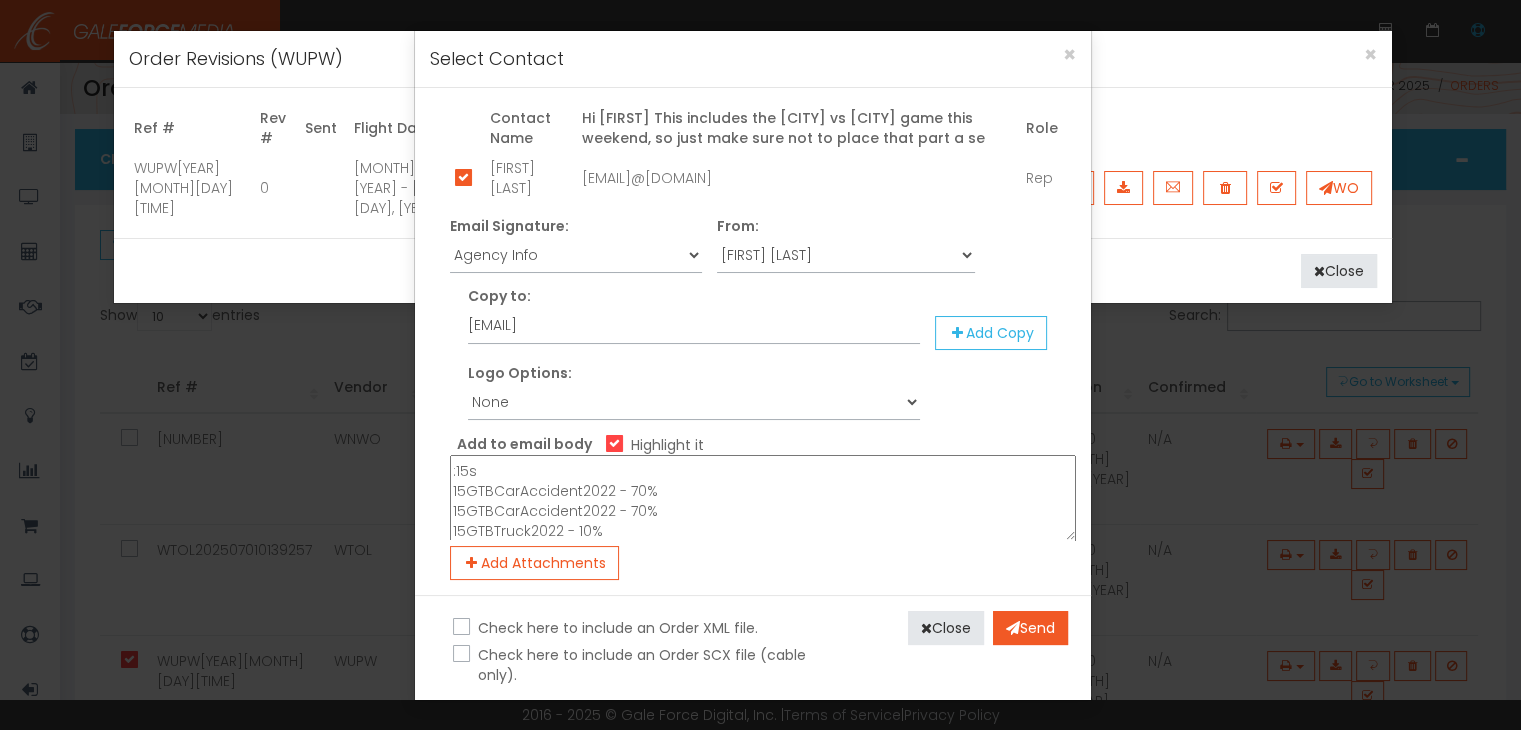 scroll, scrollTop: 97, scrollLeft: 0, axis: vertical 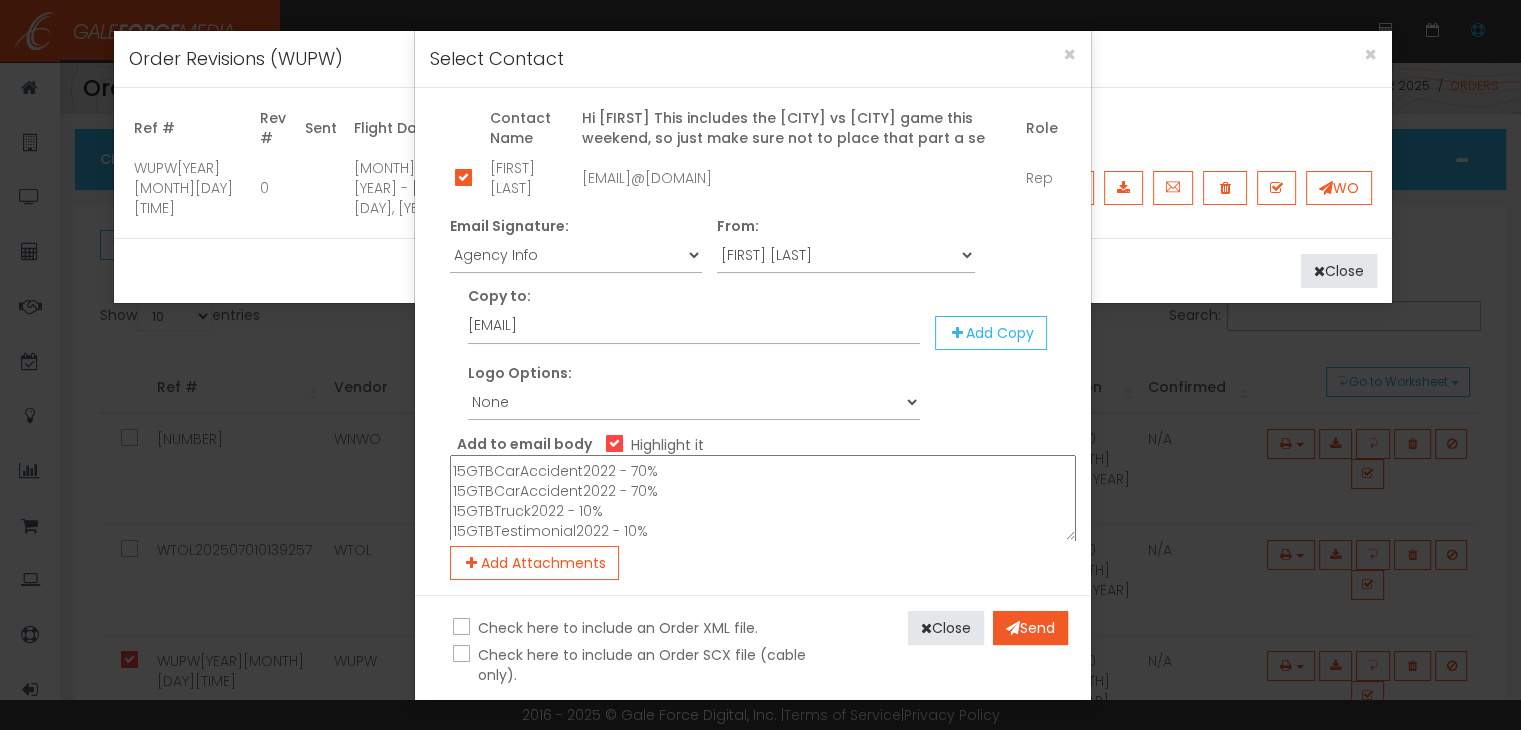 click on "Hi Mike
This includes the Cleveland vs Detroit game this weekend, so just make sure not to place that part a second time.
Here is traffic:
:15s
15GTBCarAccident2022 - 70%
15GTBTruck2022 - 10%
15GTBTestimonial2022 - 10%
GTB2021WC15secToledo - 10% :30s GTBCarAccident2022 - 70% GTBTruck2022 - 15% GTBTestimonial2022 - 15%" at bounding box center (763, 498) 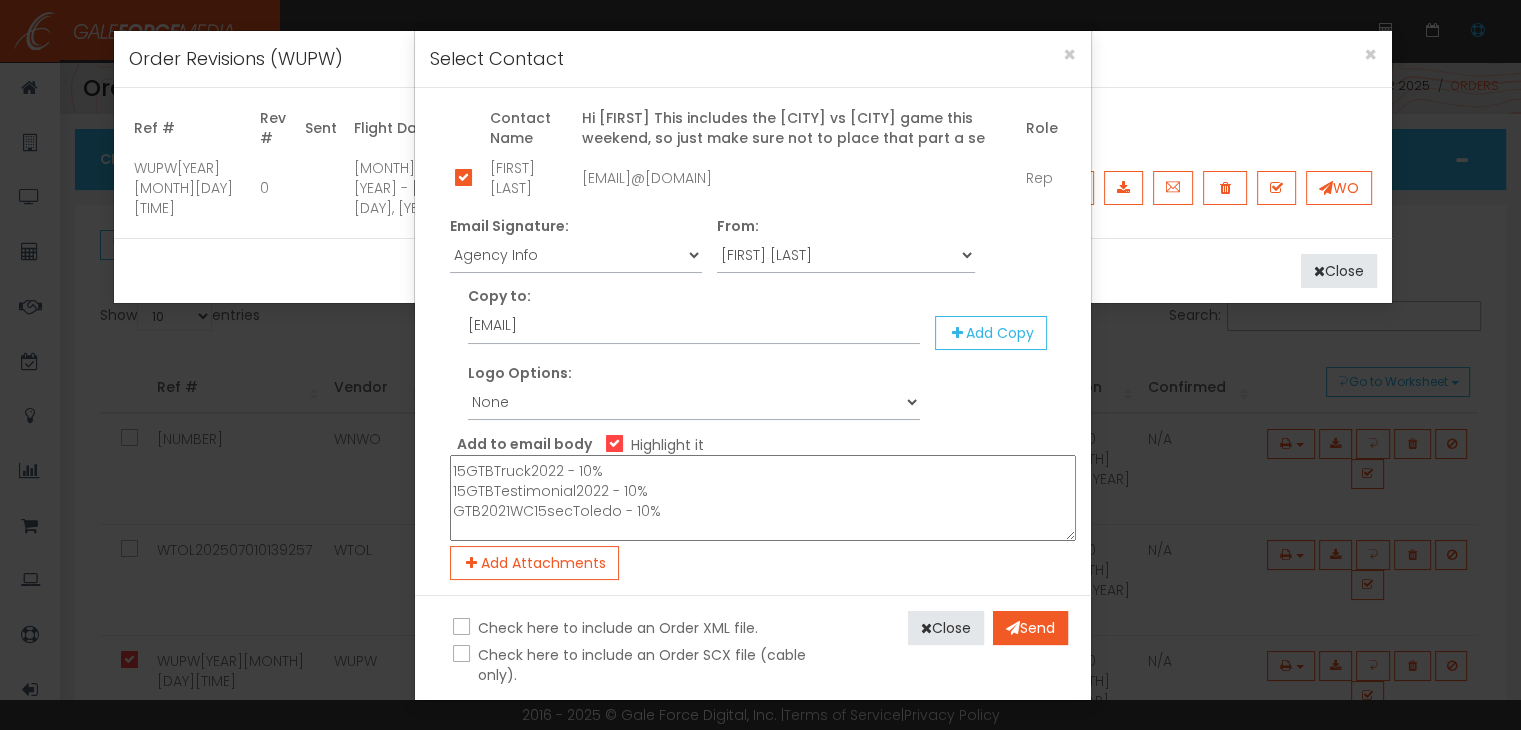 scroll, scrollTop: 137, scrollLeft: 0, axis: vertical 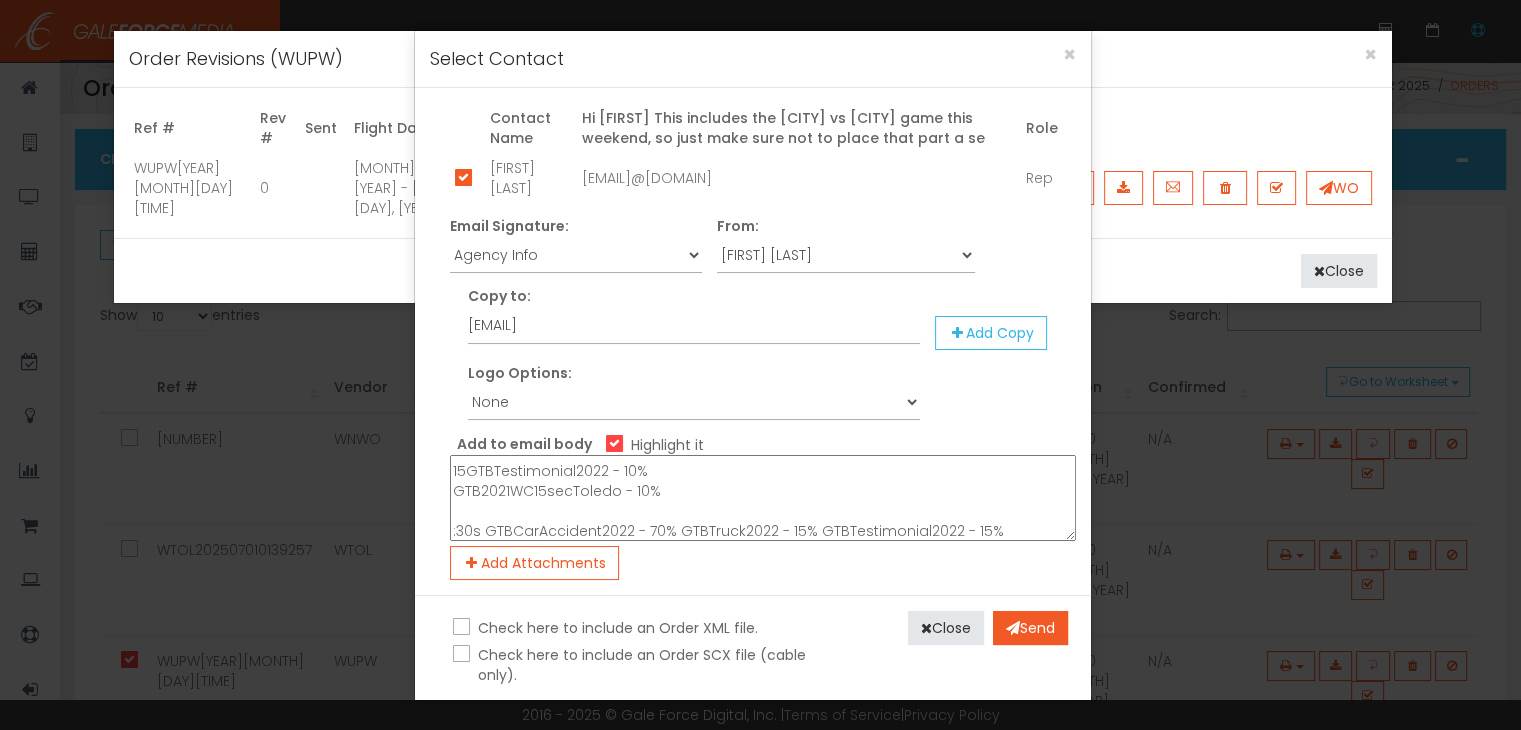 click on "Hi Mike
This includes the Cleveland vs Detroit game this weekend, so just make sure not to place that part a second time.
Here is traffic:
:15s
15GTBCarAccident2022 - 70%
15GTBTruck2022 - 10%
15GTBTestimonial2022 - 10%
GTB2021WC15secToledo - 10%
:30s GTBCarAccident2022 - 70% GTBTruck2022 - 15% GTBTestimonial2022 - 15%" at bounding box center [763, 498] 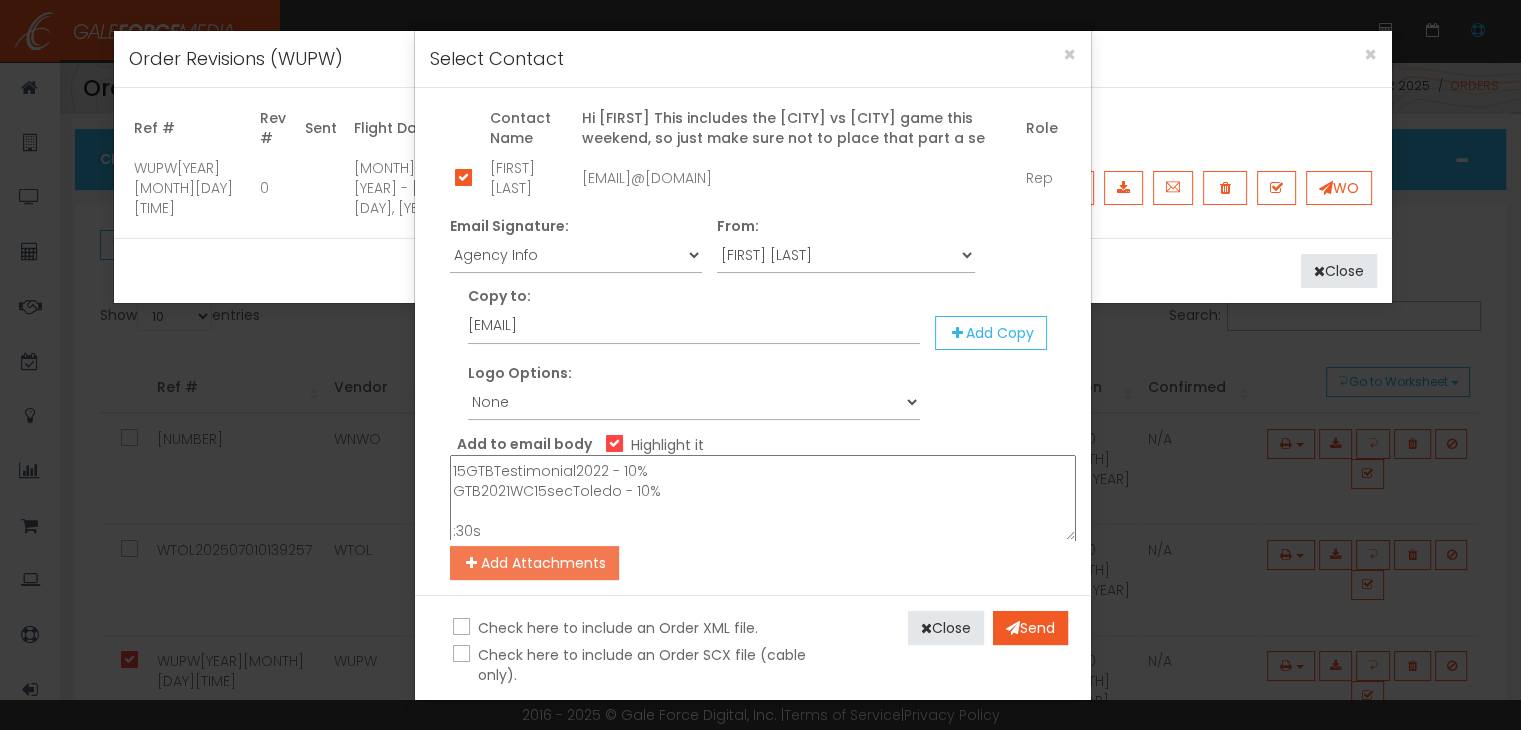 scroll, scrollTop: 157, scrollLeft: 0, axis: vertical 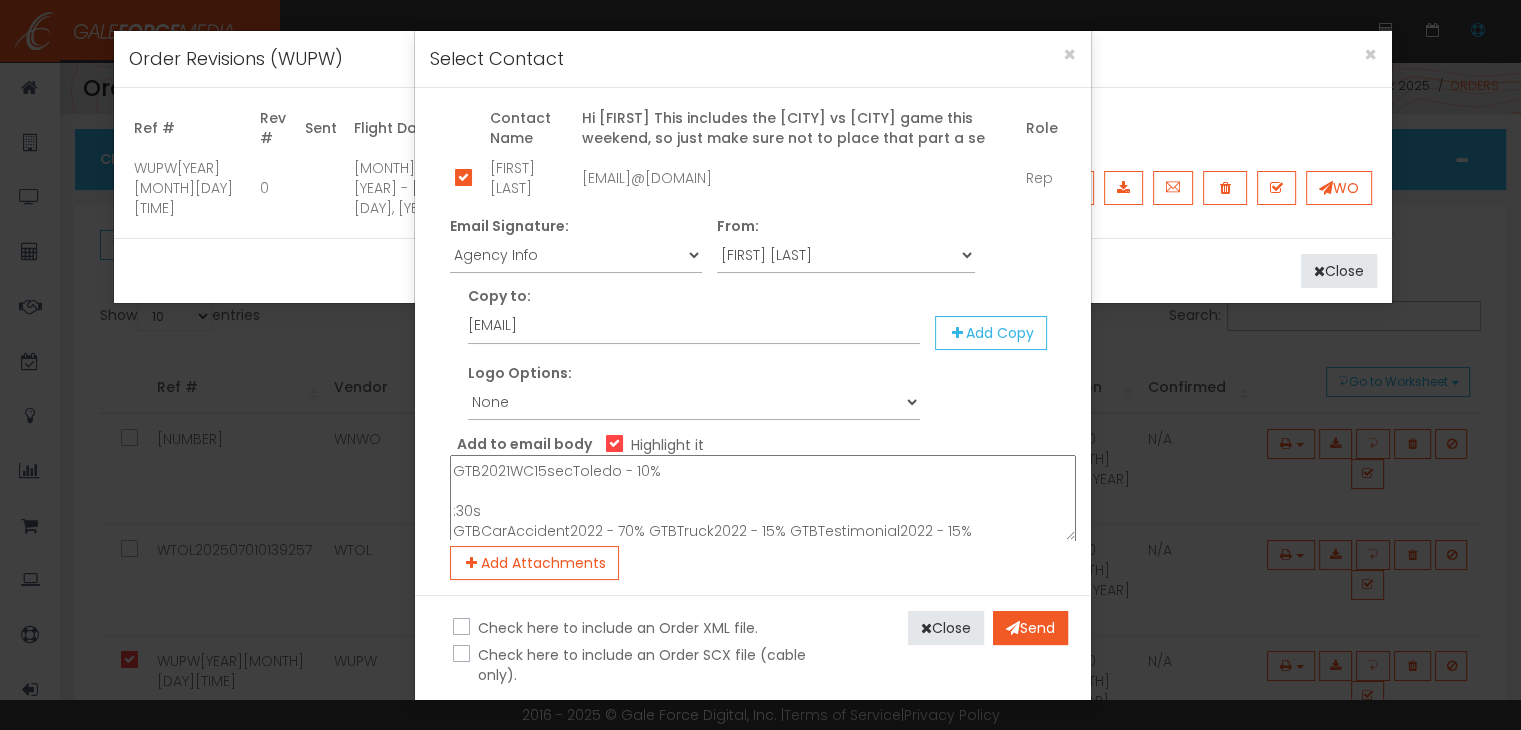 click on "Hi Mike
This includes the Cleveland vs Detroit game this weekend, so just make sure not to place that part a second time.
Here is traffic:
:15s
15GTBCarAccident2022 - 70%
15GTBTruck2022 - 10%
15GTBTestimonial2022 - 10%
GTB2021WC15secToledo - 10%
:30s
GTBCarAccident2022 - 70% GTBTruck2022 - 15% GTBTestimonial2022 - 15%" at bounding box center [763, 498] 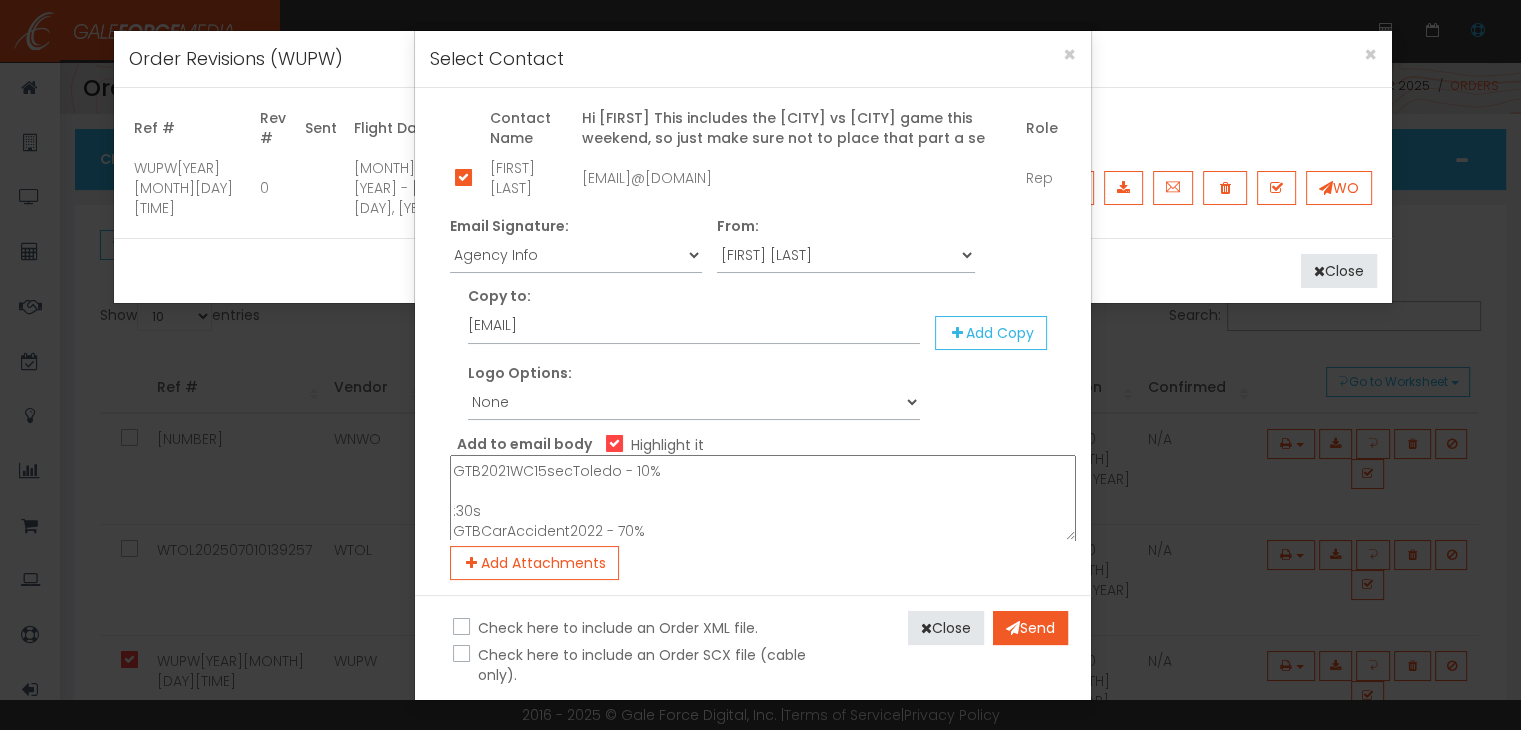 scroll, scrollTop: 177, scrollLeft: 0, axis: vertical 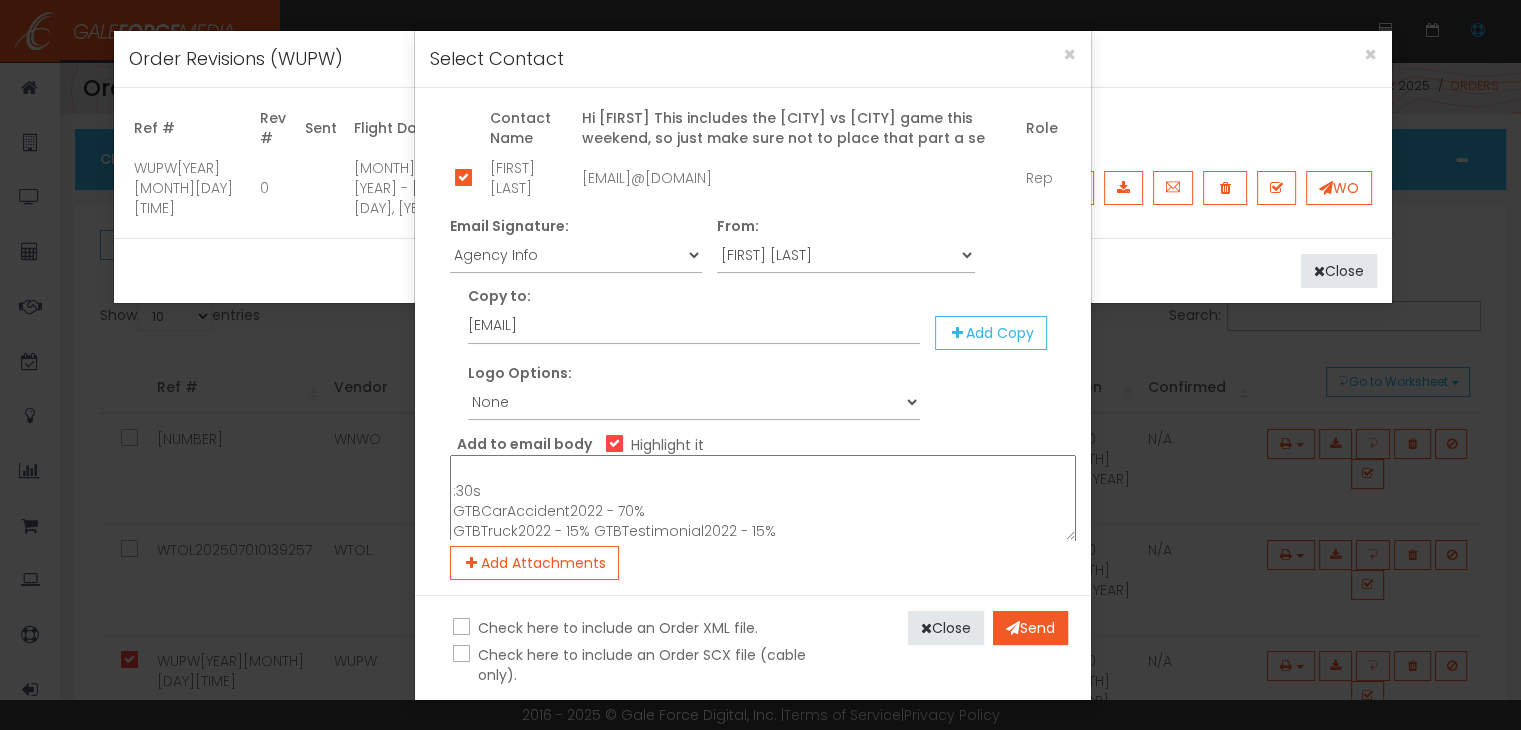 click on "Hi Mike
This includes the Cleveland vs Detroit game this weekend, so just make sure not to place that part a second time.
Here is traffic:
:15s
15GTBCarAccident2022 - 70%
15GTBTruck2022 - 10%
15GTBTestimonial2022 - 10%
GTB2021WC15secToledo - 10%
:30s
GTBCarAccident2022 - 70%
GTBTruck2022 - 15% GTBTestimonial2022 - 15%" at bounding box center [763, 498] 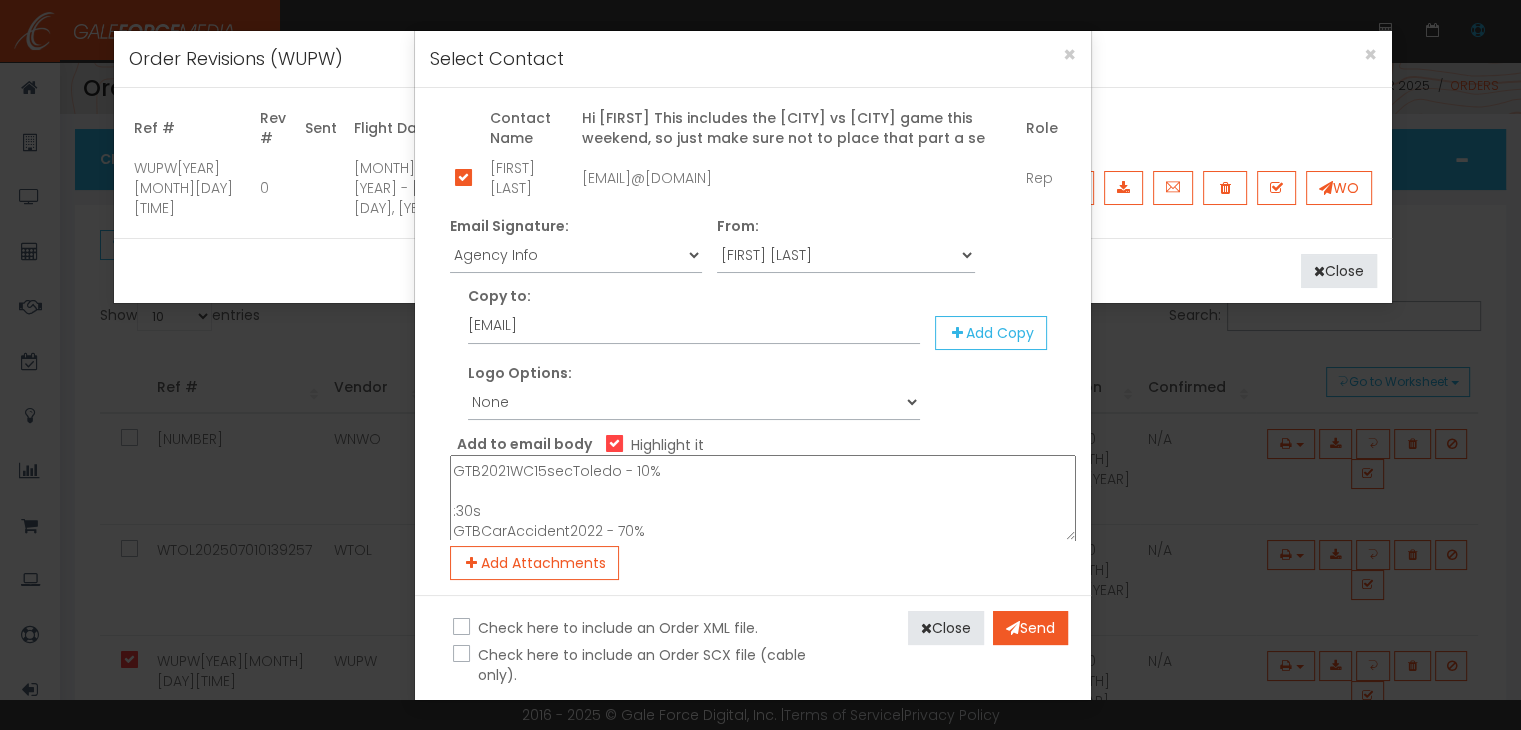 scroll, scrollTop: 197, scrollLeft: 0, axis: vertical 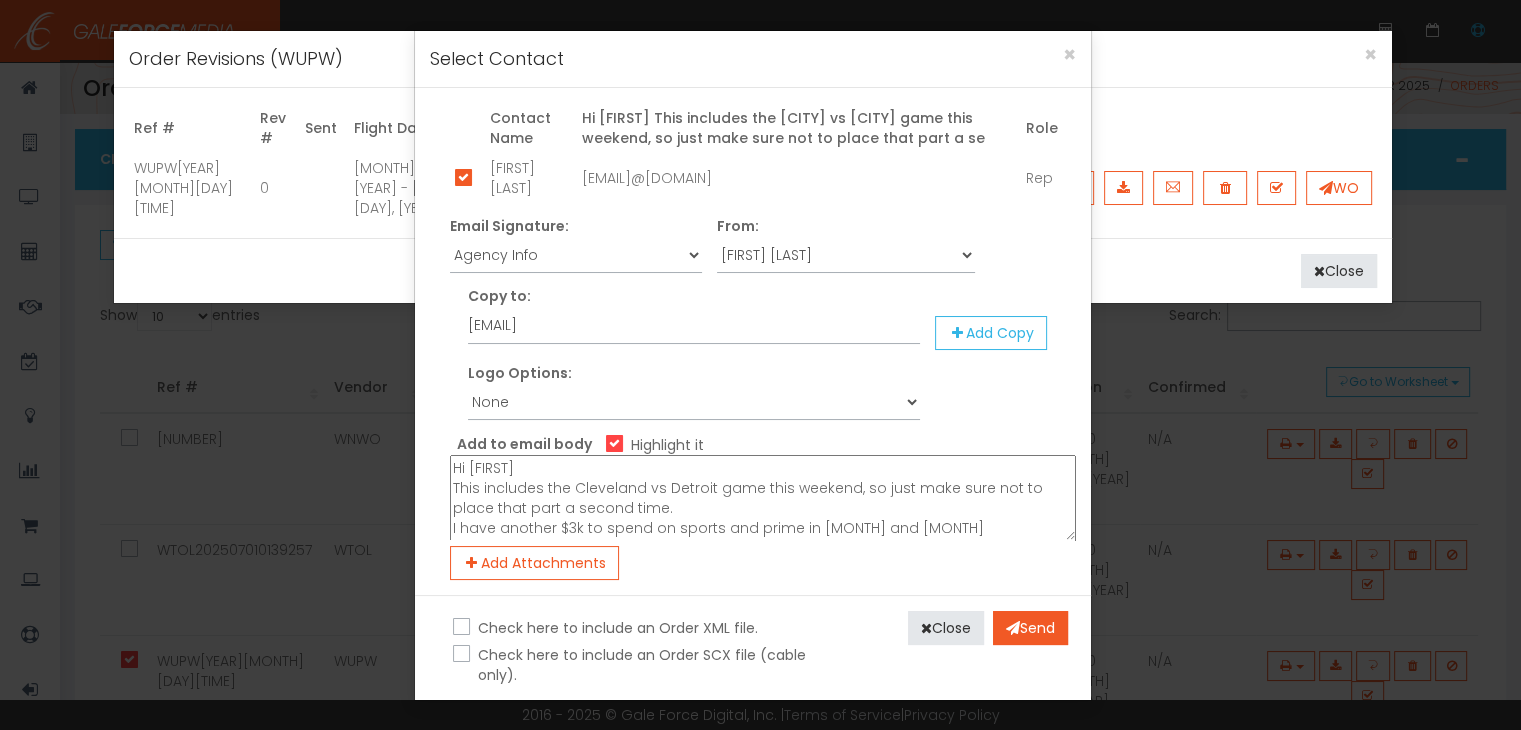 click on "Hi Mike
This includes the Cleveland vs Detroit game this weekend, so just make sure not to place that part a second time.
Here is traffic:
:15s
15GTBCarAccident2022 - 70%
15GTBTruck2022 - 10%
15GTBTestimonial2022 - 10%
GTB2021WC15secToledo - 10%
:30s
GTBCarAccident2022 - 70%
GTBTruck2022 - 15%
GTBTestimonial2022 - 15%" at bounding box center [763, 498] 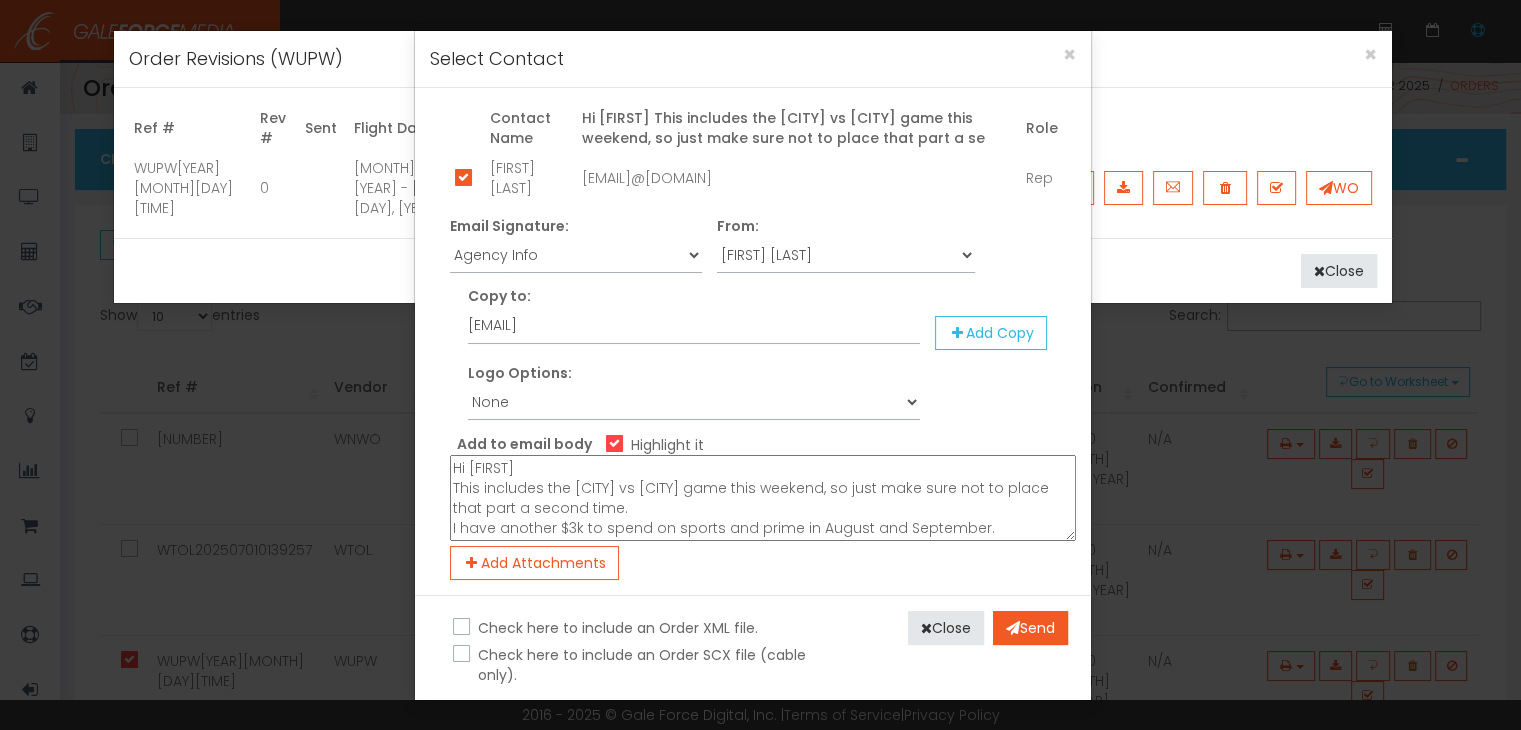 click on "Hi Mike
This includes the Cleveland vs Detroit game this weekend, so just make sure not to place that part a second time.
I have another $3k to spend on sports and prime in August and September.
Here is traffic:
:15s
15GTBCarAccident2022 - 70%
15GTBTruck2022 - 10%
15GTBTestimonial2022 - 10%
GTB2021WC15secToledo - 10%
:30s
GTBCarAccident2022 - 70%
GTBTruck2022 - 15%
GTBTestimonial2022 - 15%" at bounding box center [763, 498] 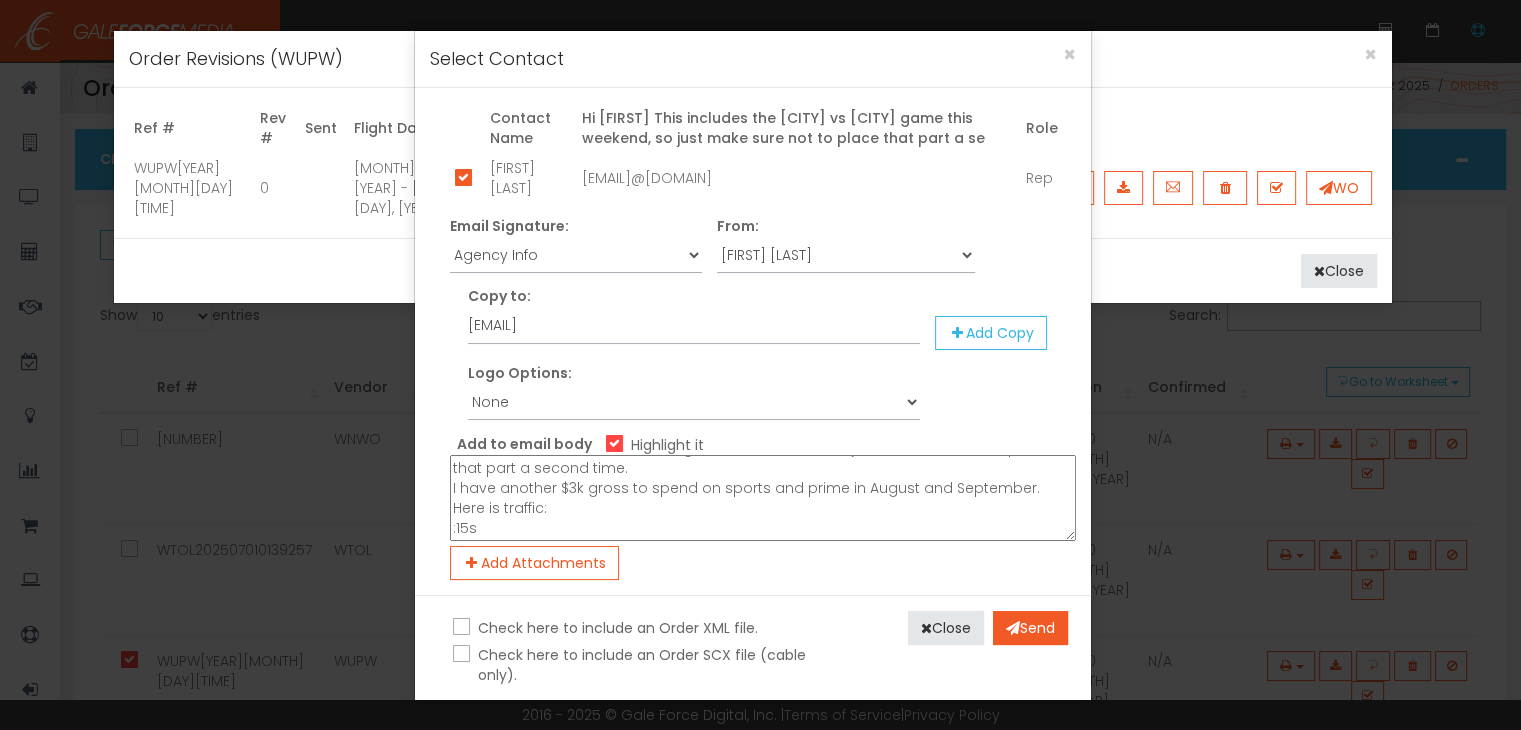 scroll, scrollTop: 80, scrollLeft: 0, axis: vertical 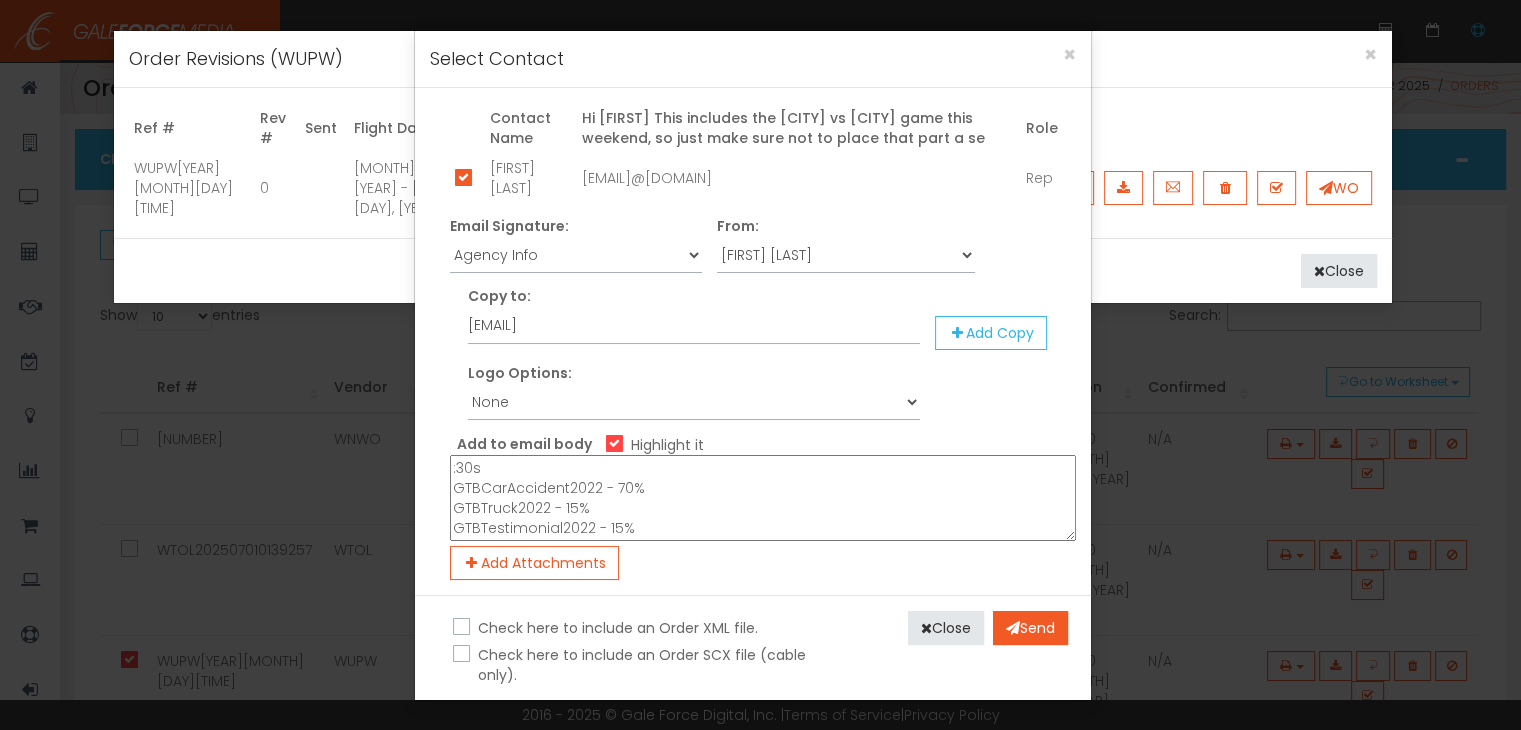 type on "Hi Mike
This includes the Cleveland vs Detroit game this weekend, so just make sure not to place that part a second time.
I have another $3k gross to spend on sports and prime in August and September.
Here is traffic:
:15s
15GTBCarAccident2022 - 70%
15GTBTruck2022 - 10%
15GTBTestimonial2022 - 10%
GTB2021WC15secToledo - 10%
:30s
GTBCarAccident2022 - 70%
GTBTruck2022 - 15%
GTBTestimonial2022 - 15%" 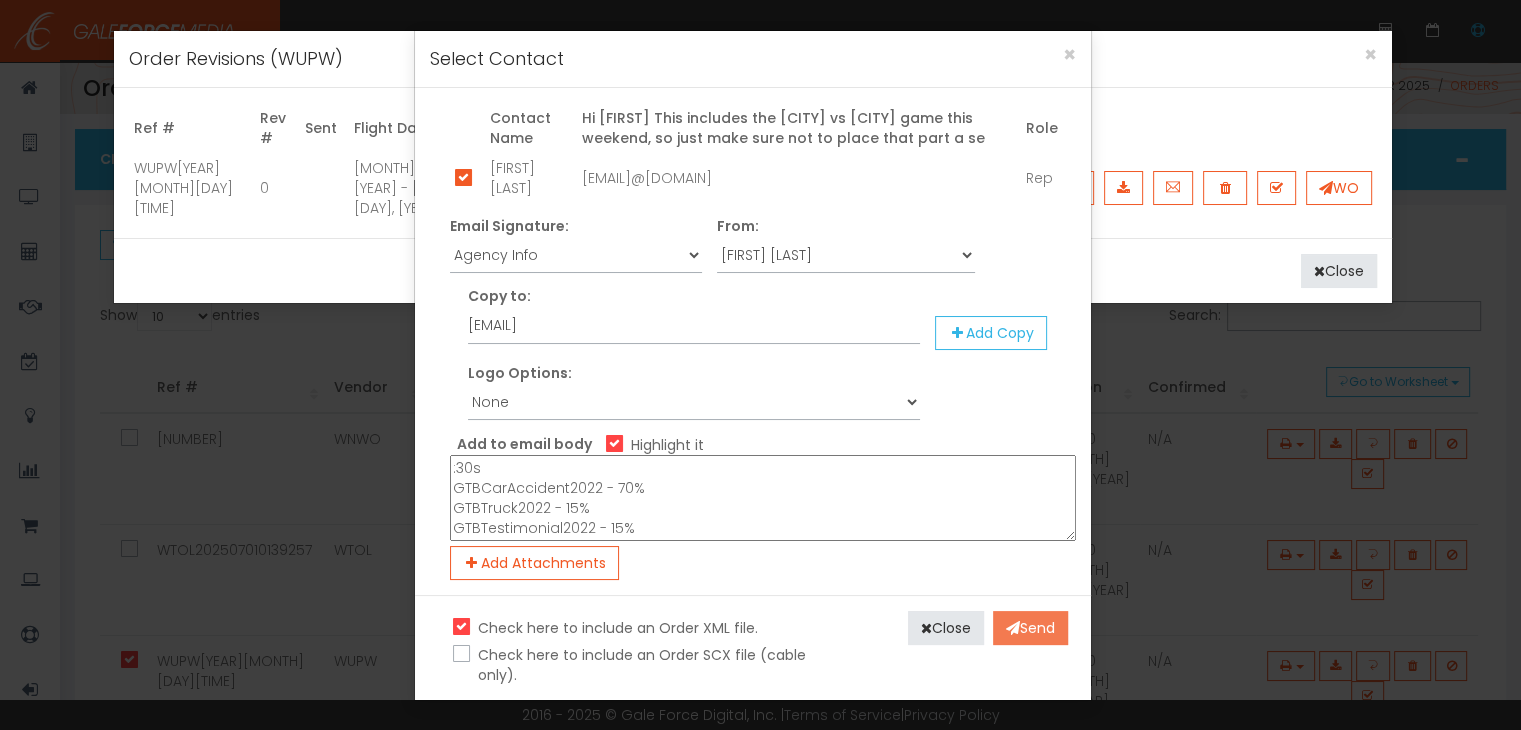 click on "Send" at bounding box center (1030, 628) 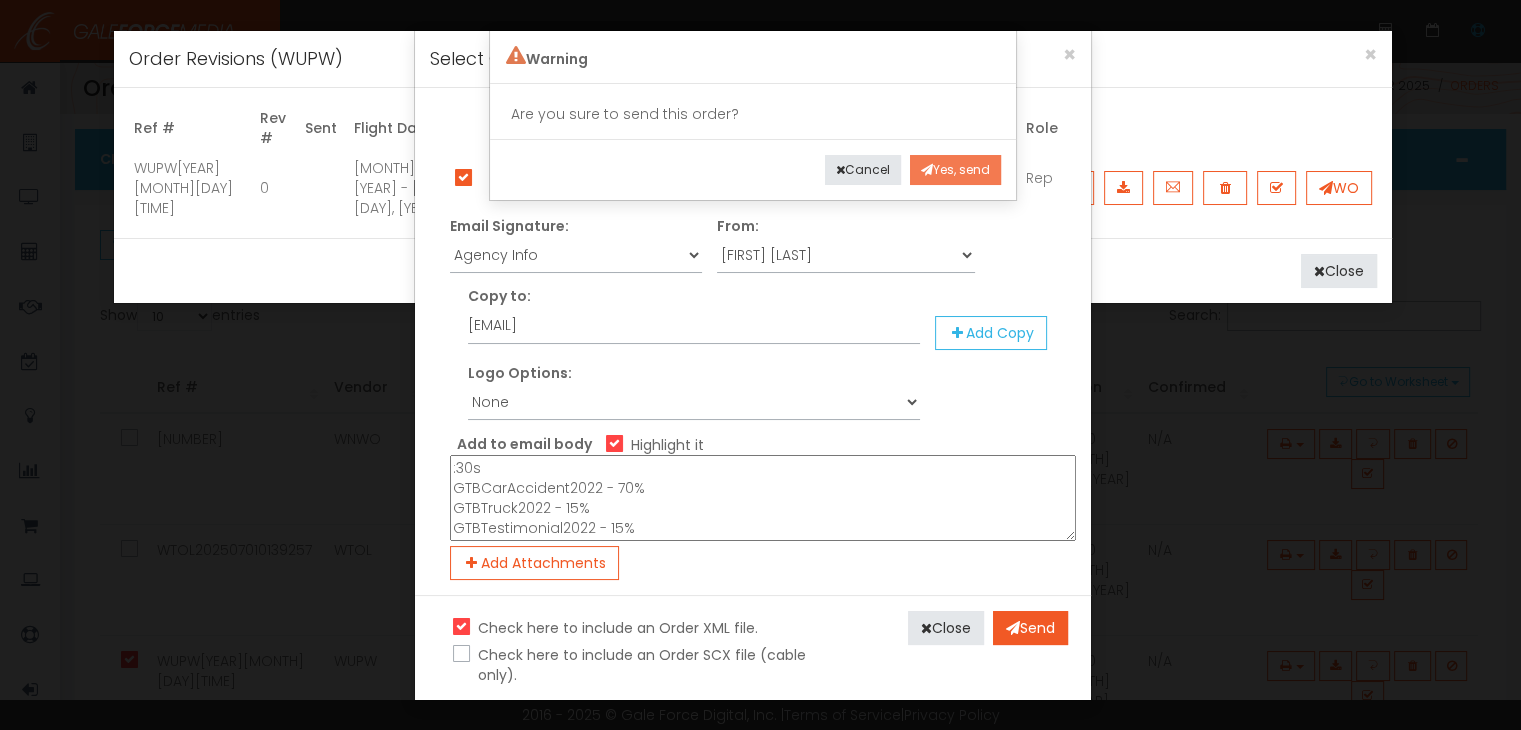 click on "Yes, send" at bounding box center [955, 170] 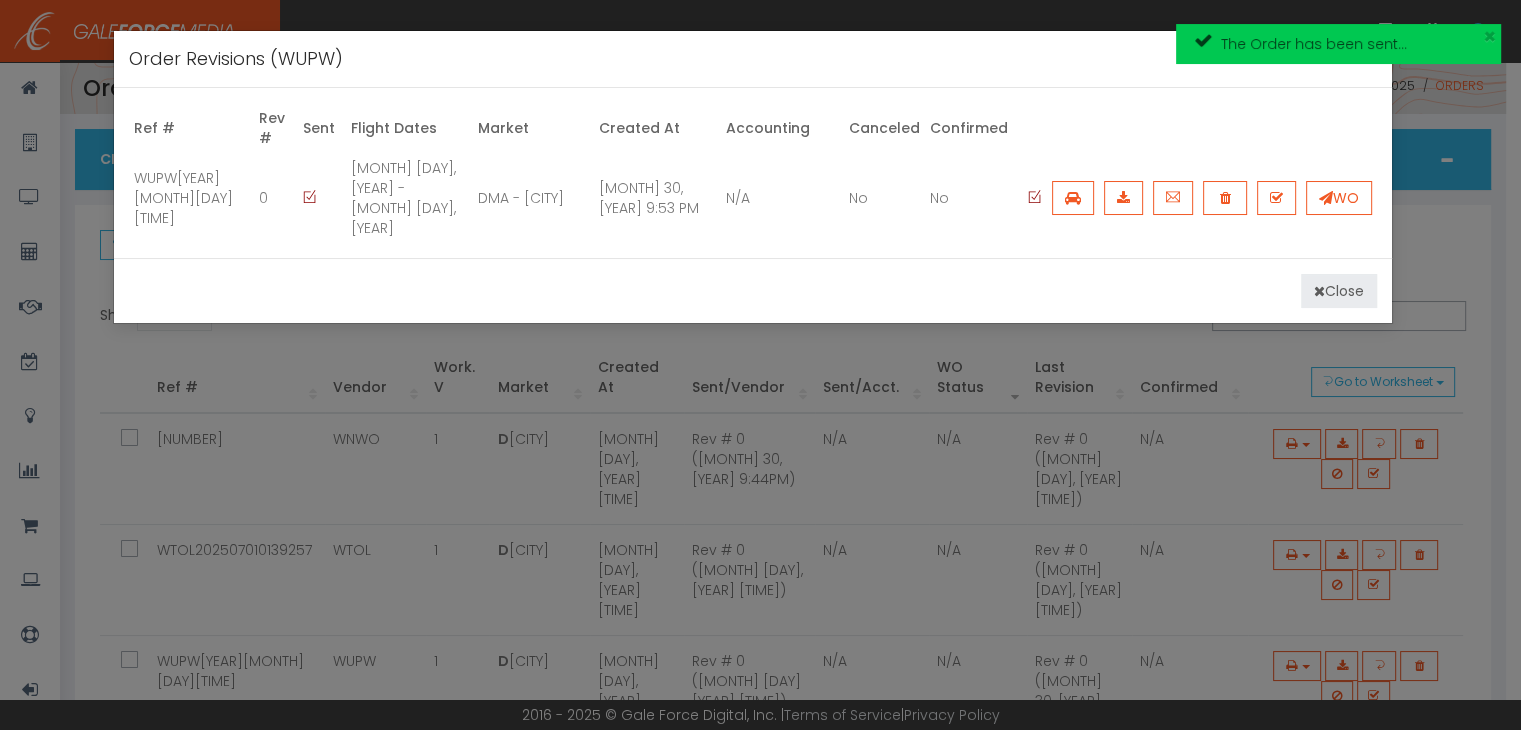 click at bounding box center (1319, 291) 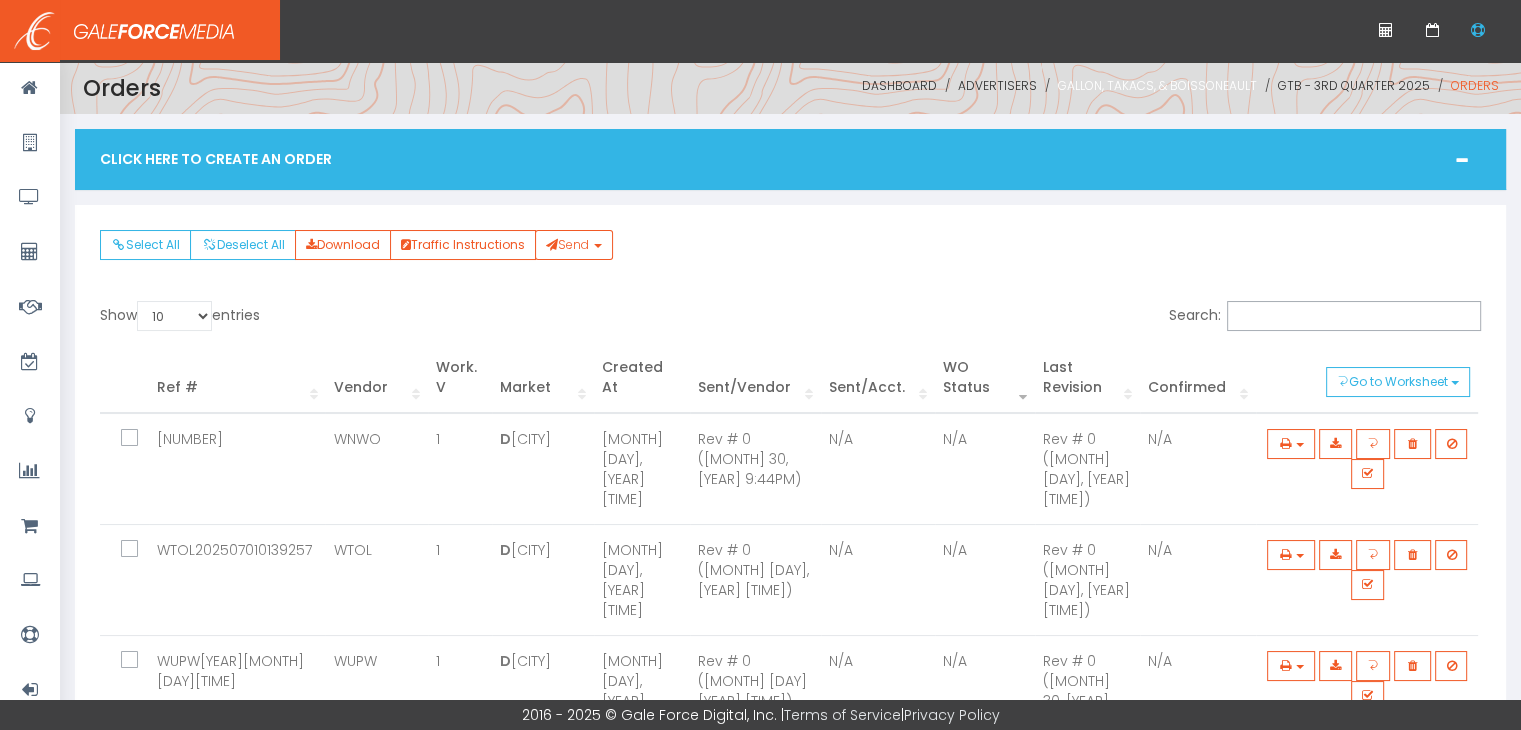 click on "[LAST], [LAST], & [LAST]" at bounding box center (1157, 85) 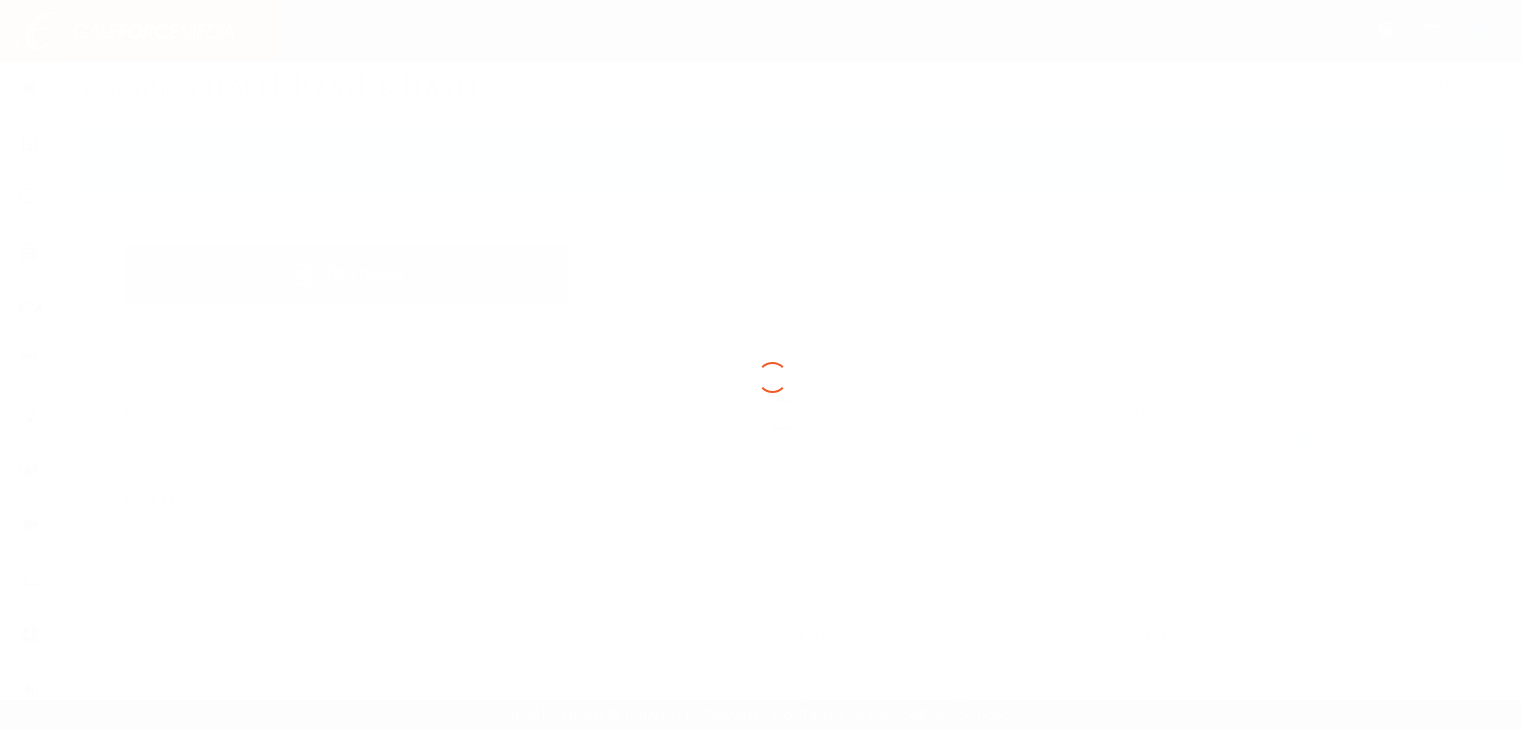 scroll, scrollTop: 0, scrollLeft: 0, axis: both 